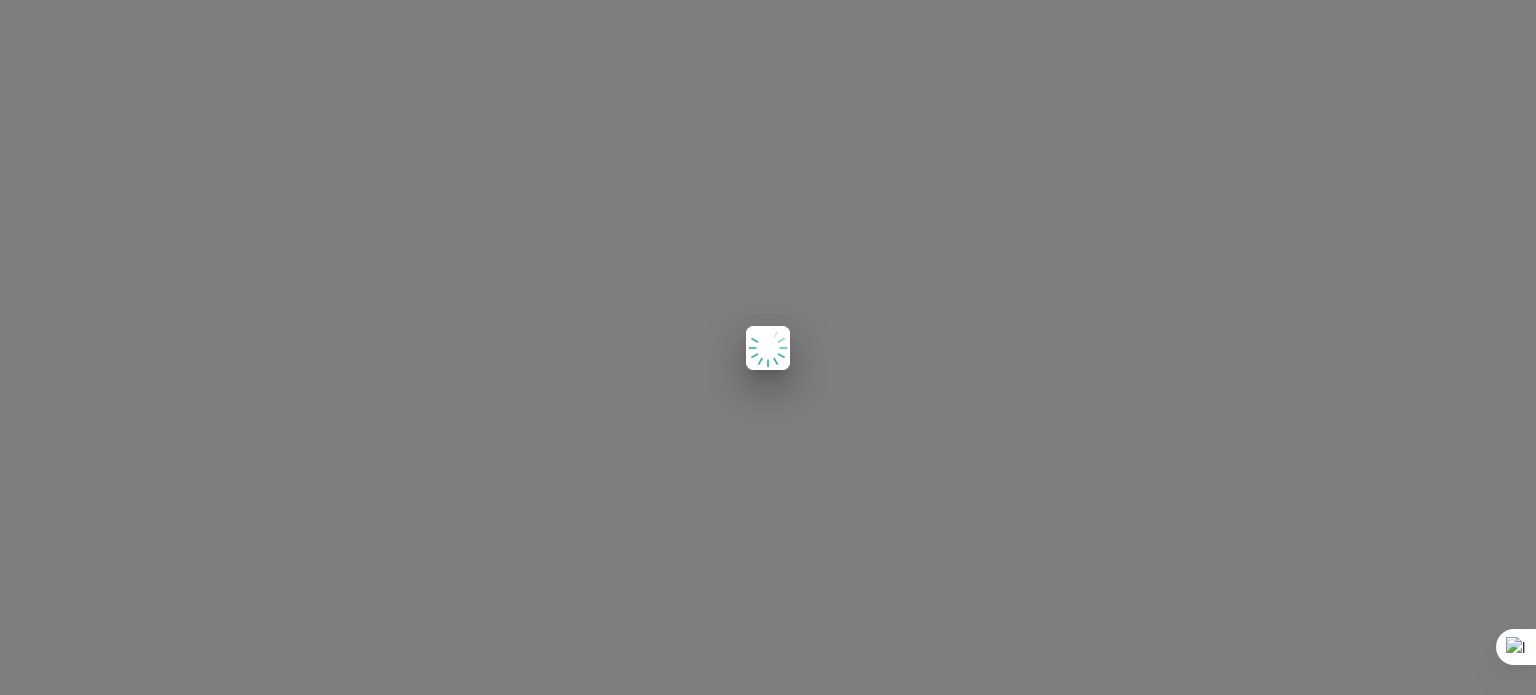 scroll, scrollTop: 0, scrollLeft: 0, axis: both 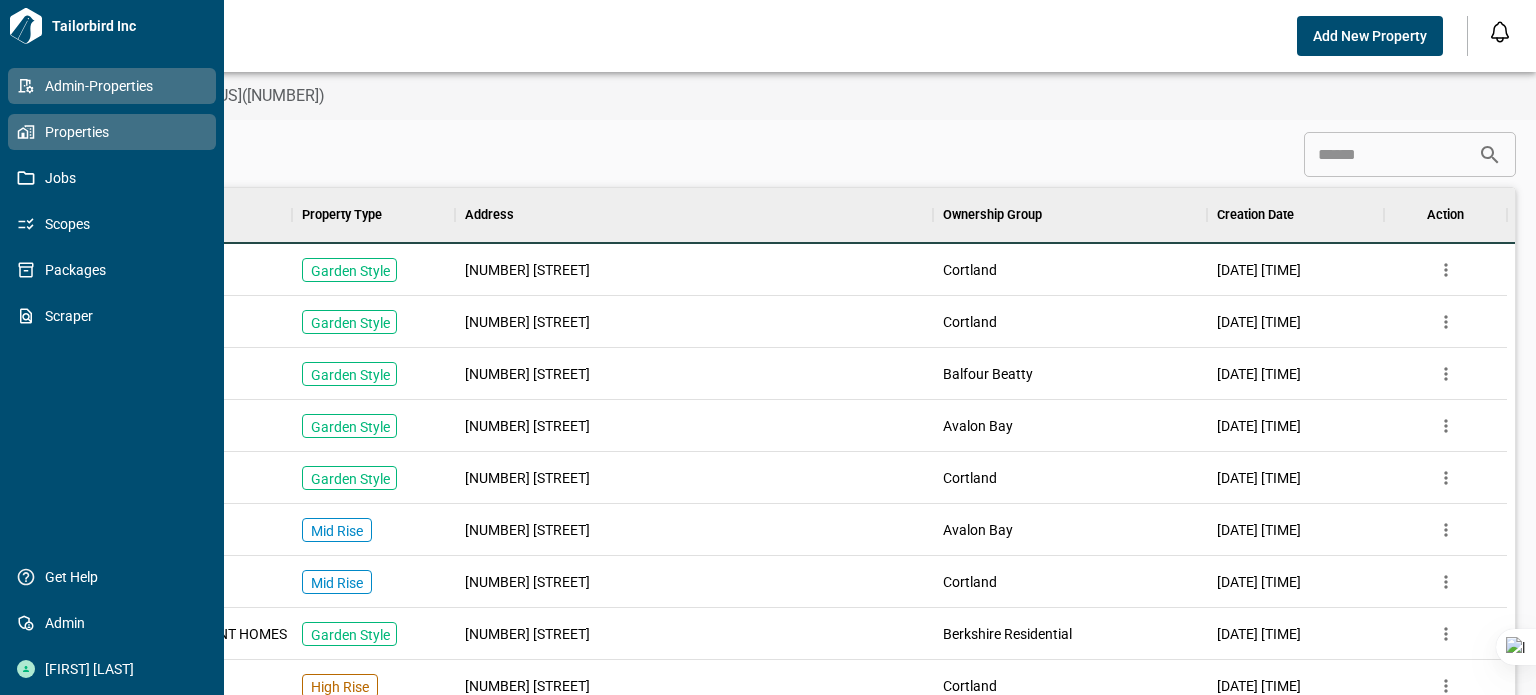 click on "Properties" at bounding box center (116, 132) 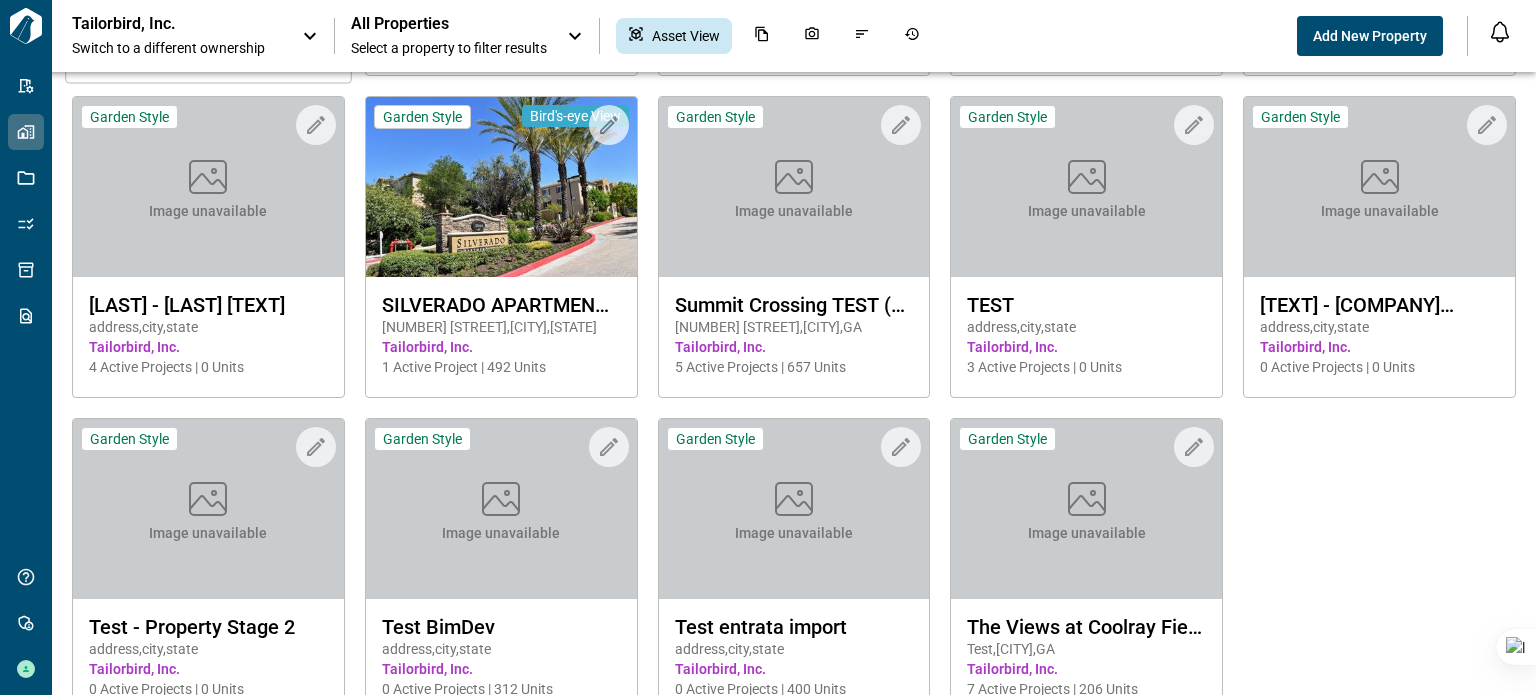 scroll, scrollTop: 600, scrollLeft: 0, axis: vertical 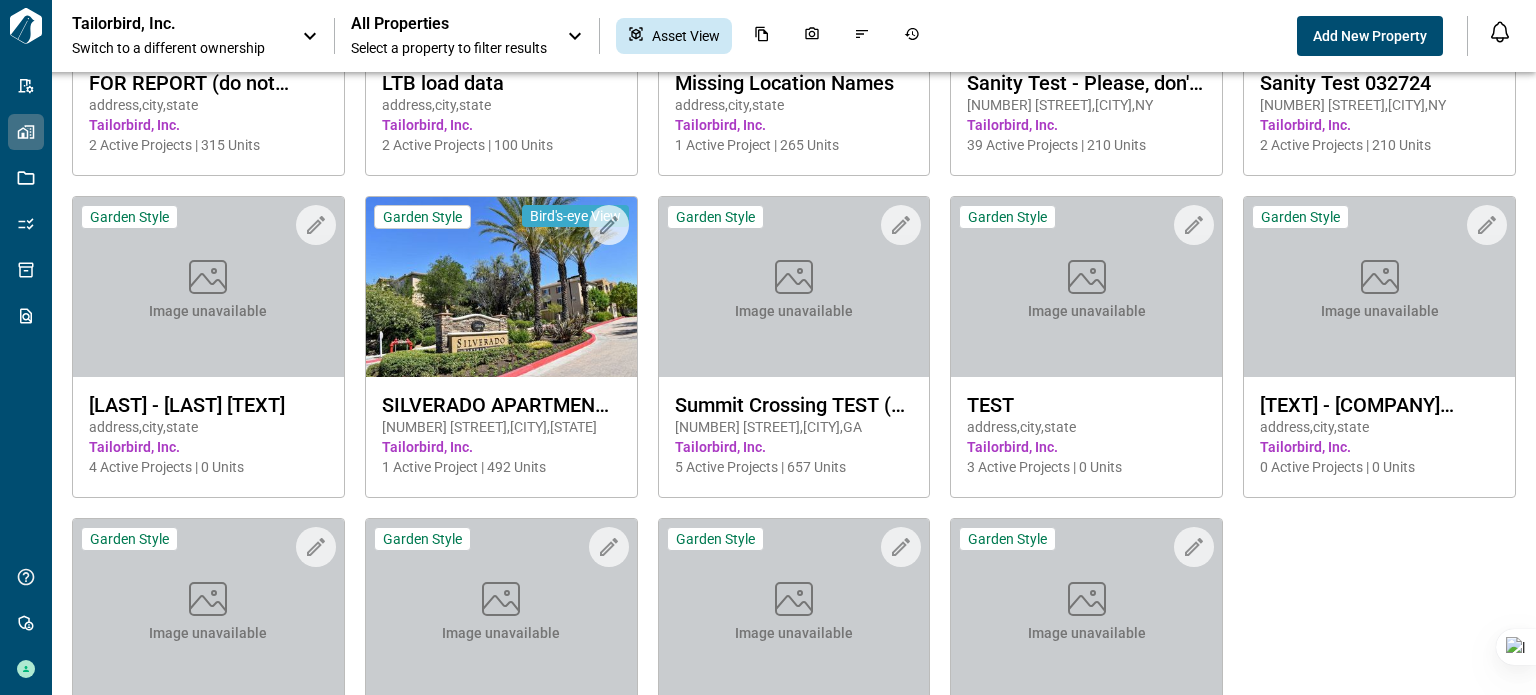 click 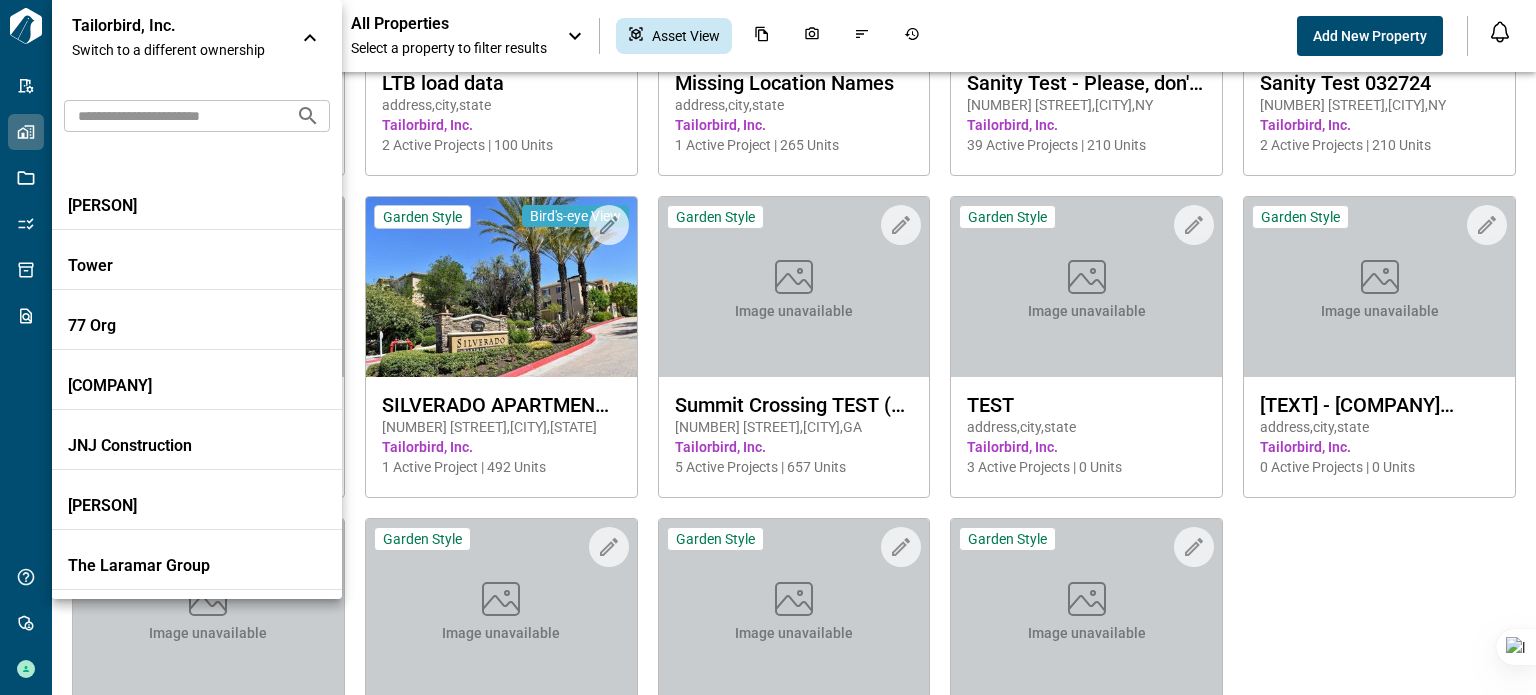 scroll, scrollTop: 5800, scrollLeft: 0, axis: vertical 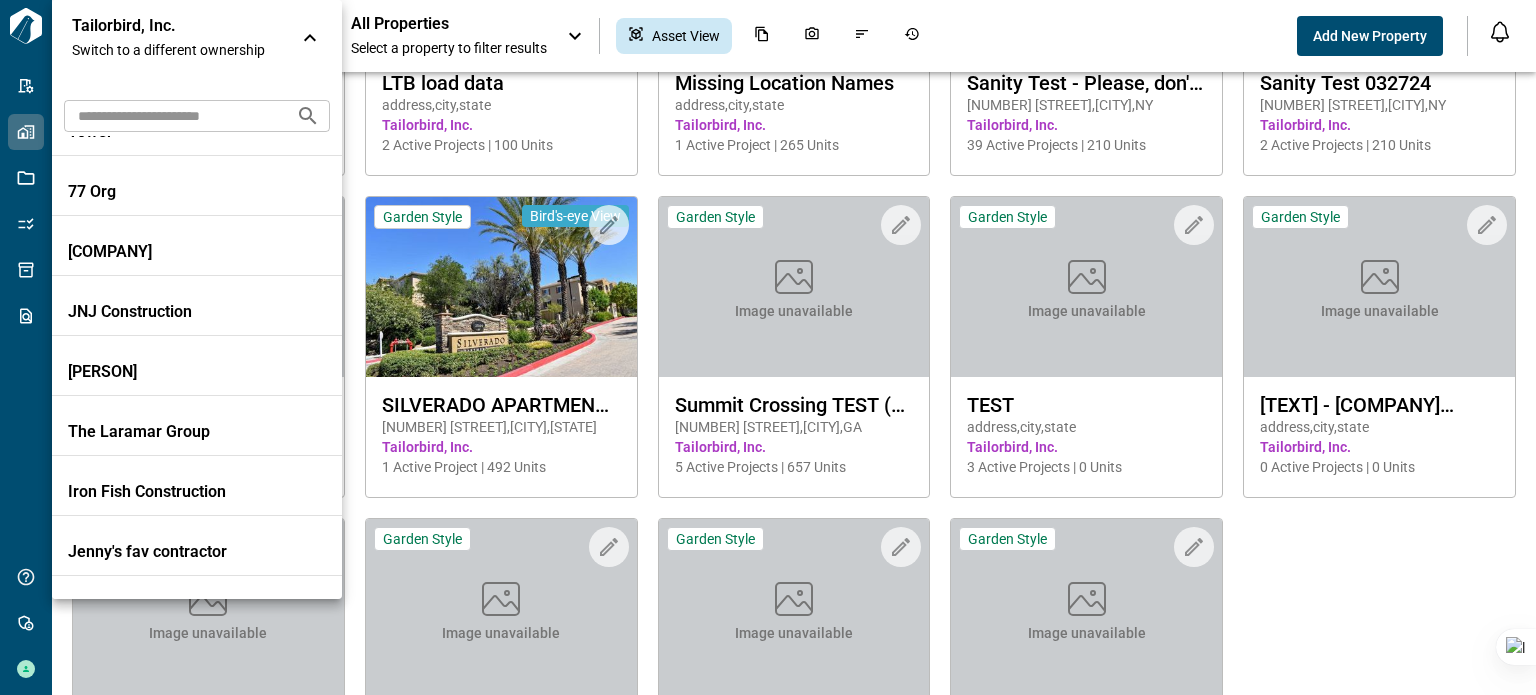 click at bounding box center (172, 115) 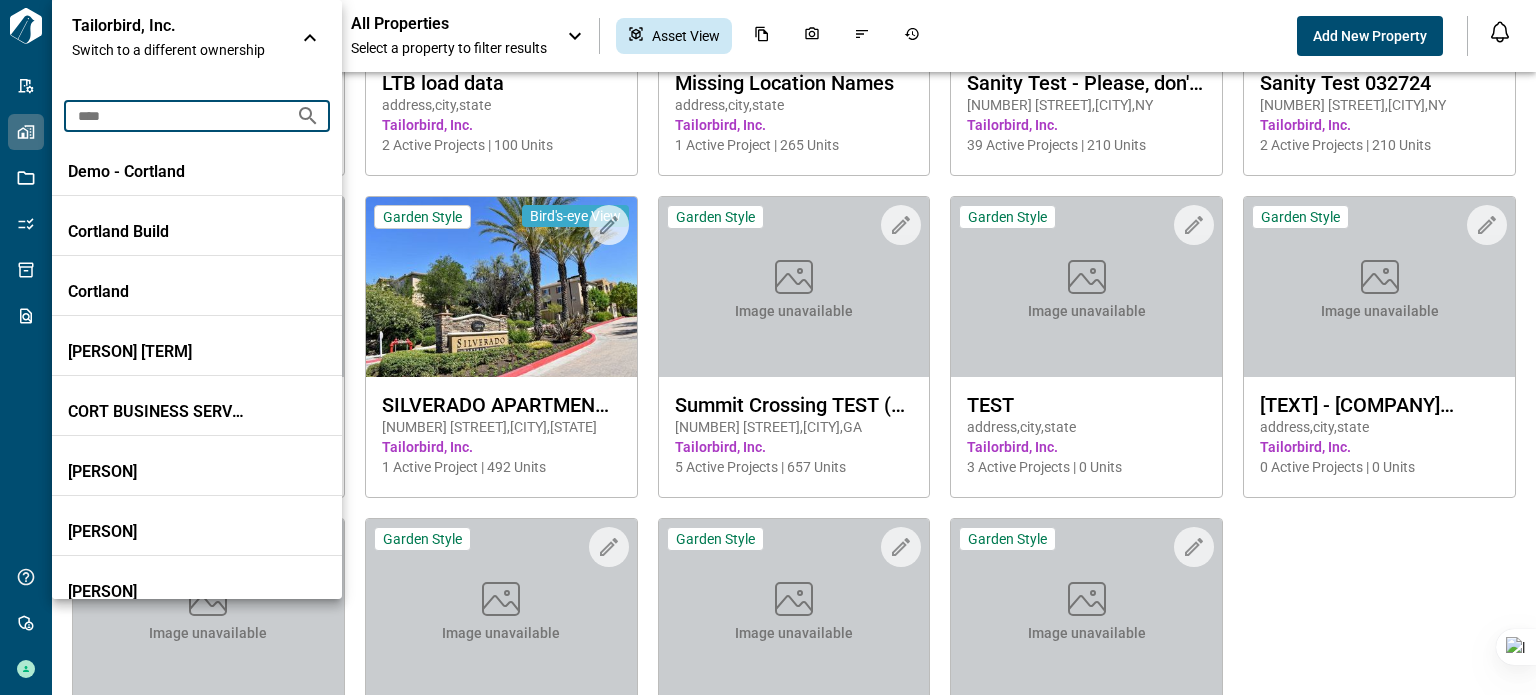 scroll, scrollTop: 0, scrollLeft: 0, axis: both 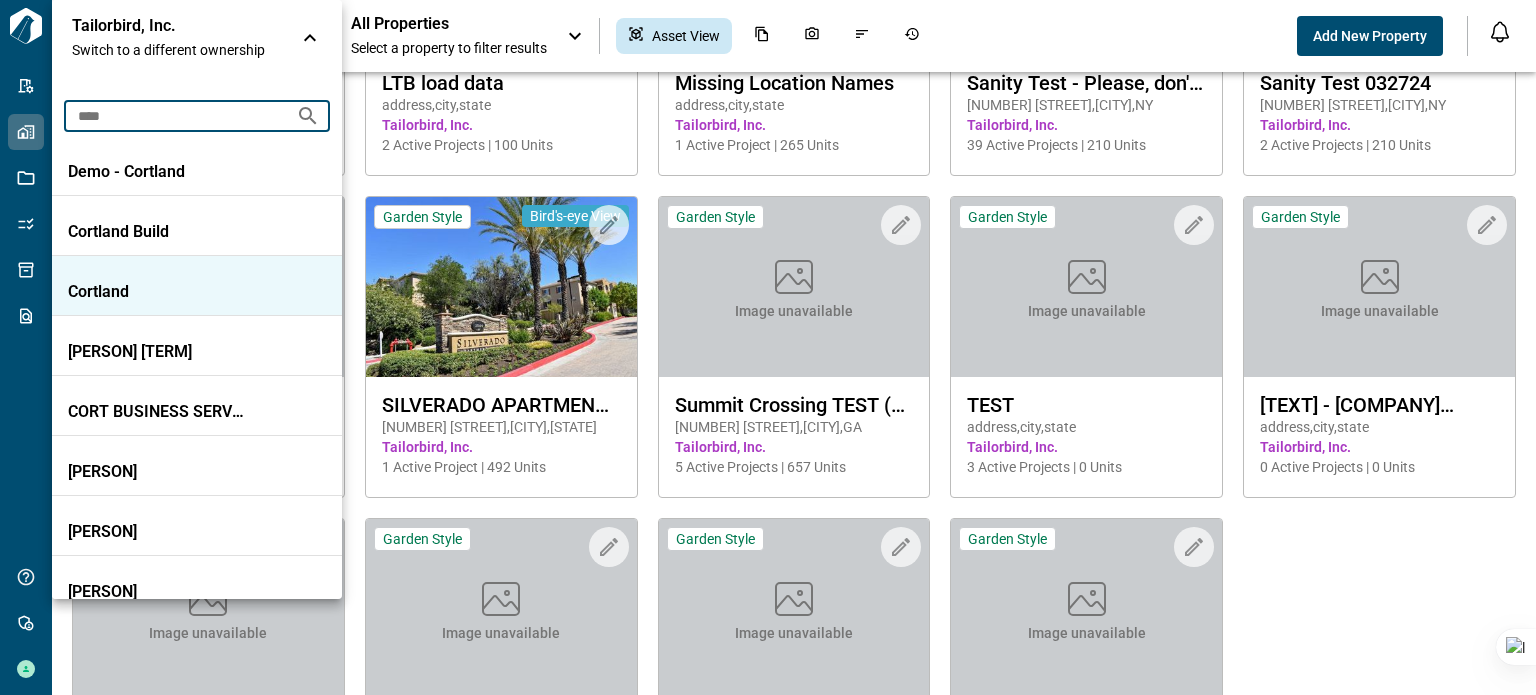 type on "****" 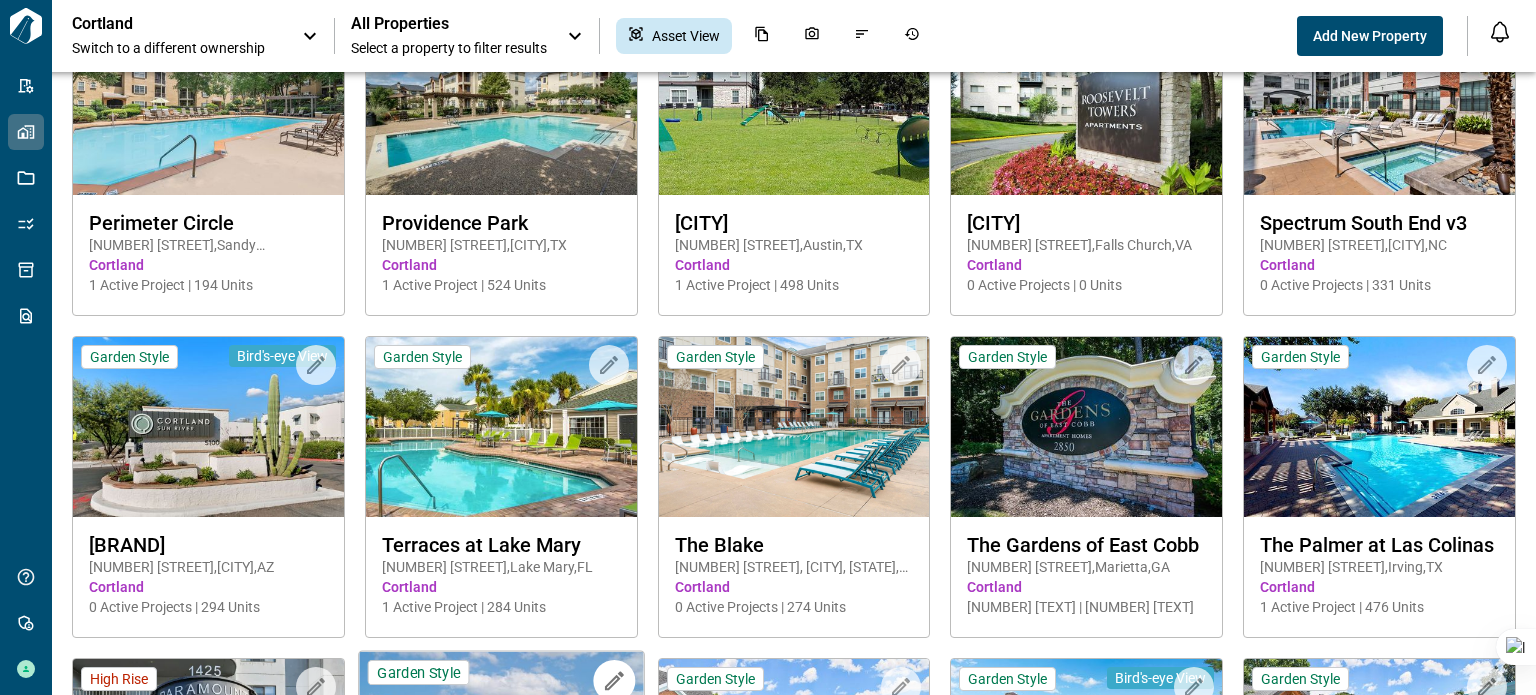 scroll, scrollTop: 3802, scrollLeft: 0, axis: vertical 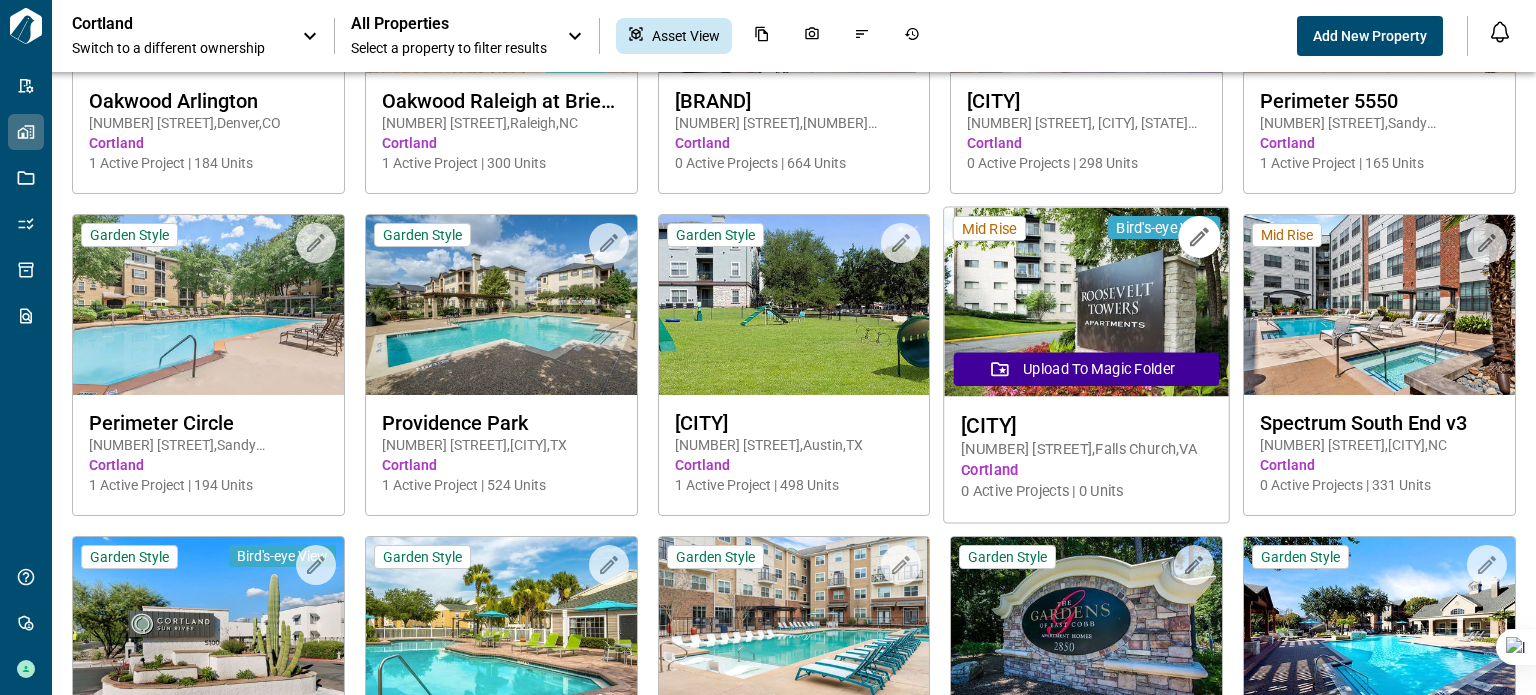 click at bounding box center [1087, 302] 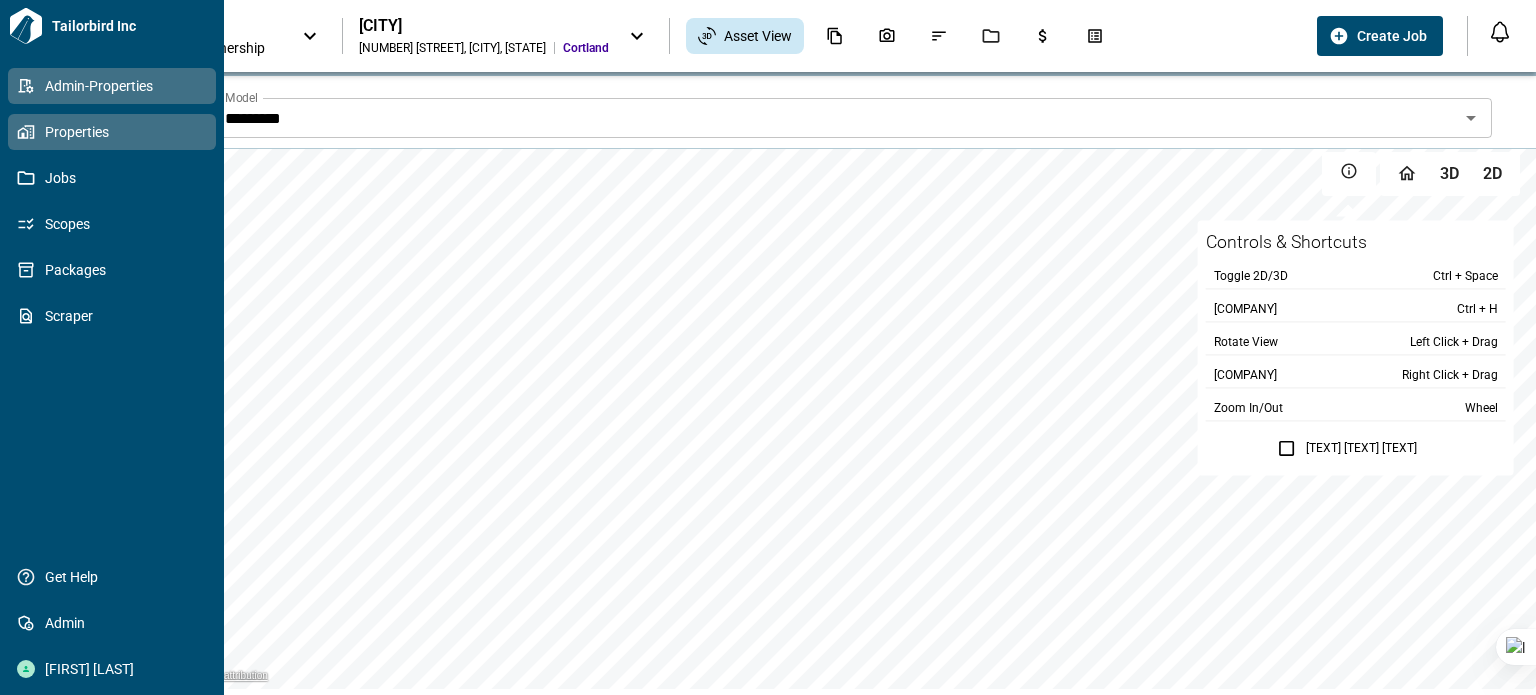 click on "Admin-Properties" at bounding box center (116, 86) 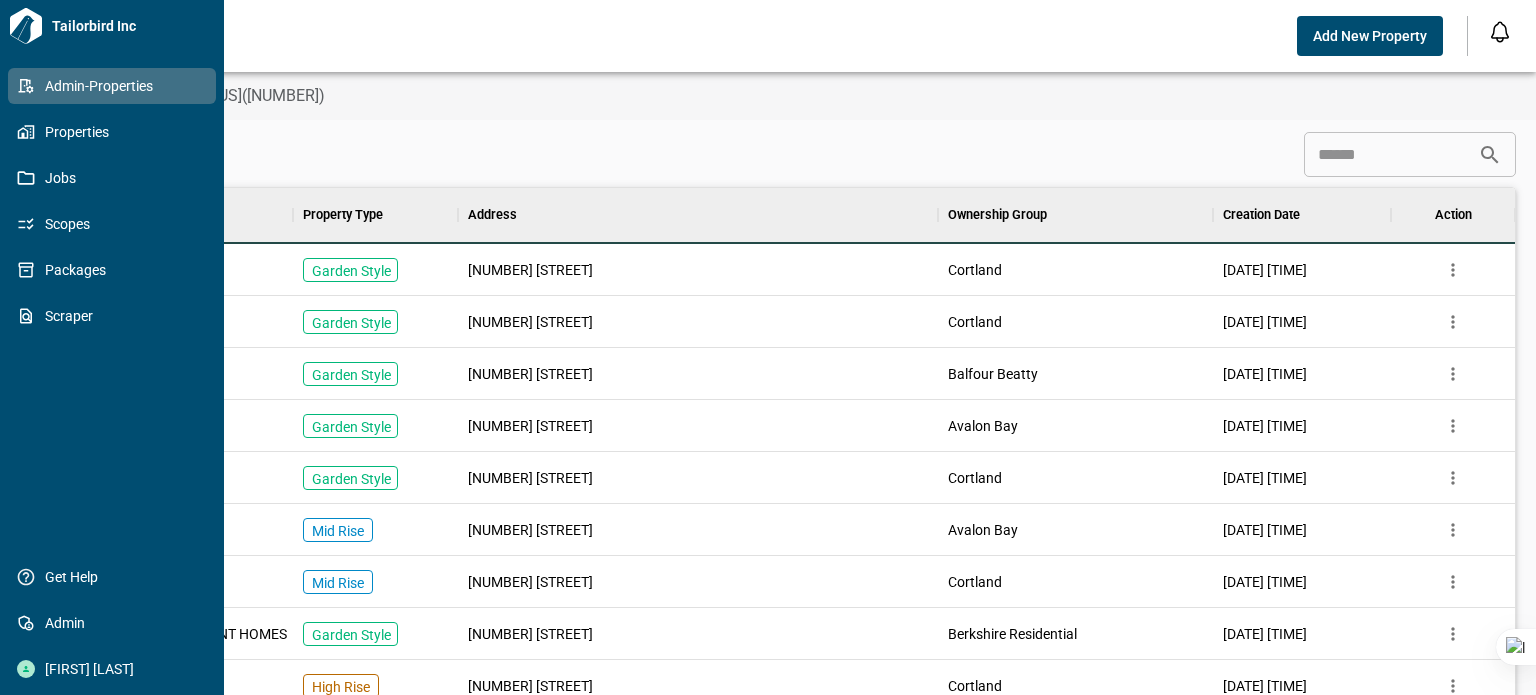 scroll, scrollTop: 16, scrollLeft: 8, axis: both 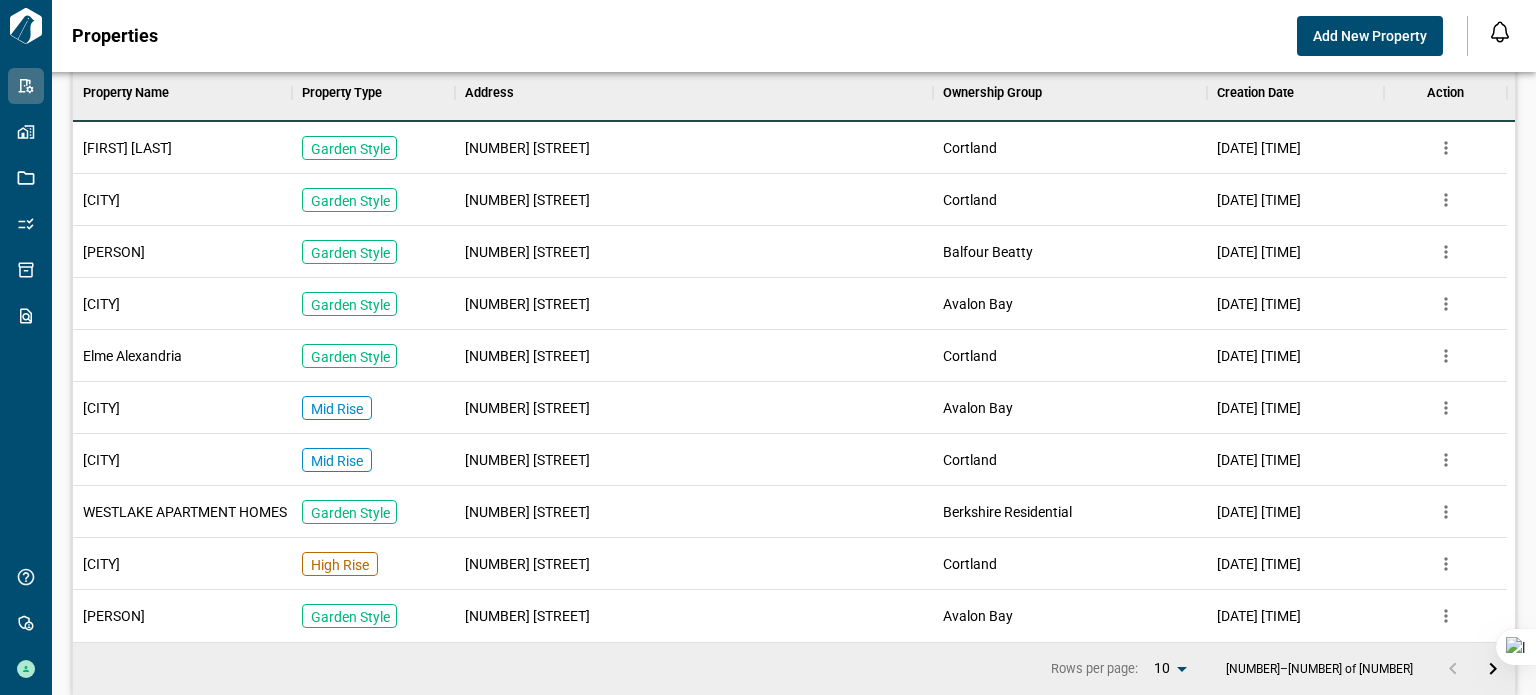 click on "[CITY]" at bounding box center (101, 460) 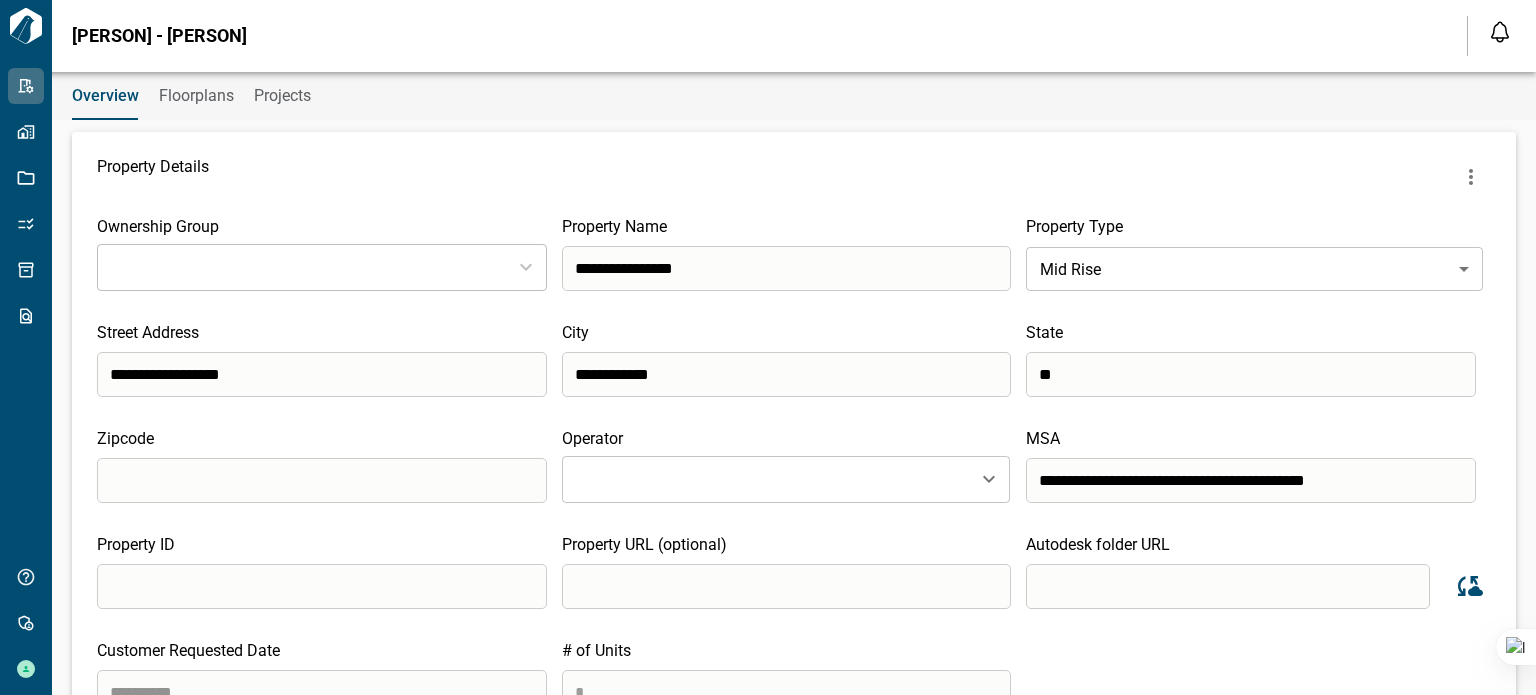 type on "********" 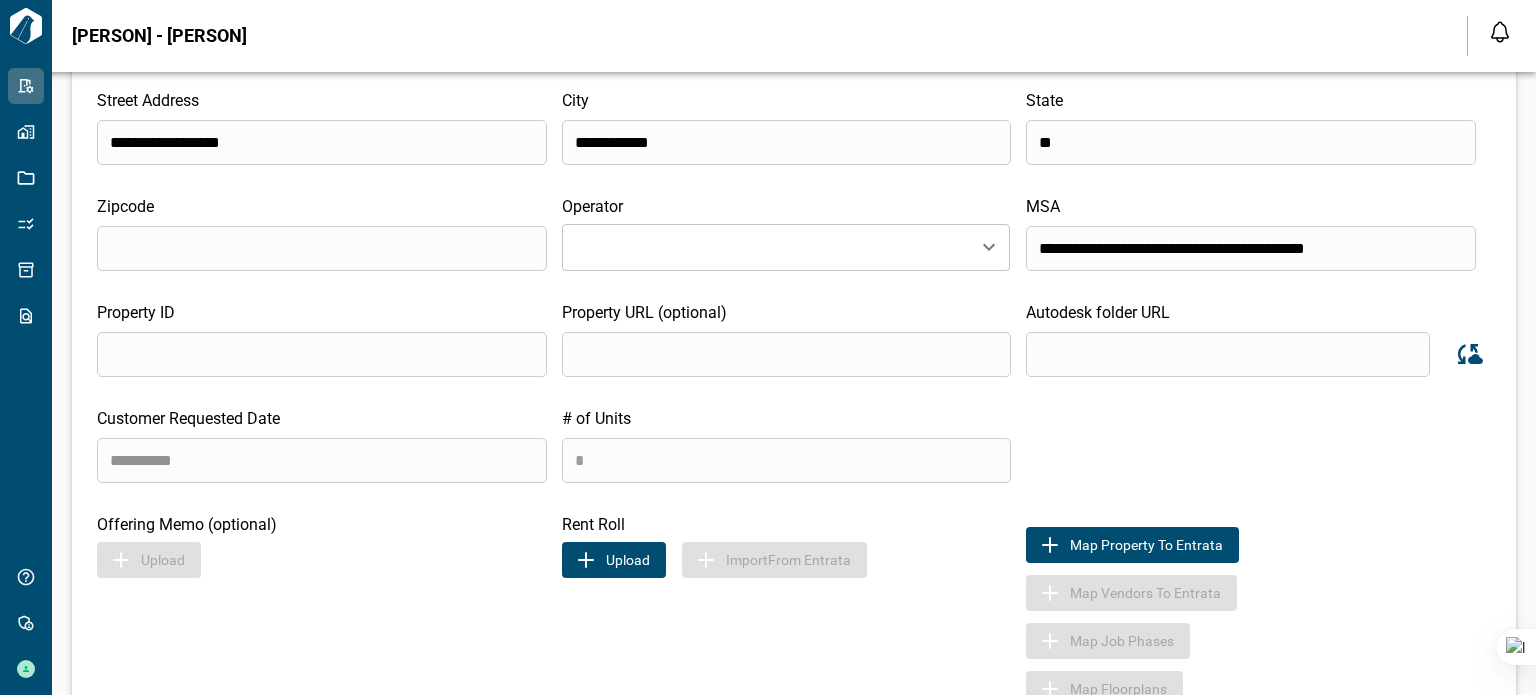 scroll, scrollTop: 200, scrollLeft: 0, axis: vertical 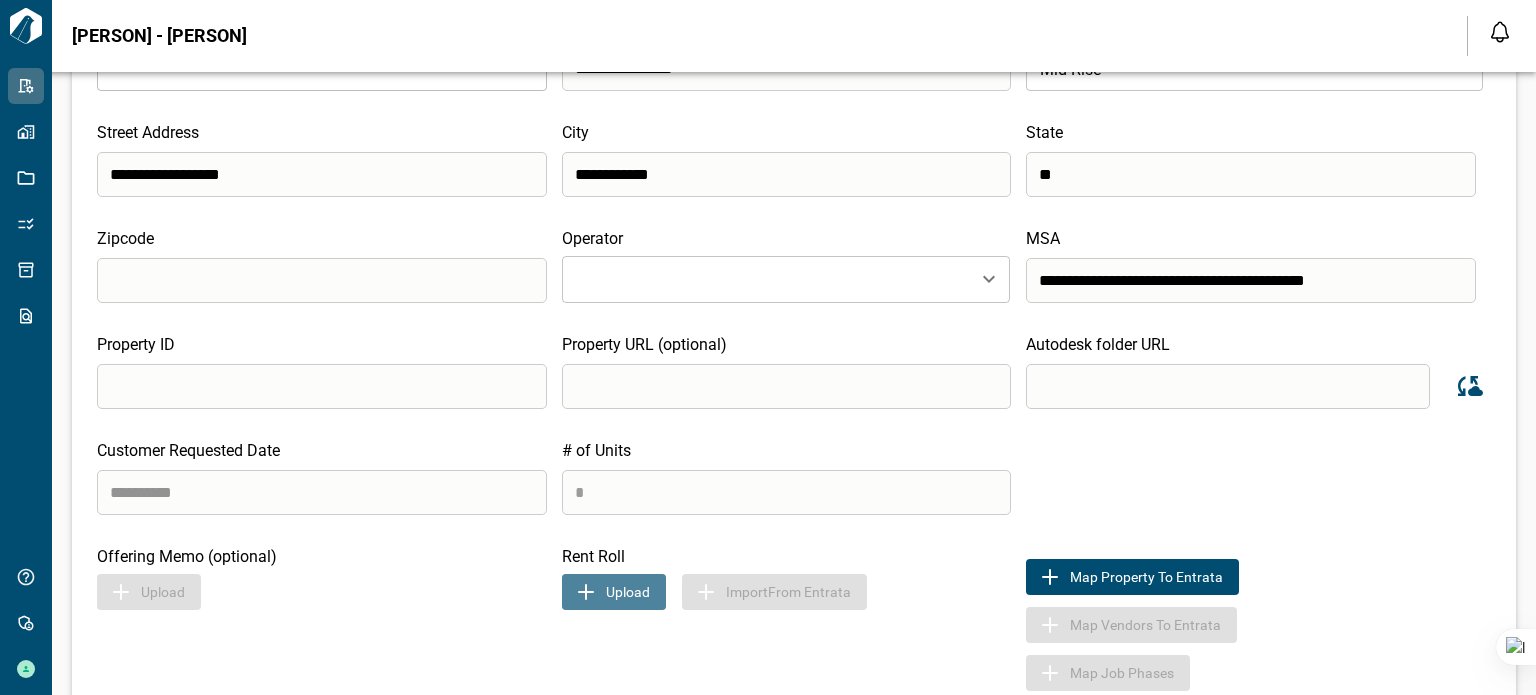click on "Upload" at bounding box center [614, 592] 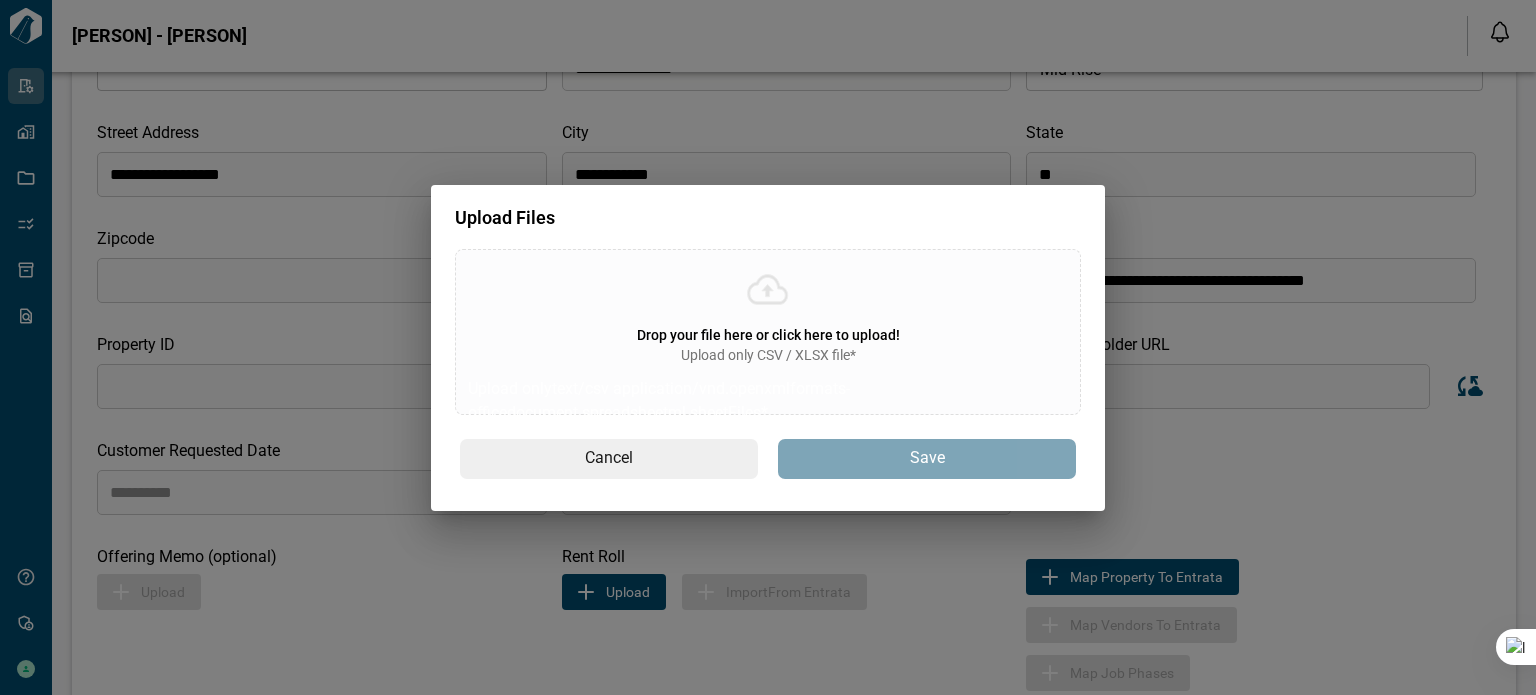 click at bounding box center (768, 291) 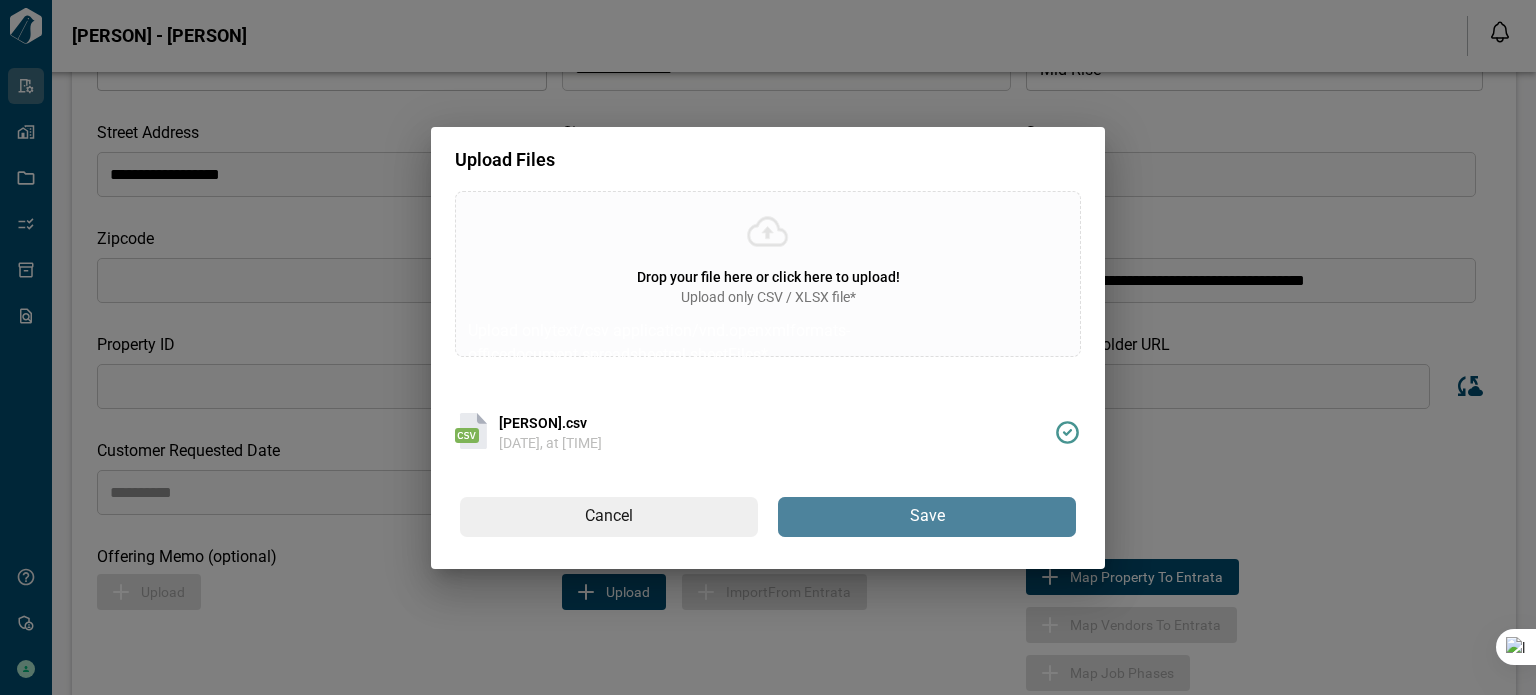 click on "Save" at bounding box center [927, 517] 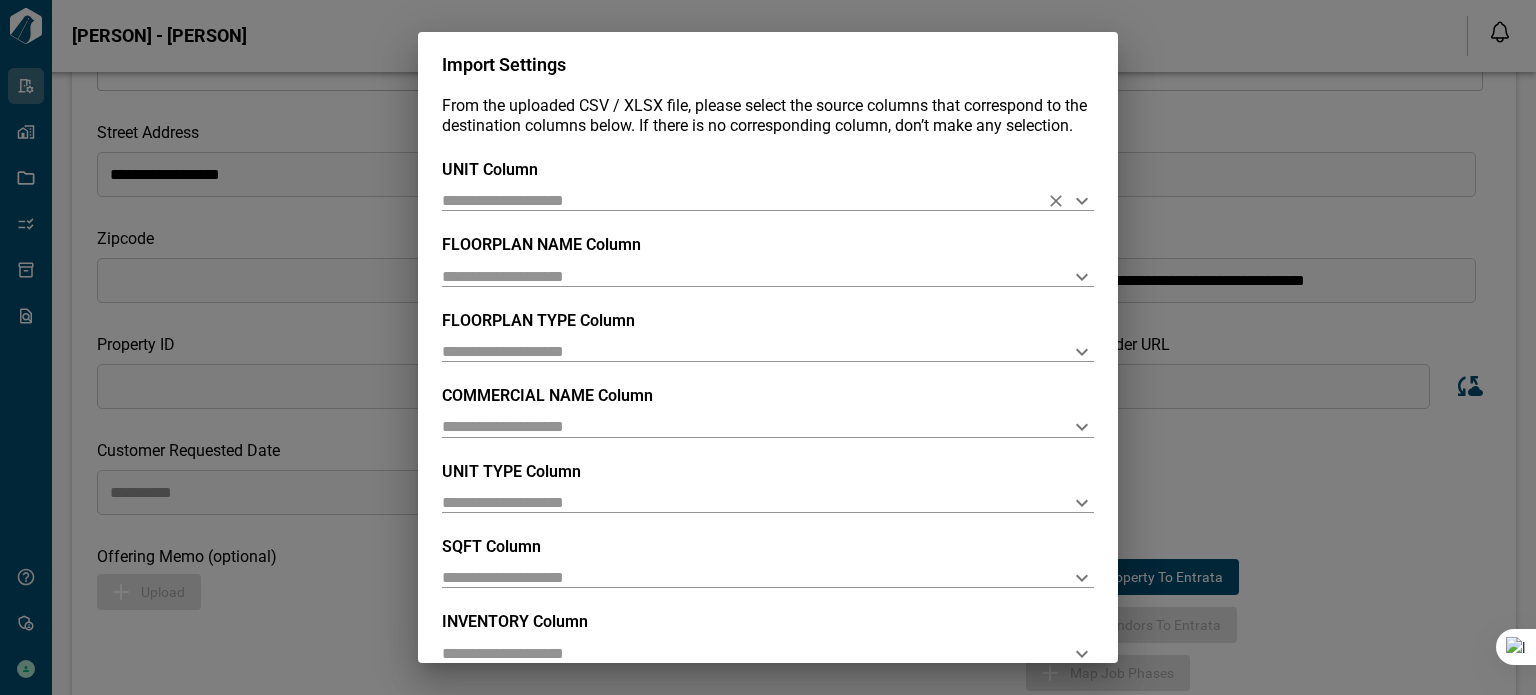 click at bounding box center [736, 200] 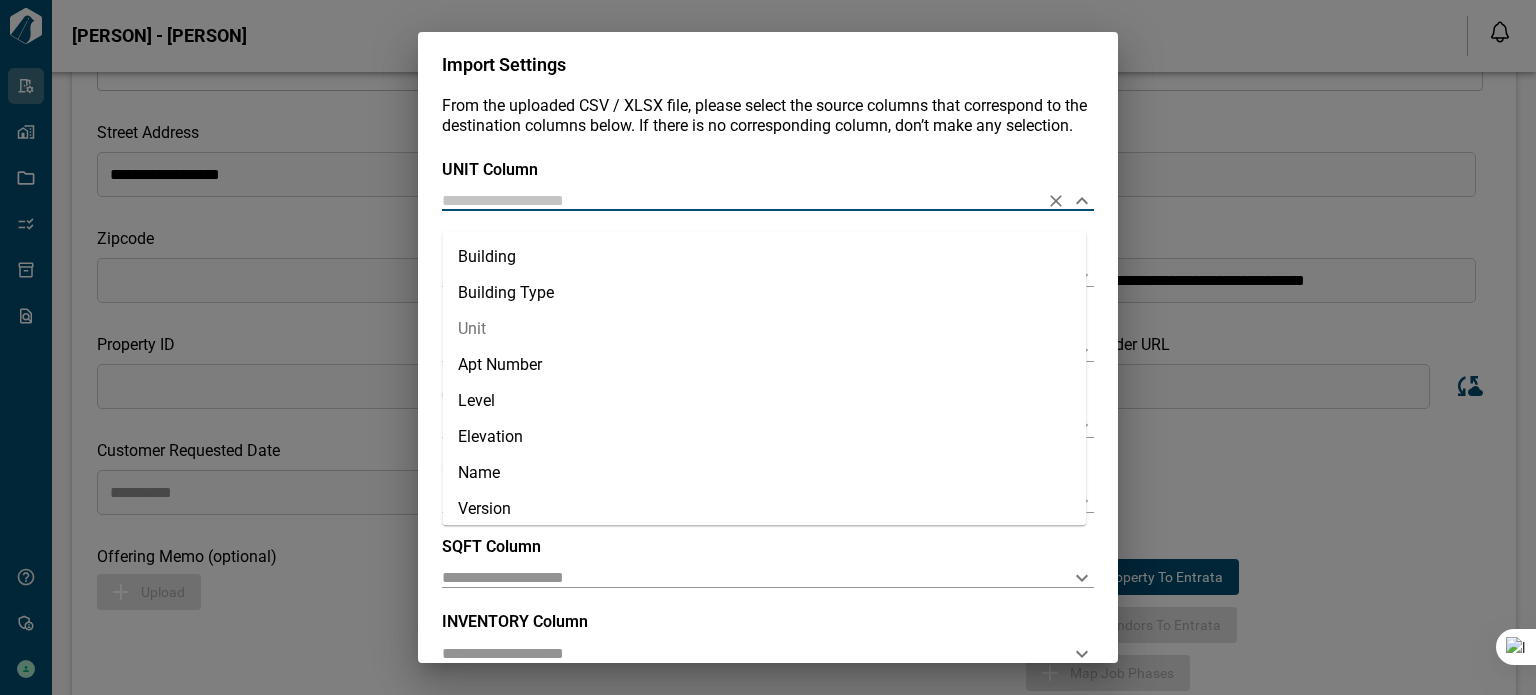 click on "Unit" at bounding box center (764, 329) 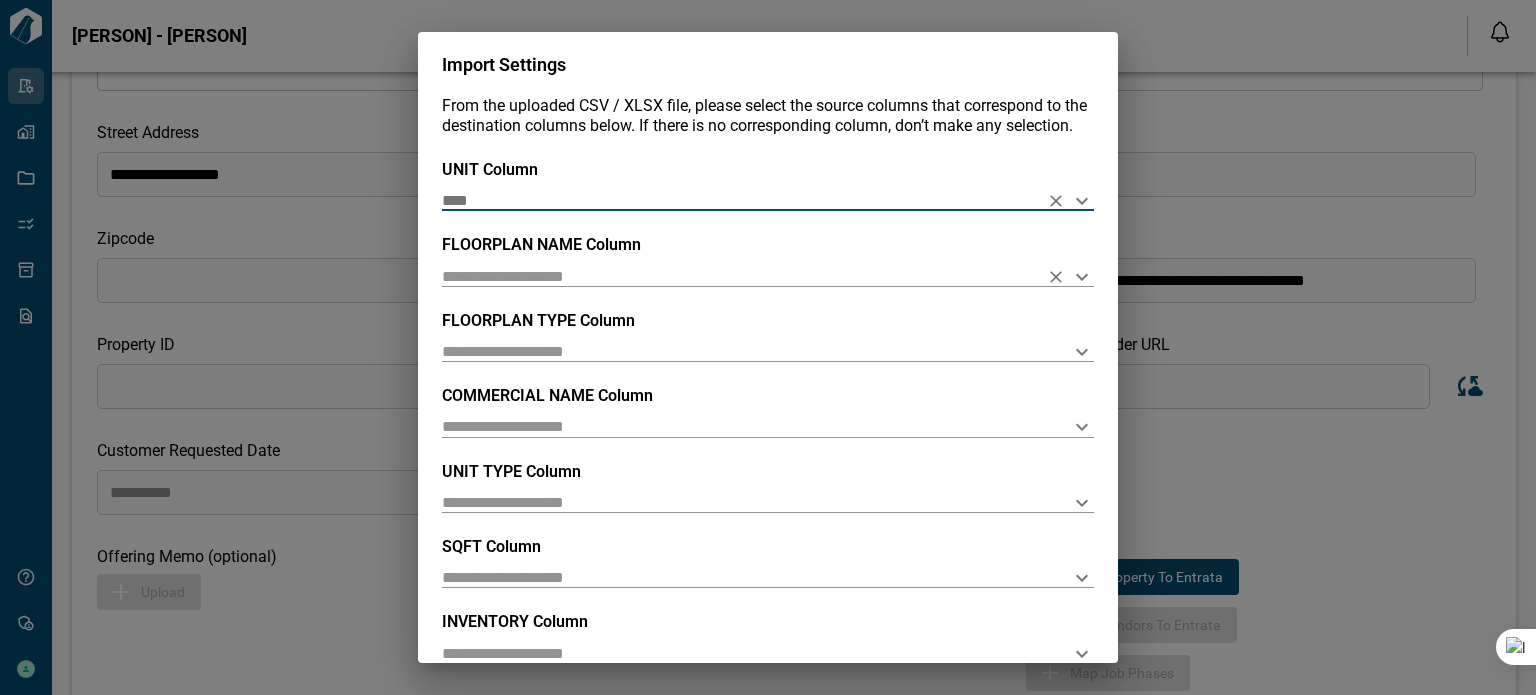 click at bounding box center [736, 276] 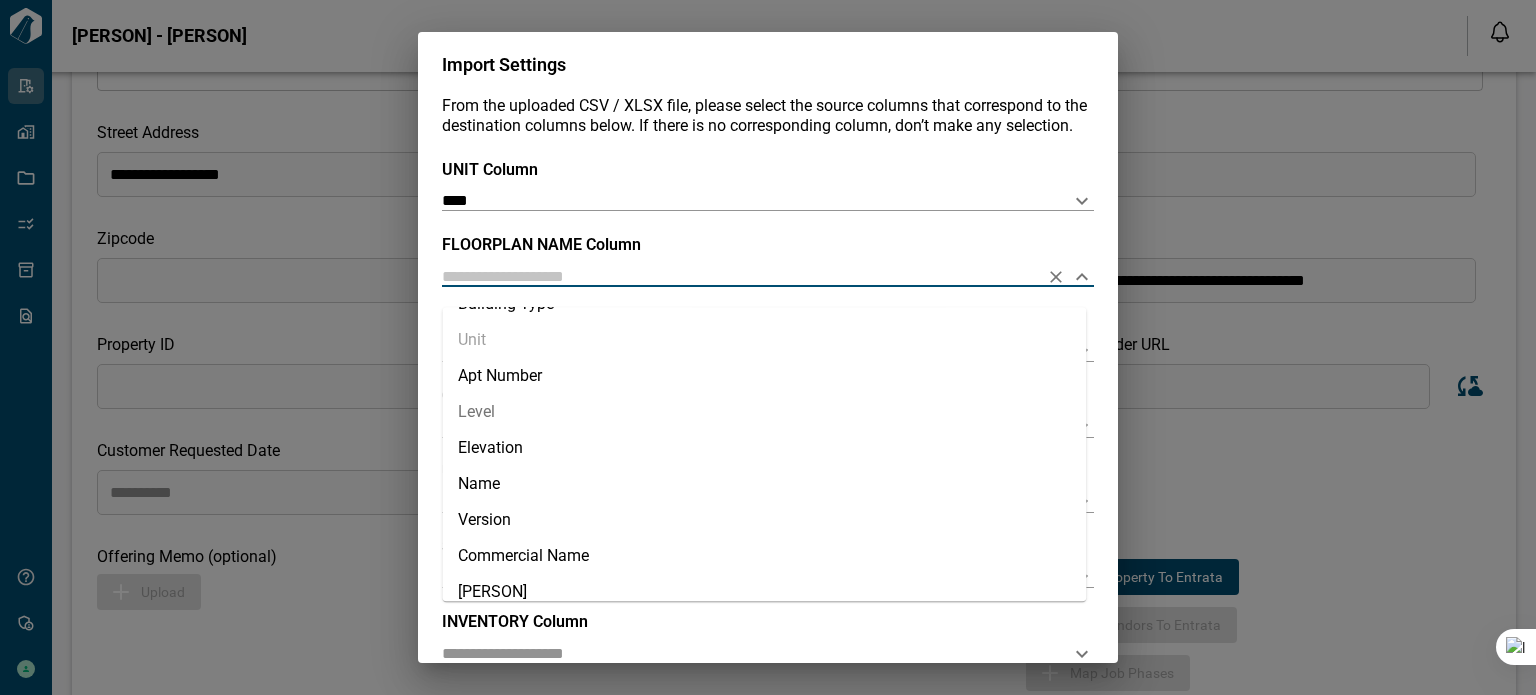 scroll, scrollTop: 100, scrollLeft: 0, axis: vertical 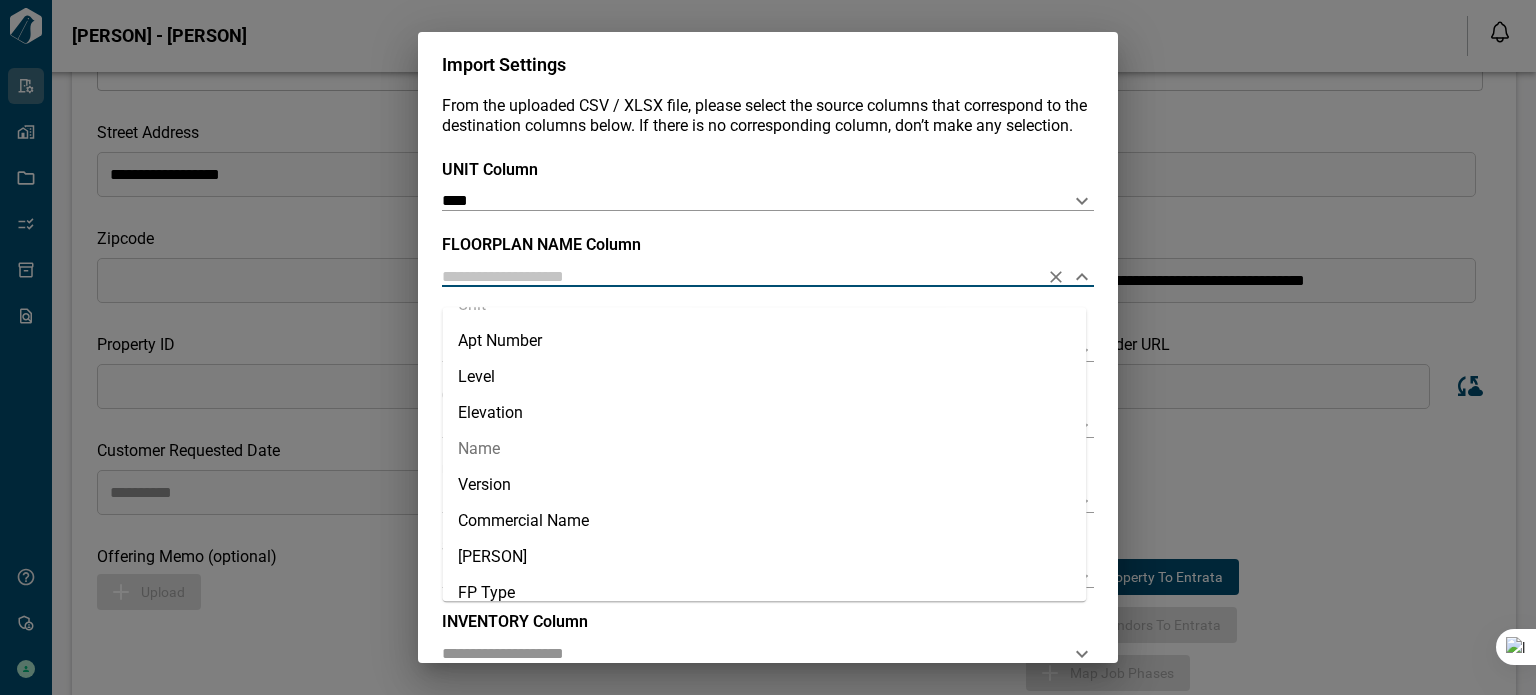 click on "Name" at bounding box center [764, 449] 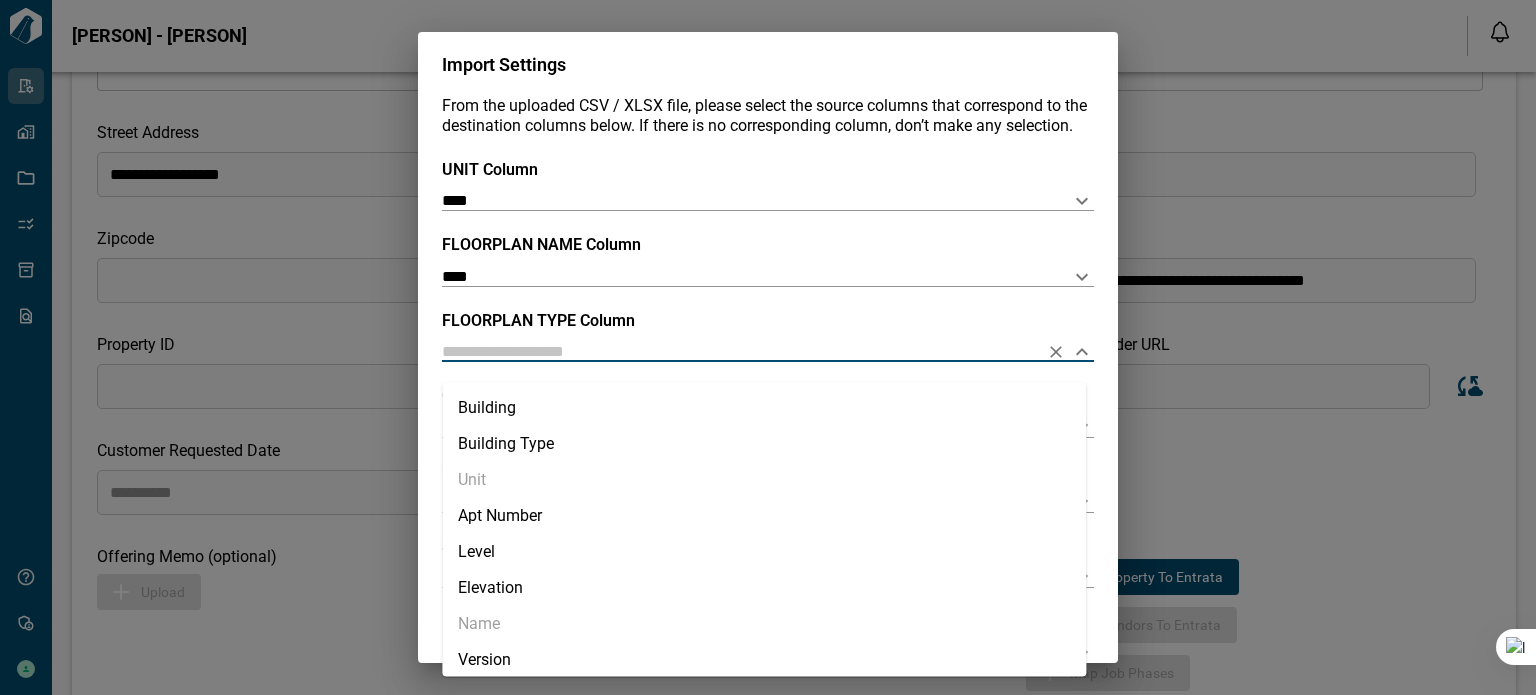 click at bounding box center [736, 351] 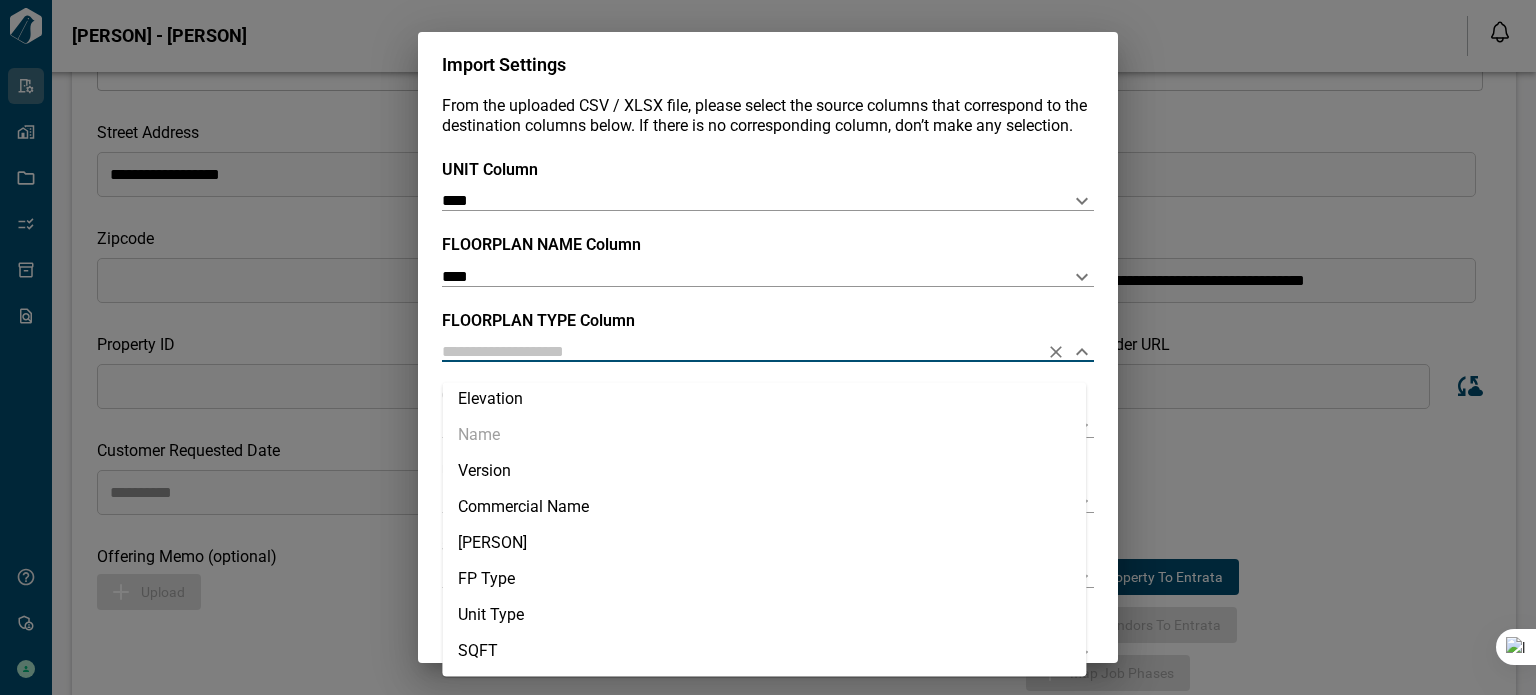 scroll, scrollTop: 200, scrollLeft: 0, axis: vertical 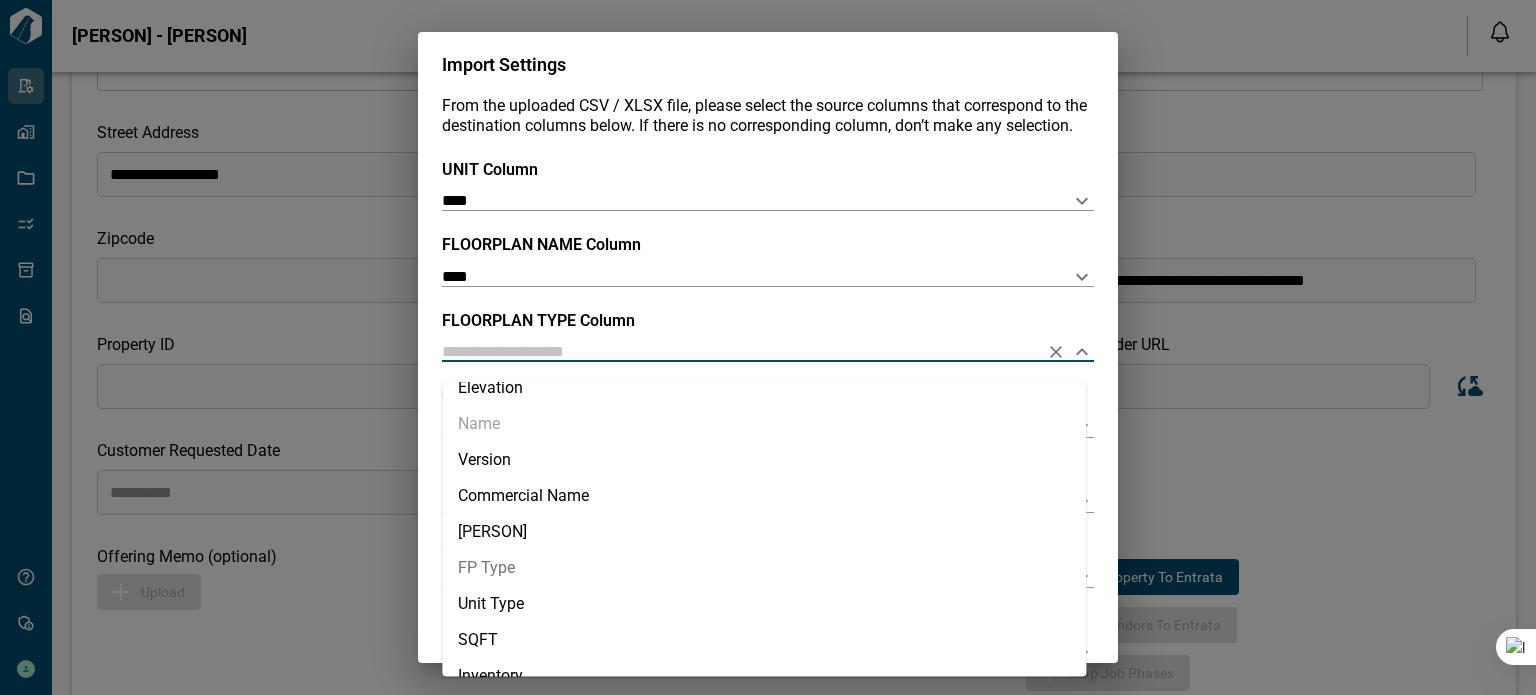 click on "FP Type" at bounding box center (764, 568) 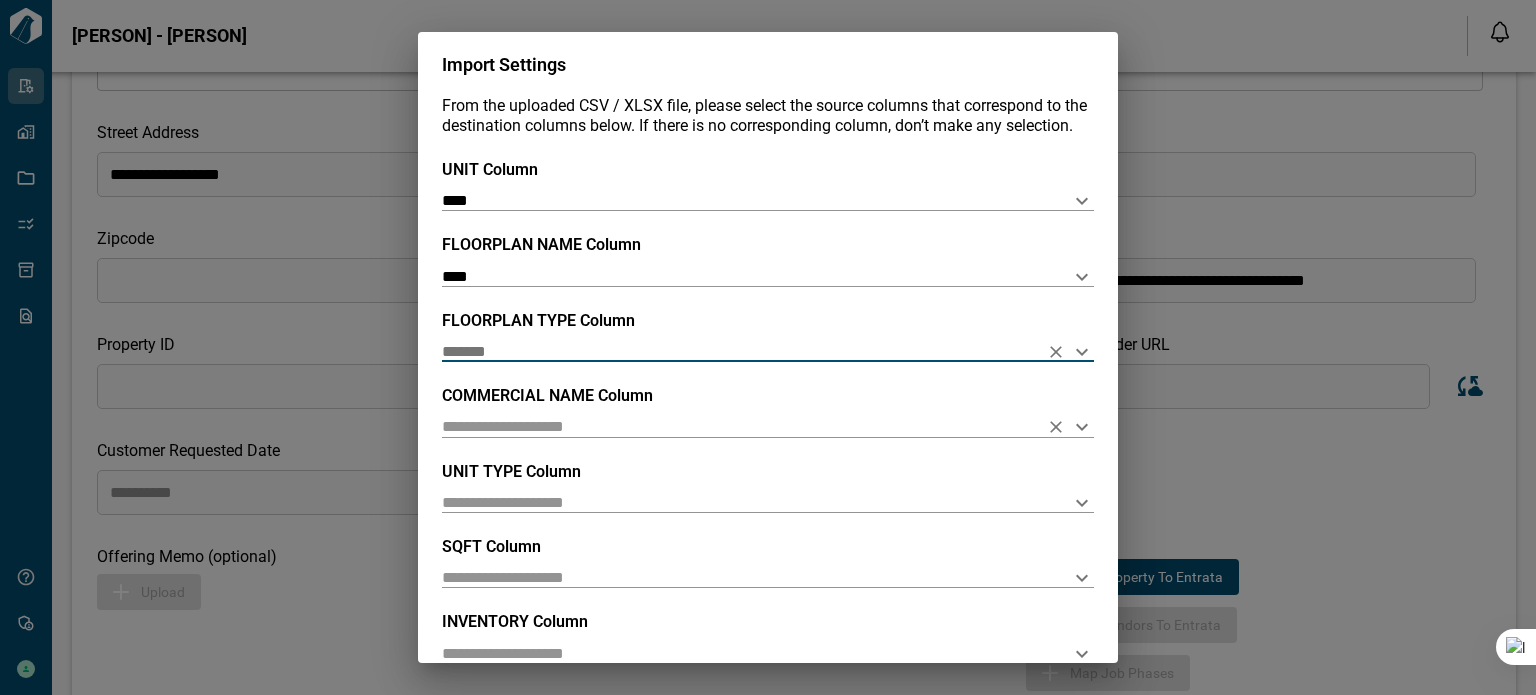 click at bounding box center [736, 426] 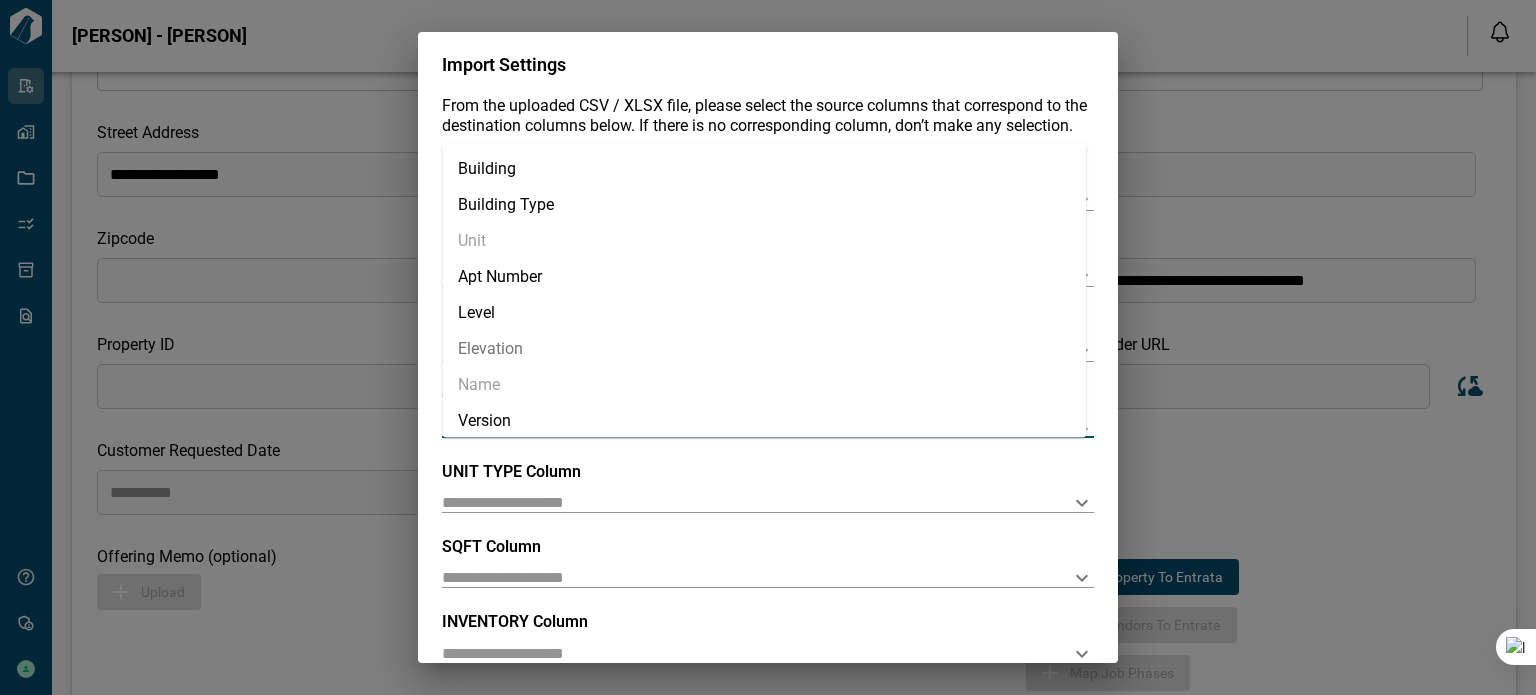 scroll, scrollTop: 200, scrollLeft: 0, axis: vertical 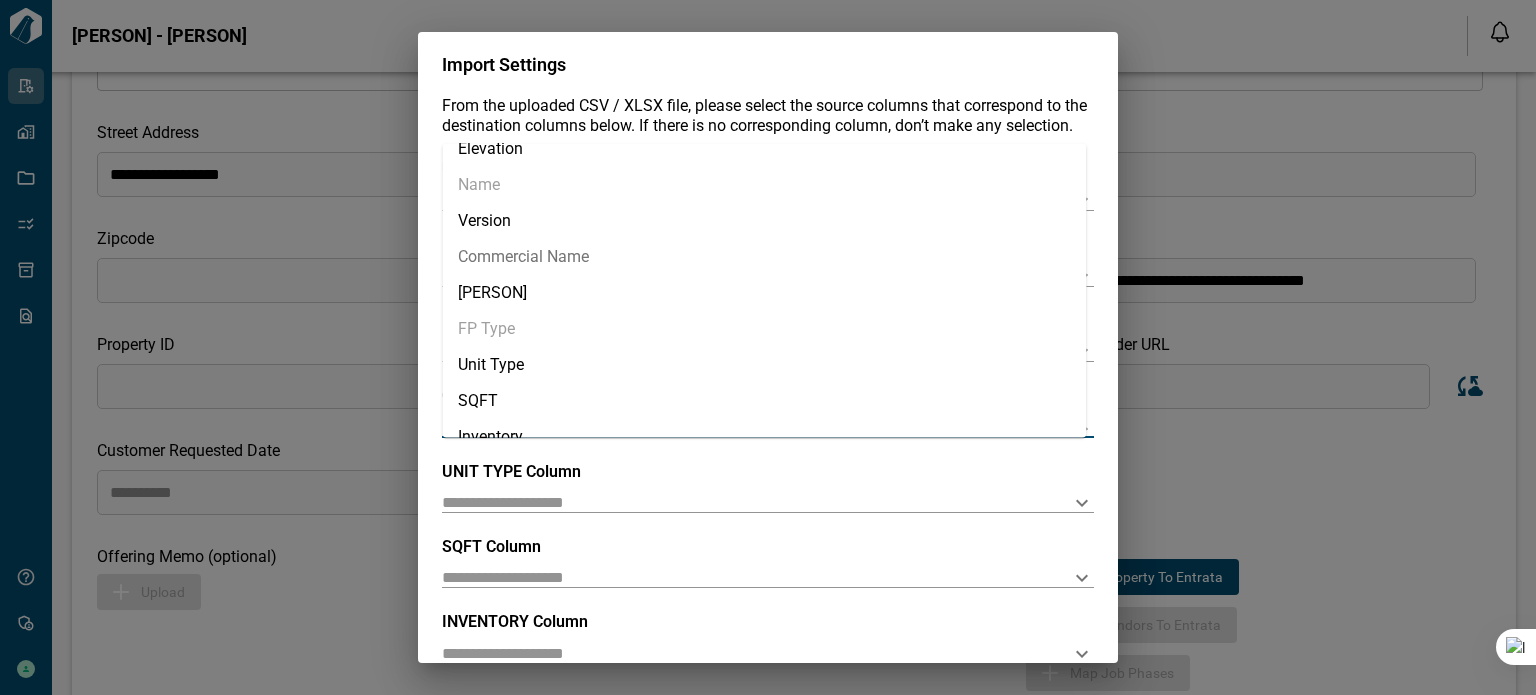 click on "Commercial Name" at bounding box center [764, 257] 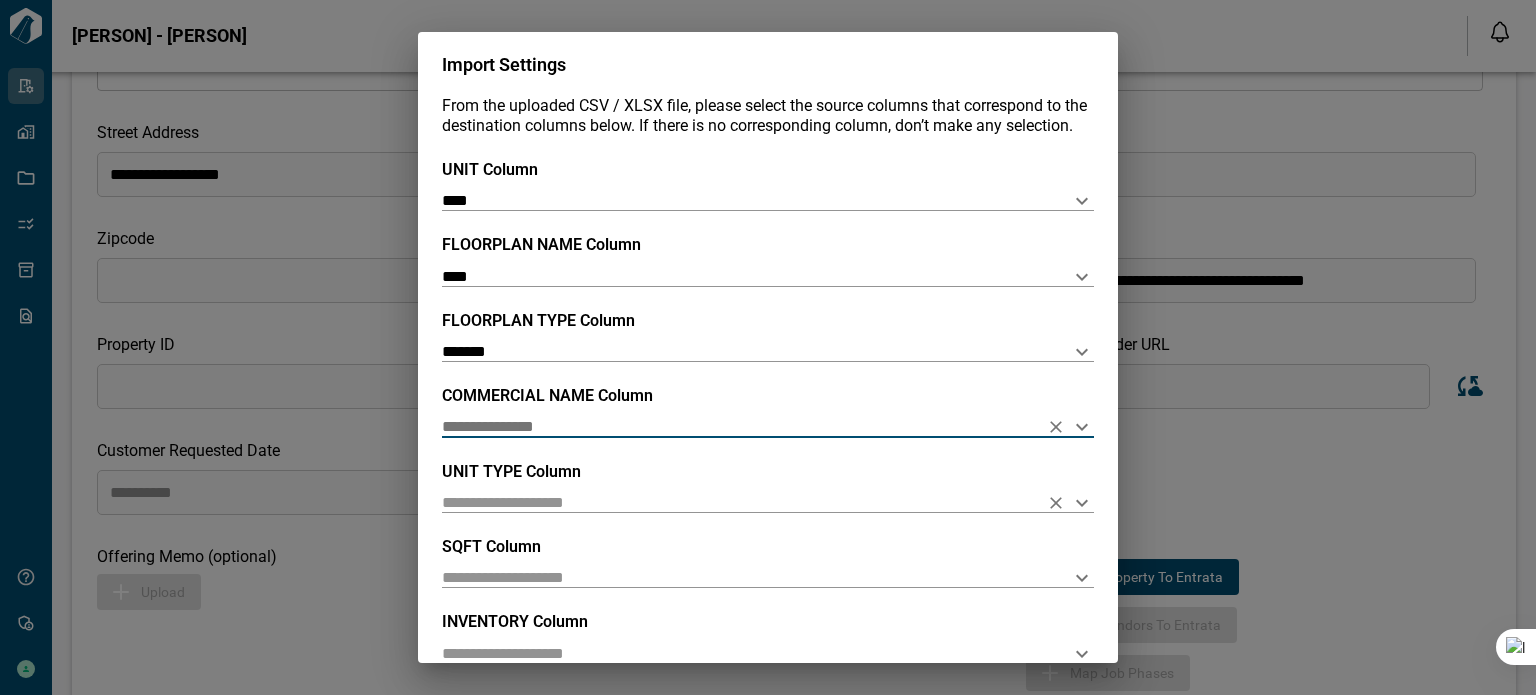 click at bounding box center [736, 502] 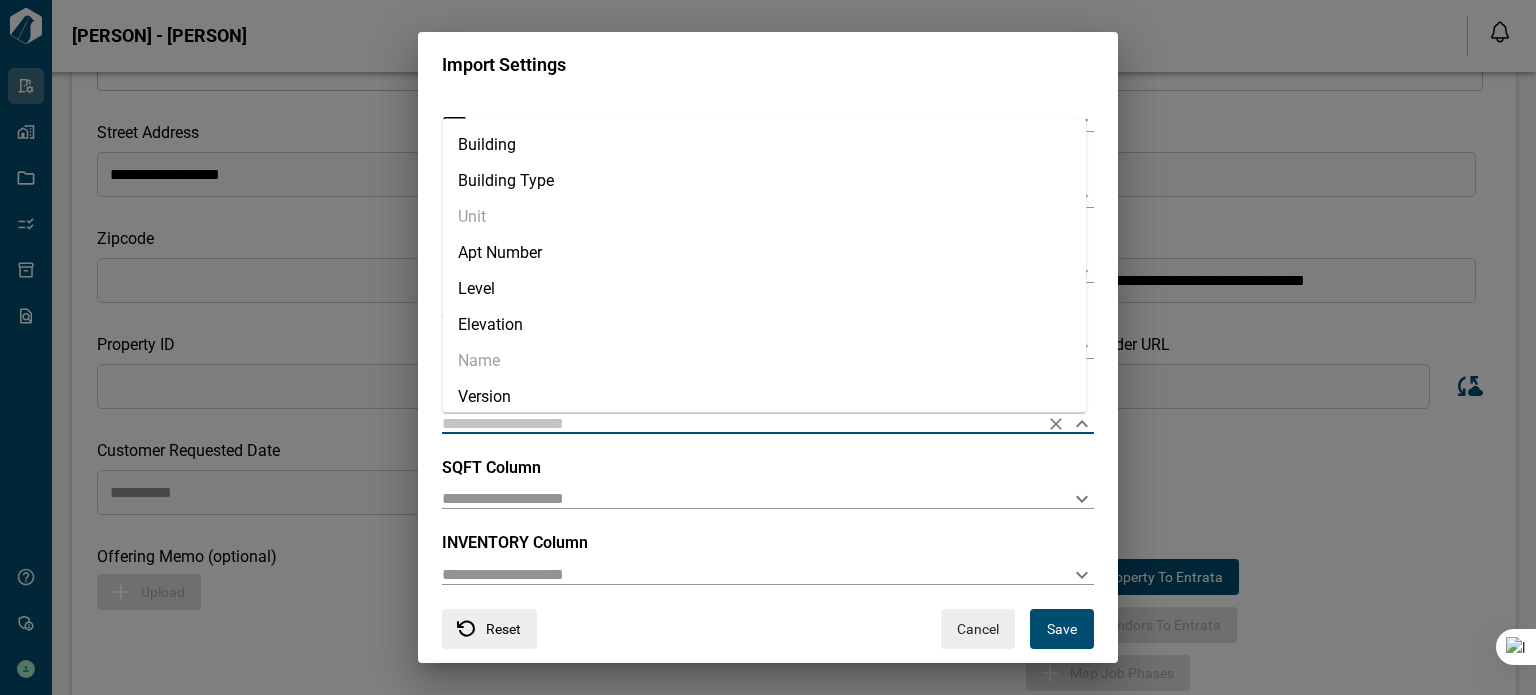 scroll, scrollTop: 100, scrollLeft: 0, axis: vertical 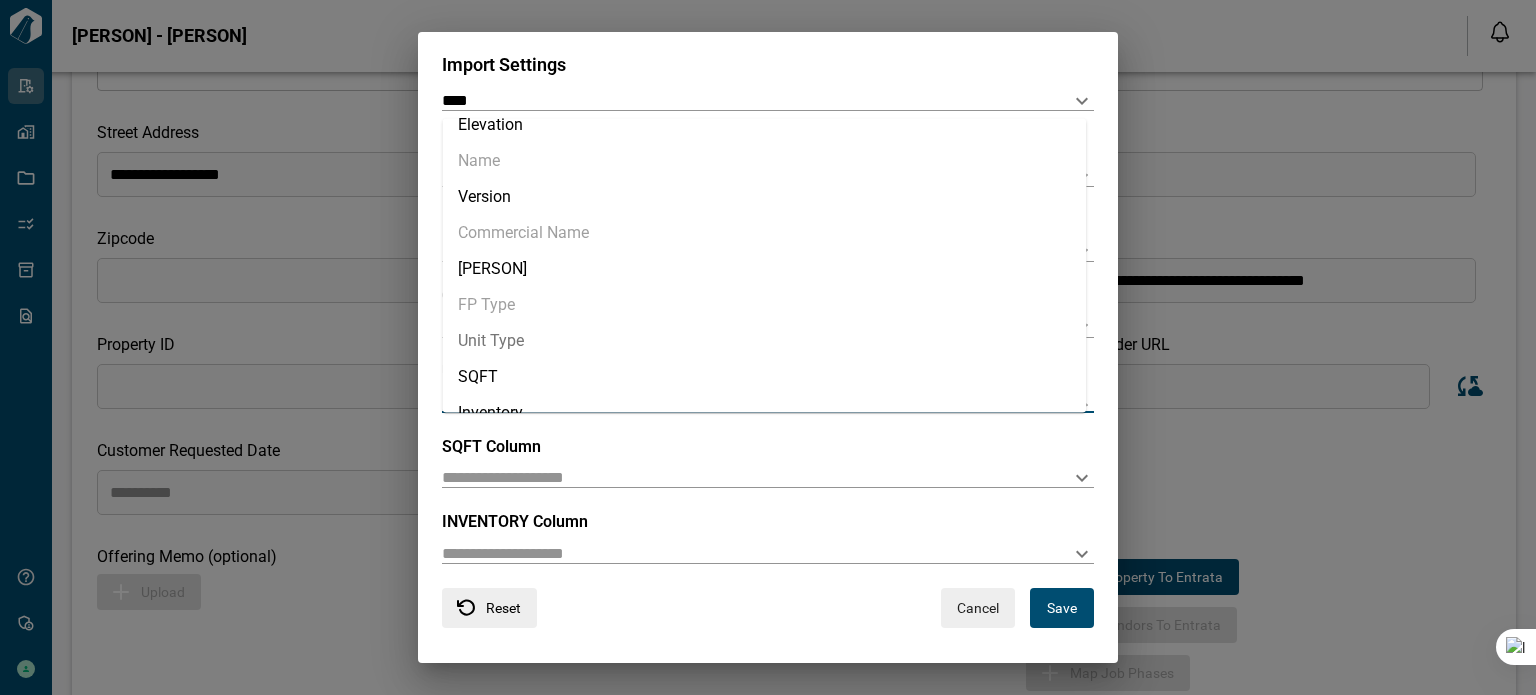 click on "Unit Type" at bounding box center [764, 341] 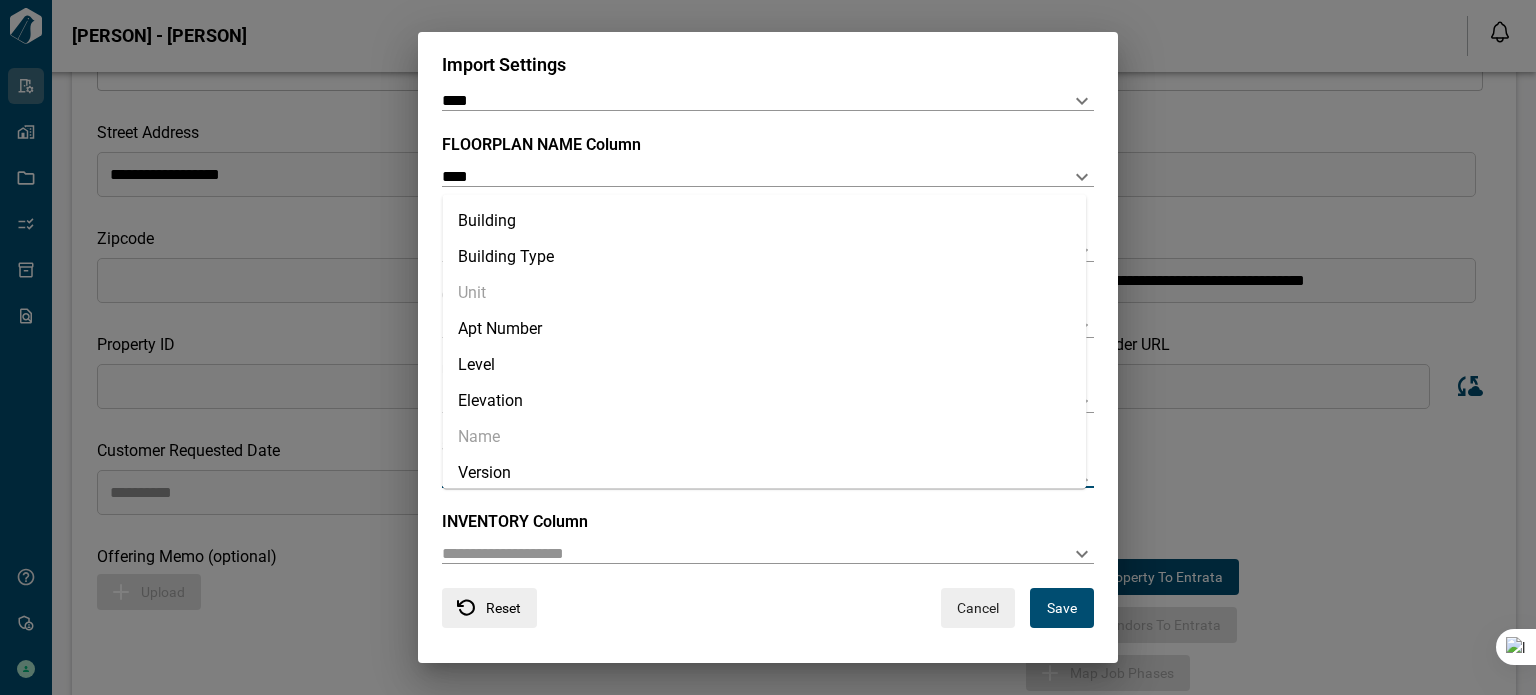click at bounding box center (736, 477) 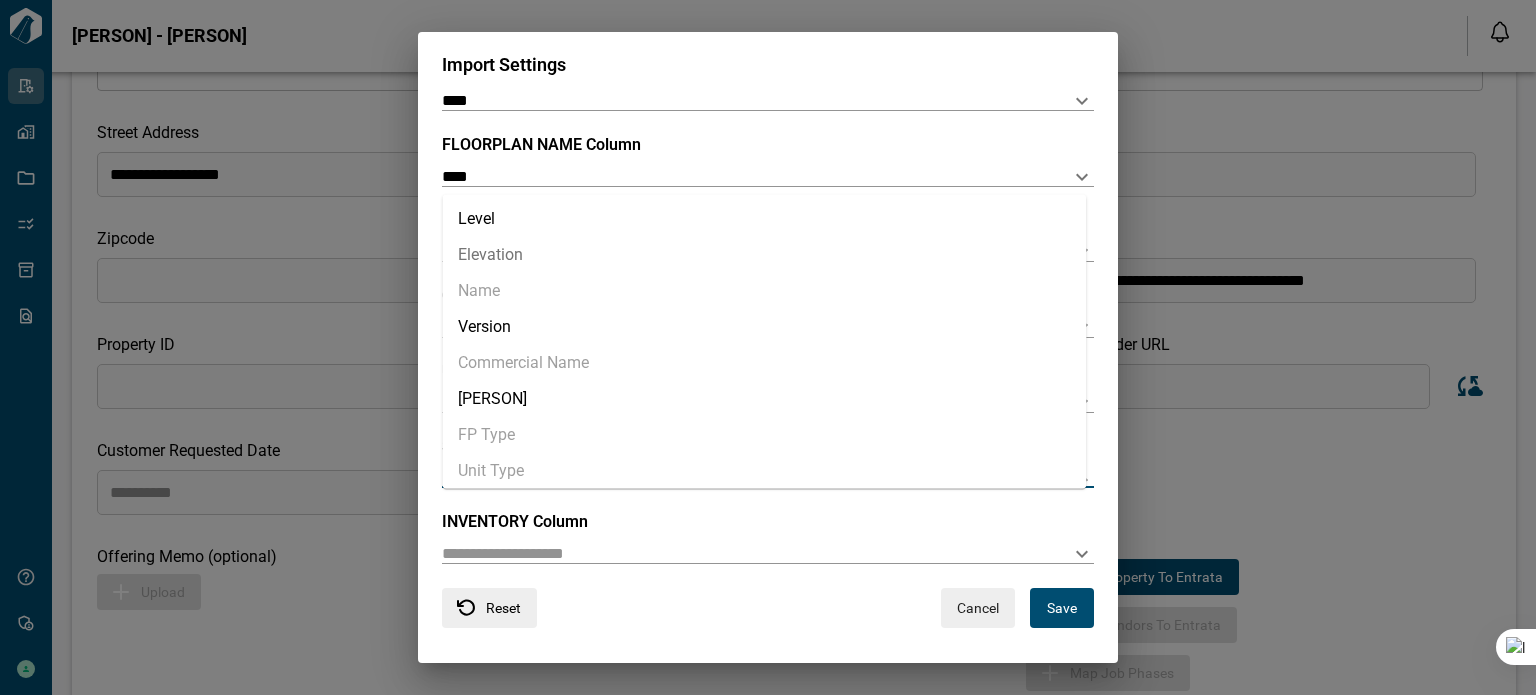 scroll, scrollTop: 300, scrollLeft: 0, axis: vertical 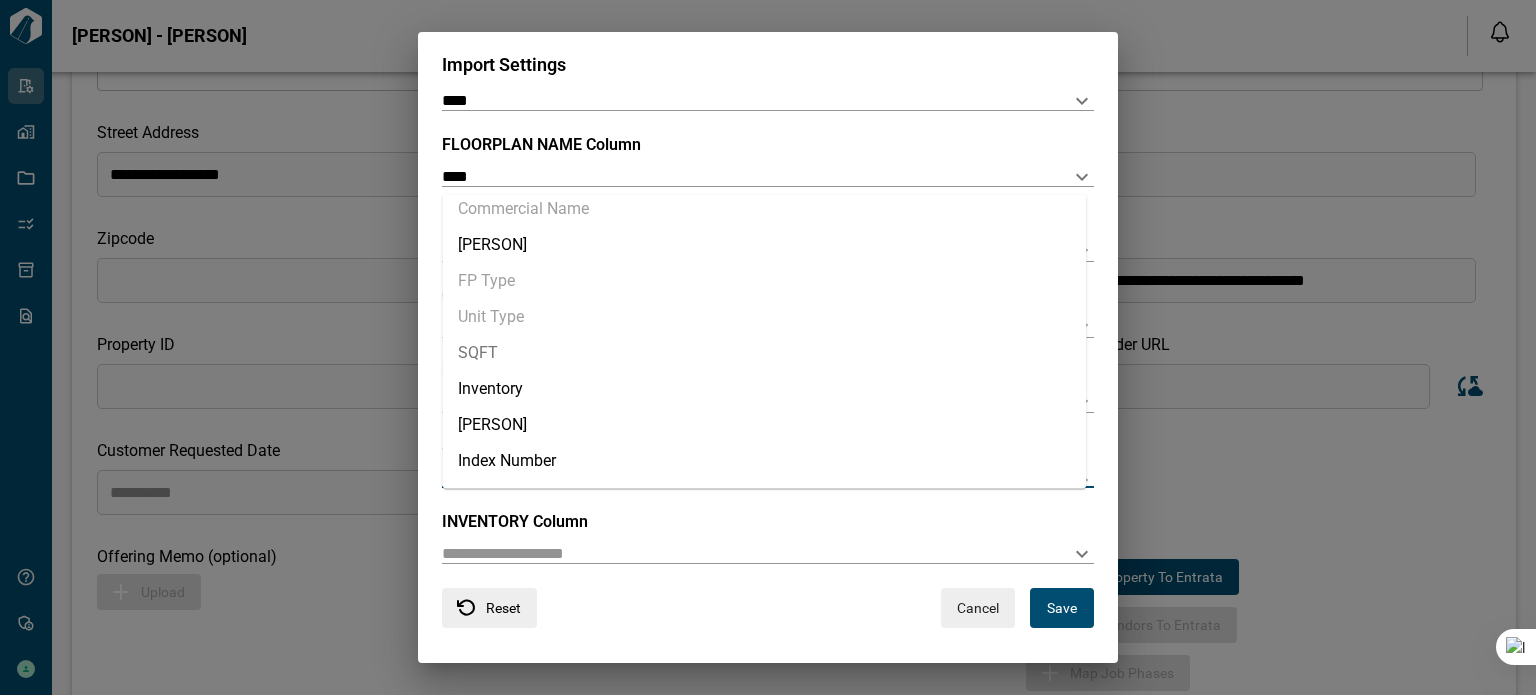 click on "SQFT" at bounding box center [764, 353] 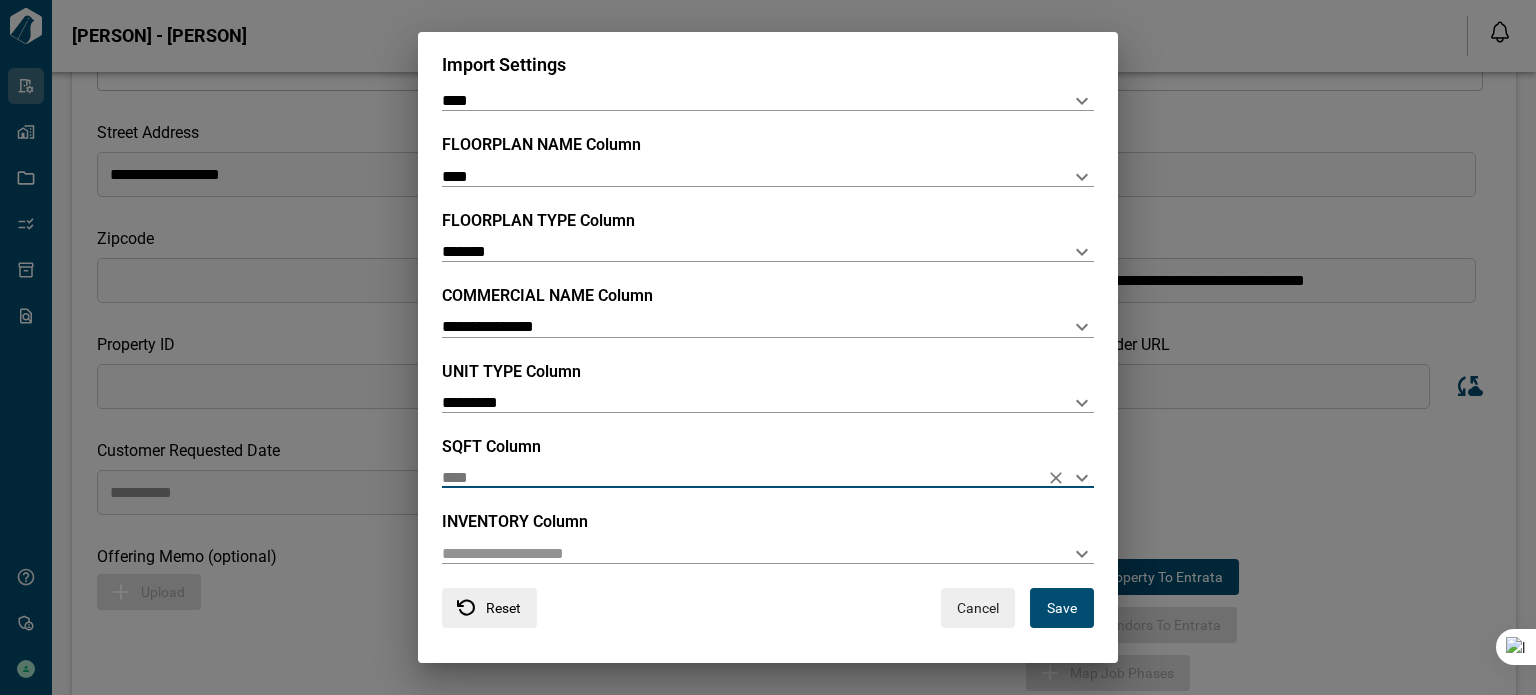 scroll, scrollTop: 128, scrollLeft: 0, axis: vertical 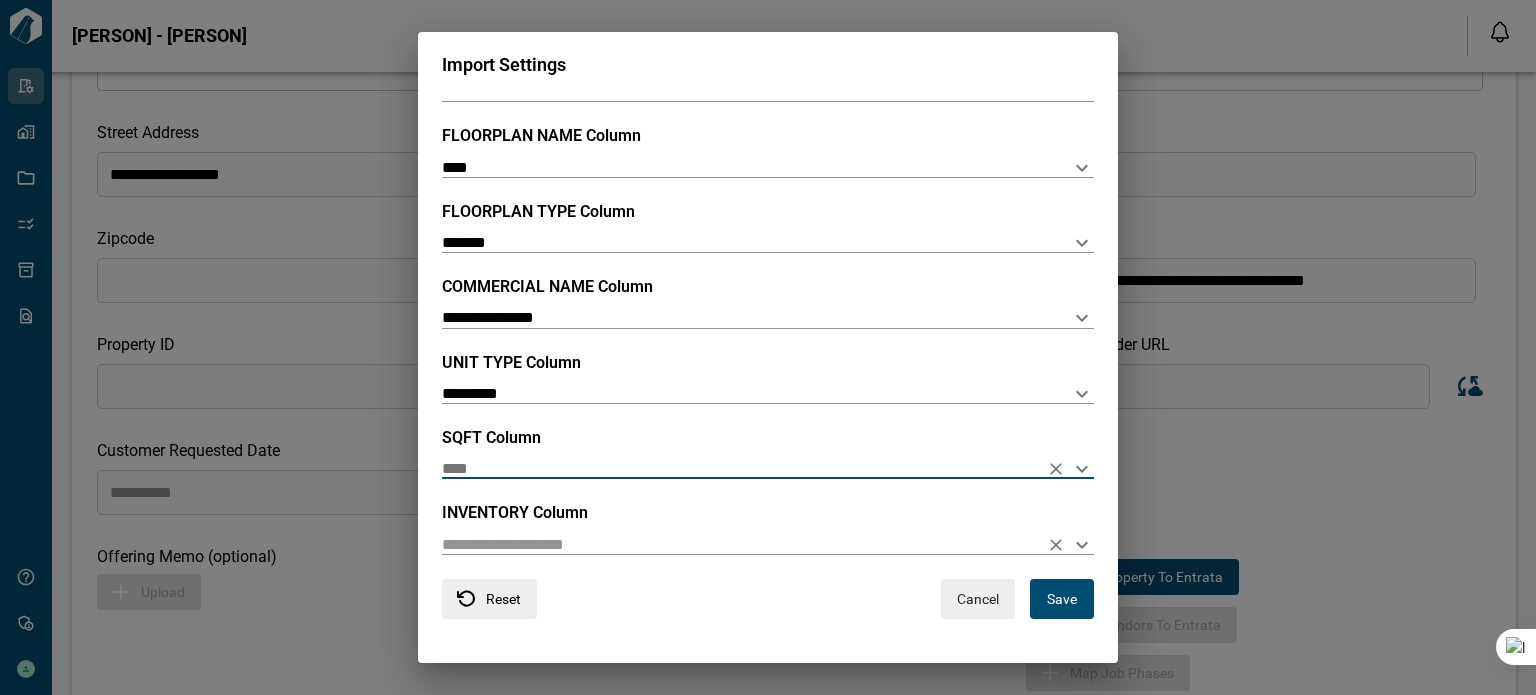click at bounding box center (736, 543) 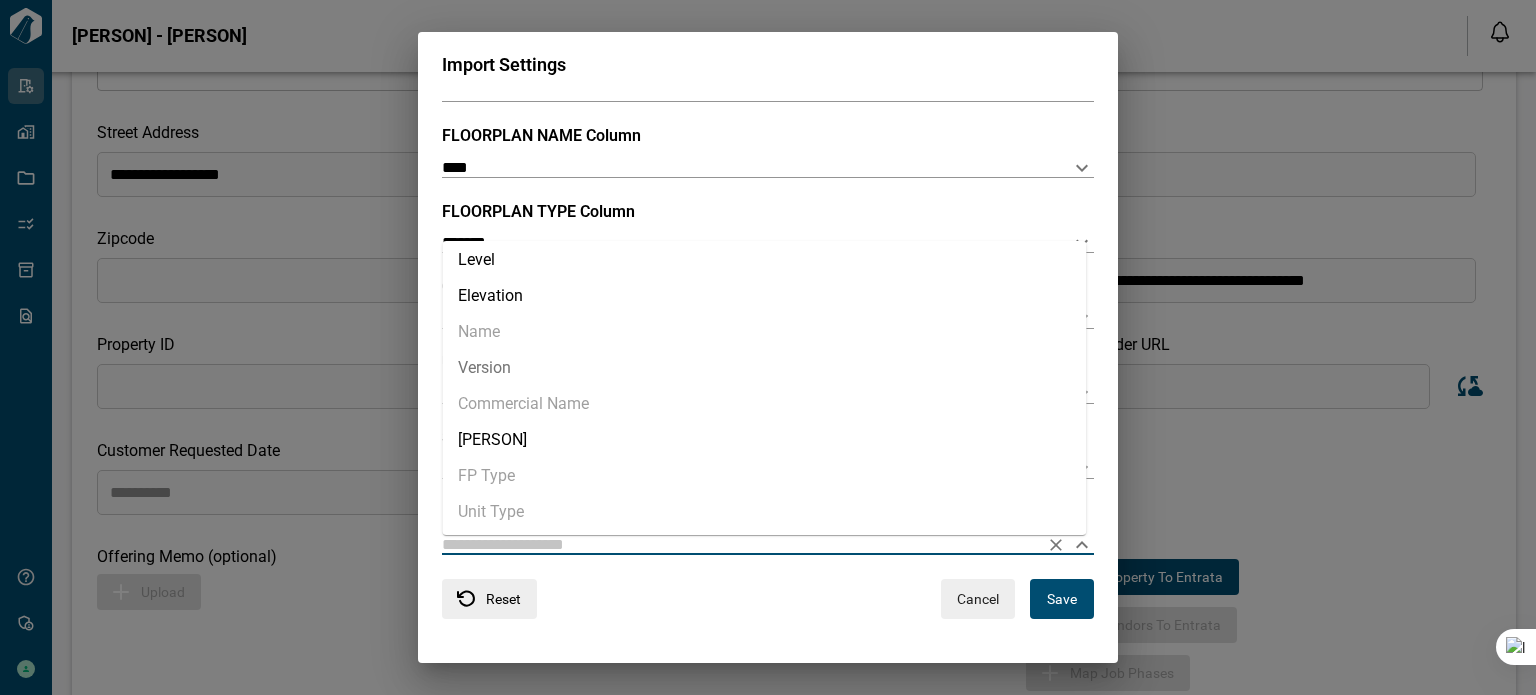 scroll, scrollTop: 300, scrollLeft: 0, axis: vertical 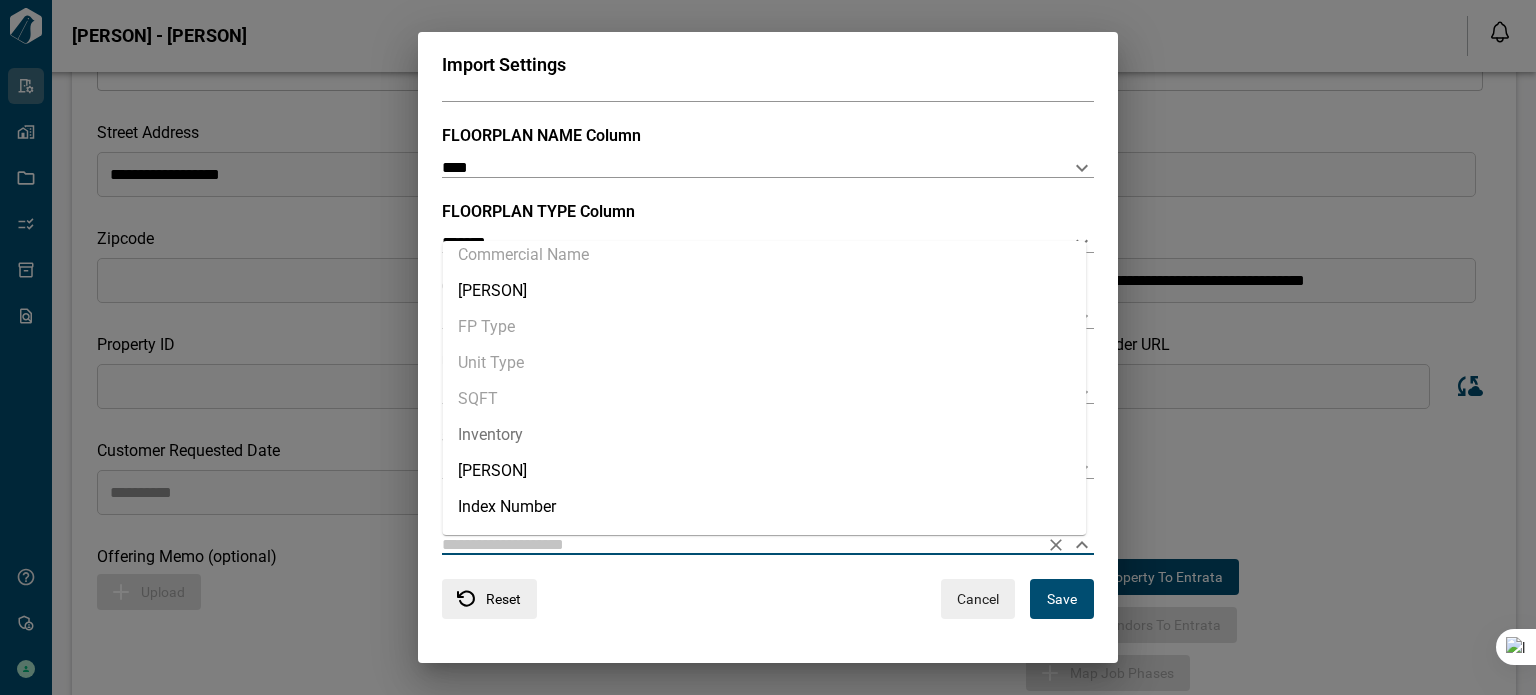 click on "Inventory" at bounding box center [764, 435] 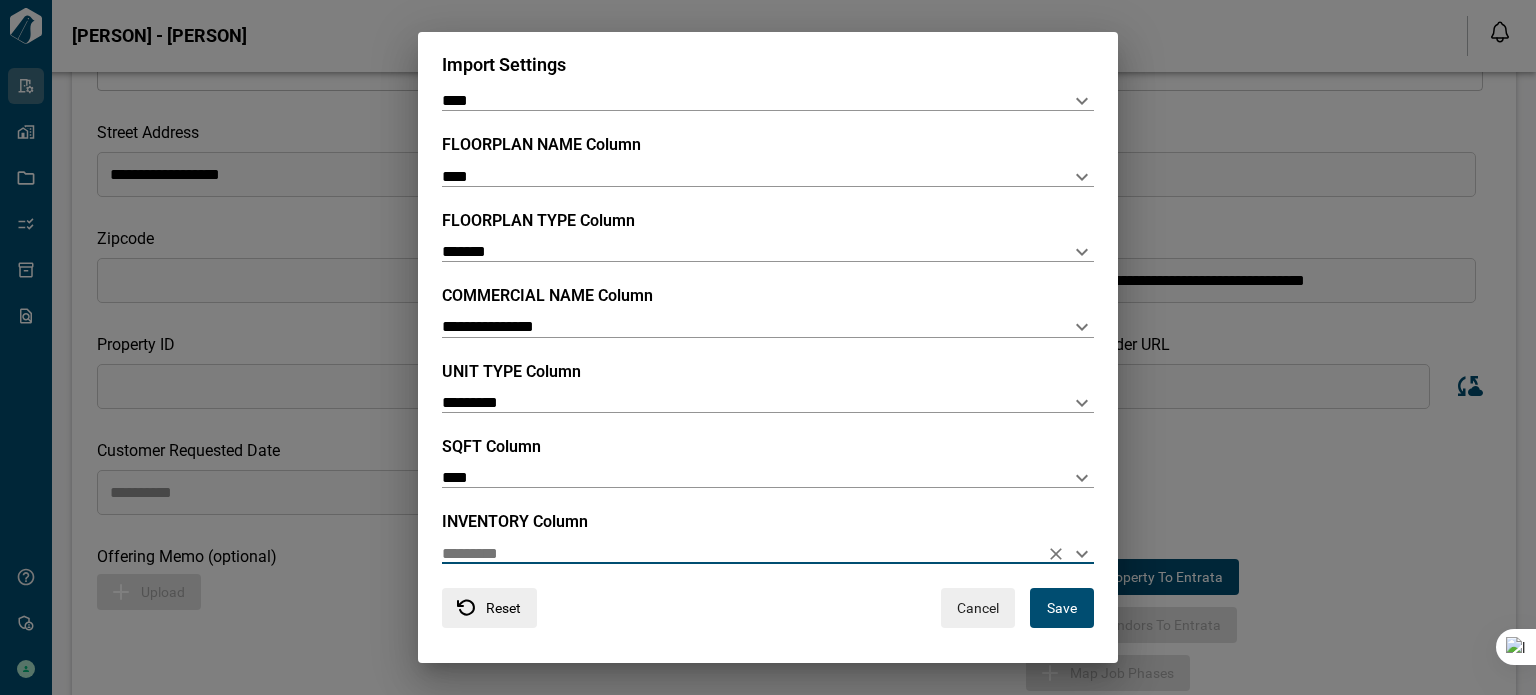 scroll, scrollTop: 128, scrollLeft: 0, axis: vertical 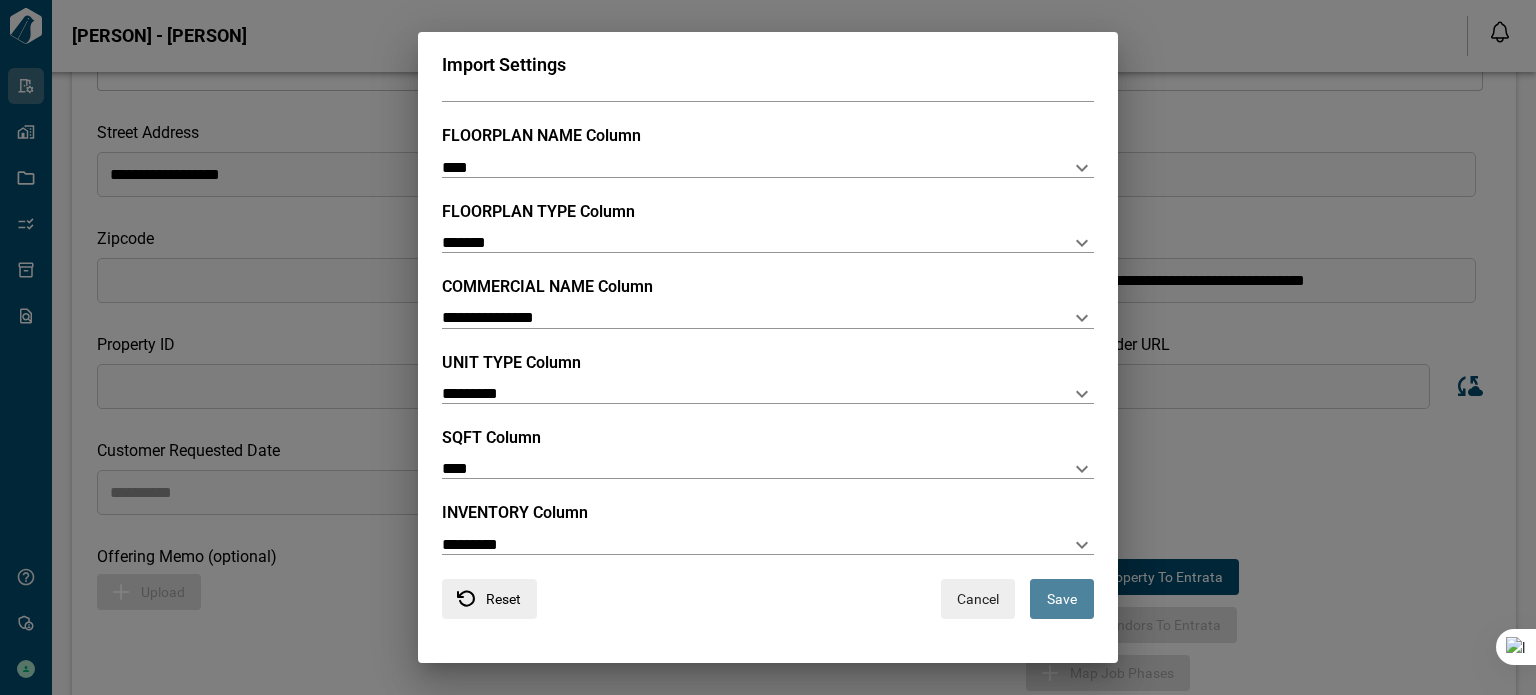 click on "Save" at bounding box center [1062, 599] 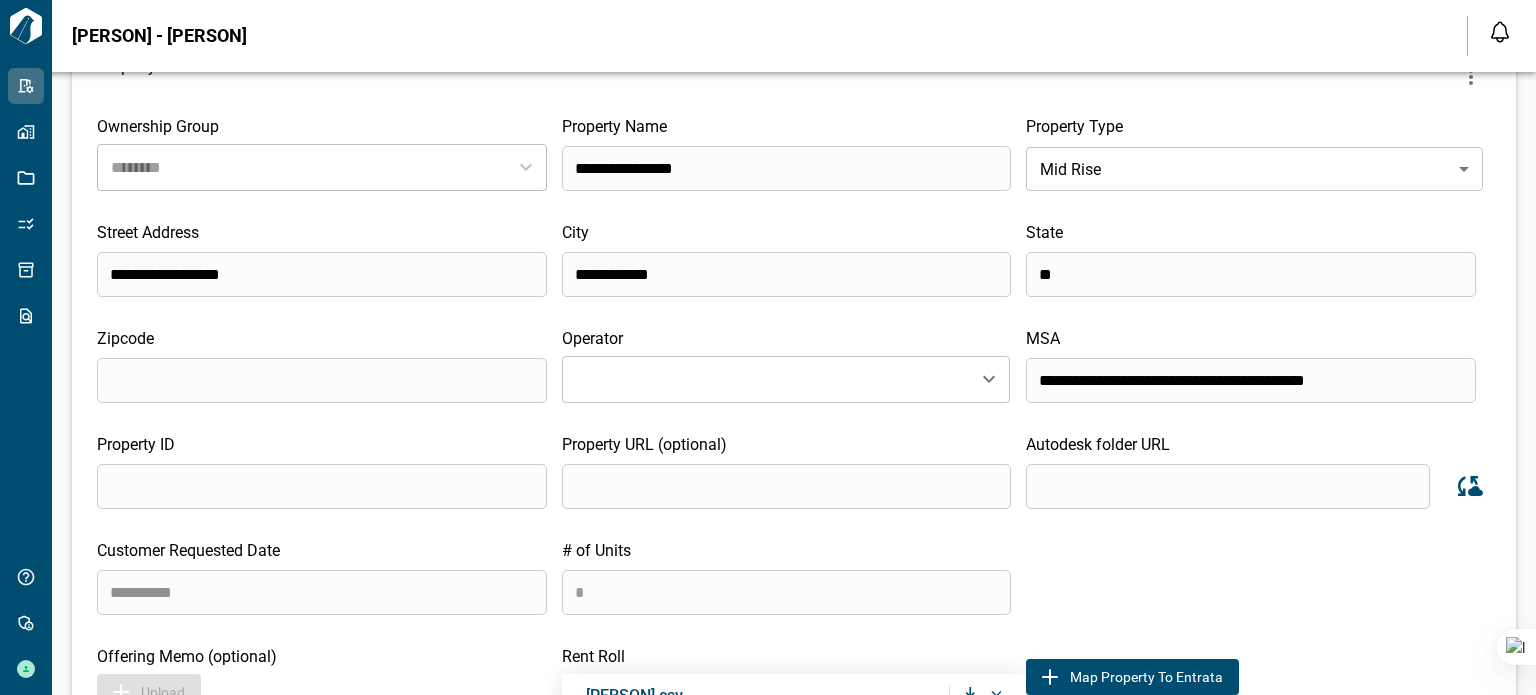 scroll, scrollTop: 0, scrollLeft: 0, axis: both 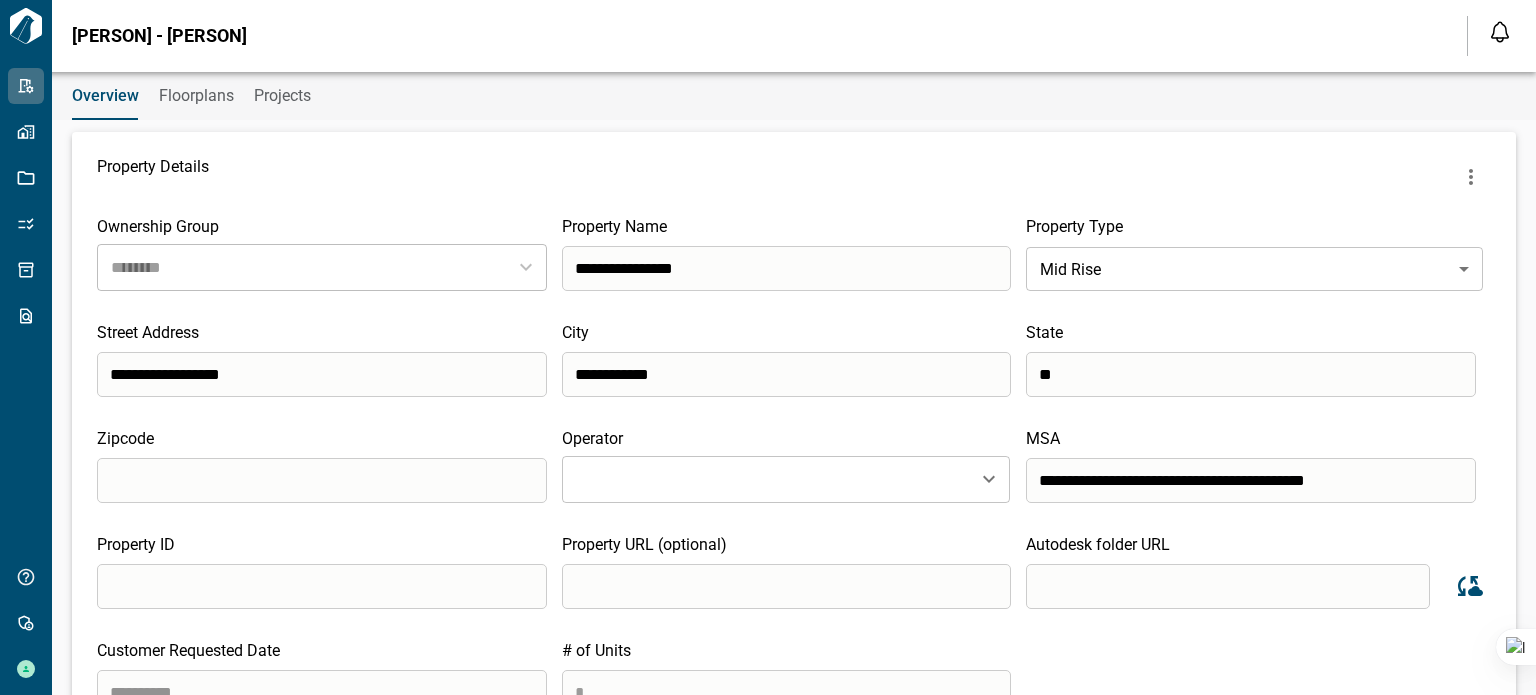 click at bounding box center (1228, 586) 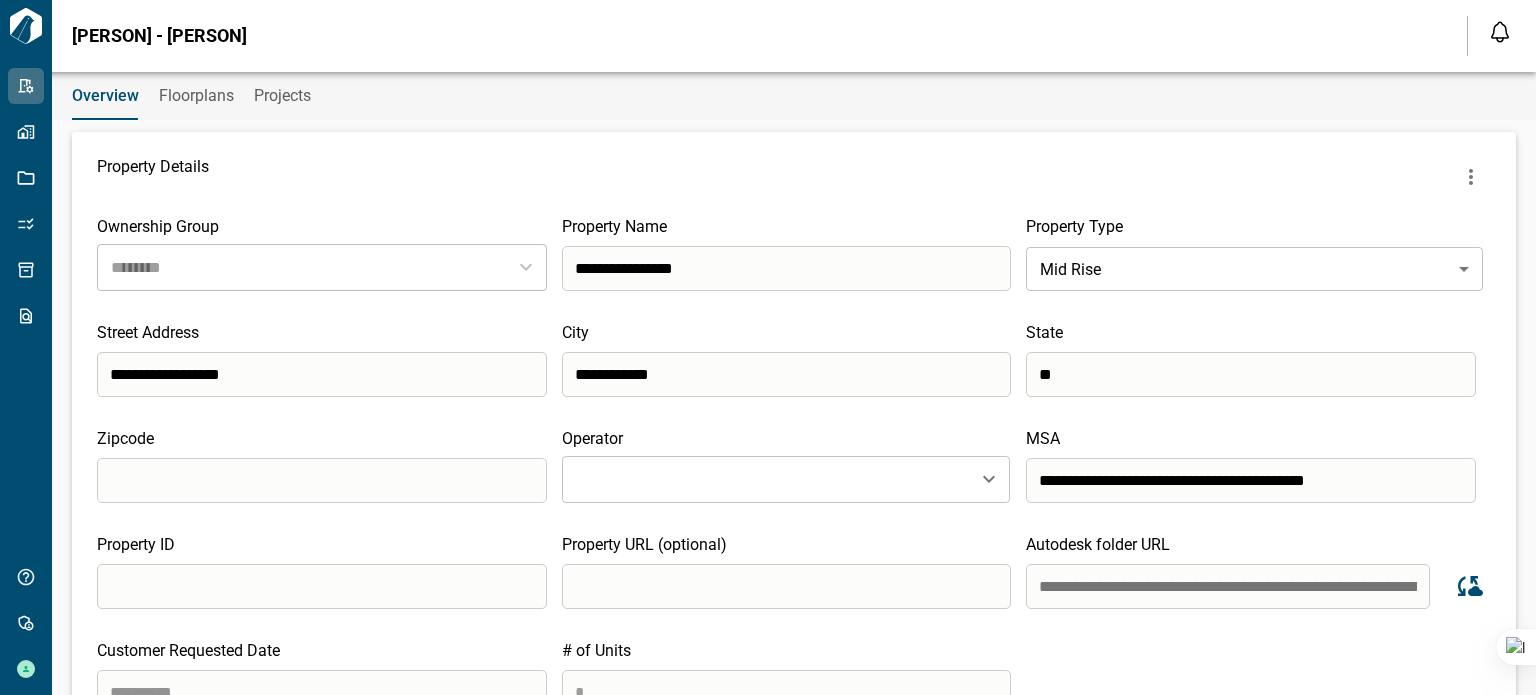 scroll, scrollTop: 0, scrollLeft: 662, axis: horizontal 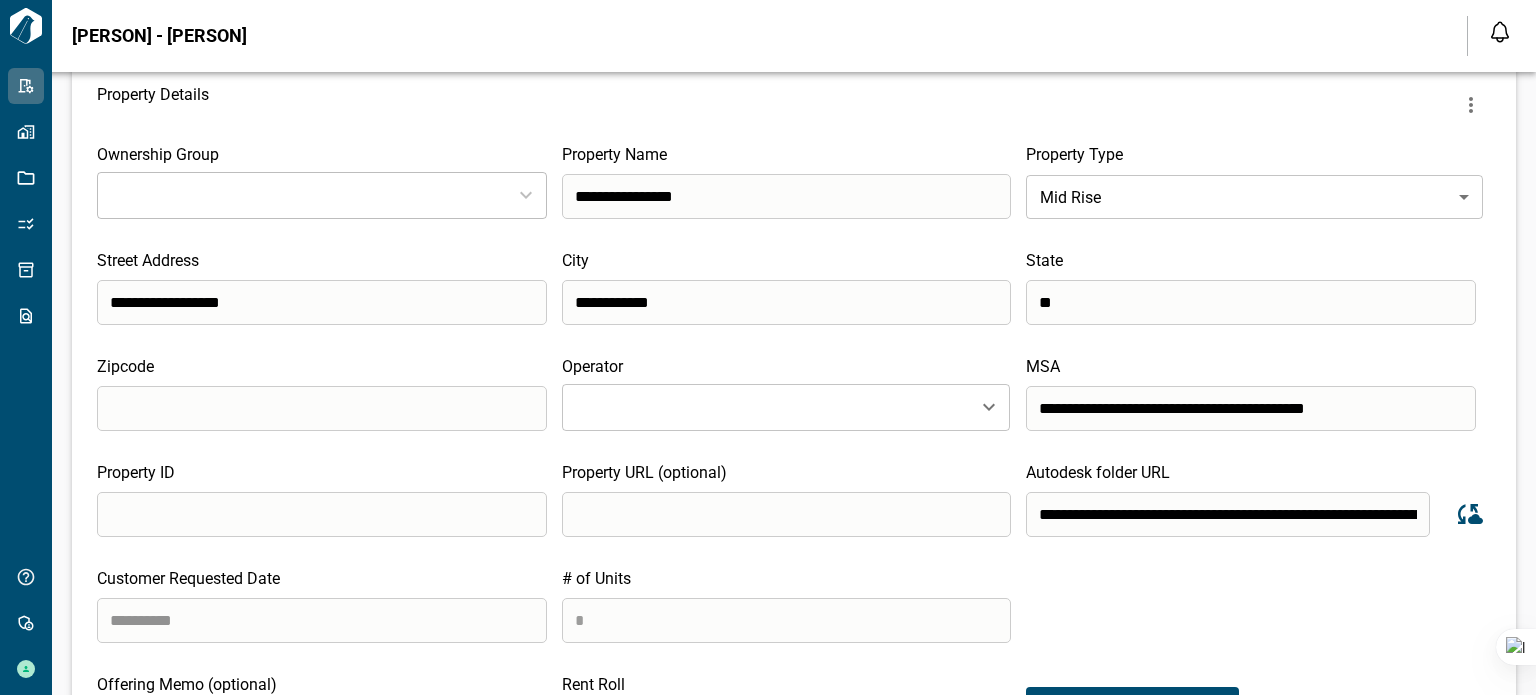 type on "********" 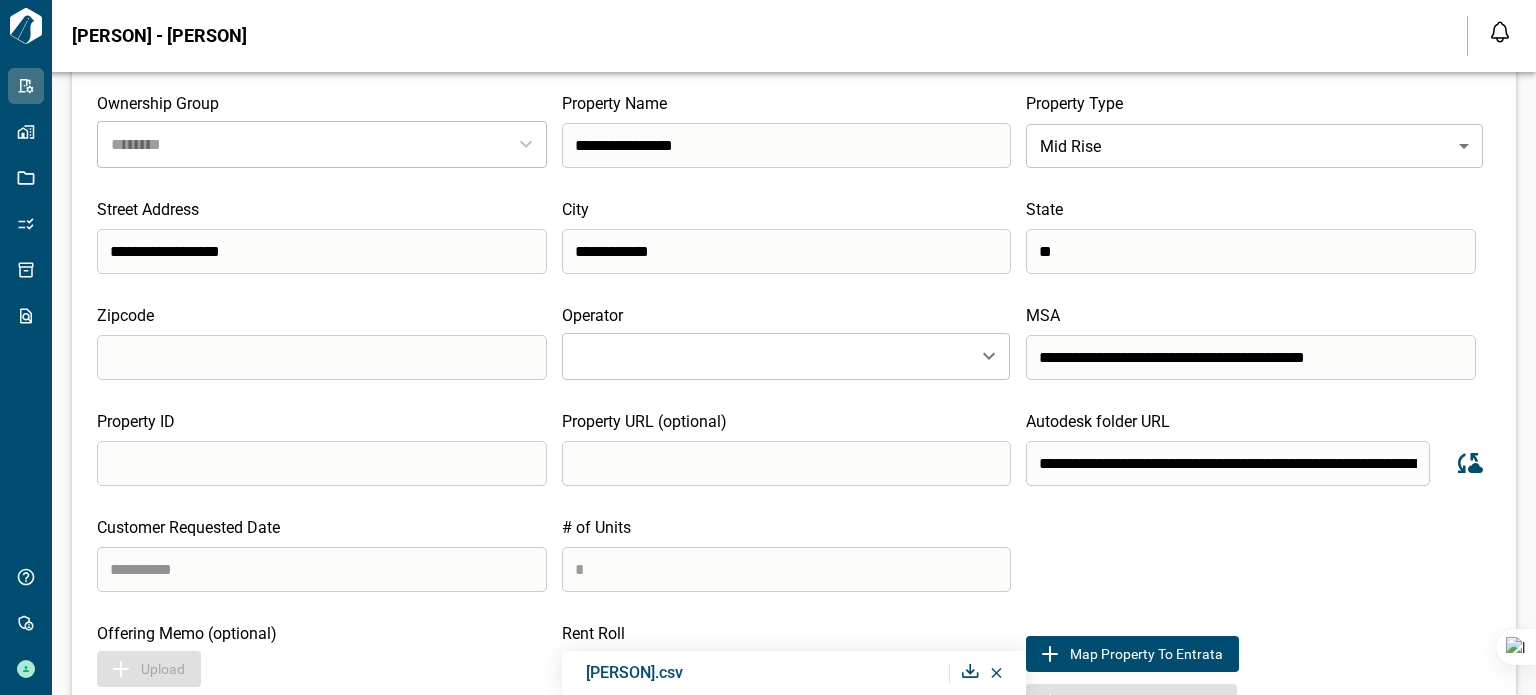 scroll, scrollTop: 94, scrollLeft: 0, axis: vertical 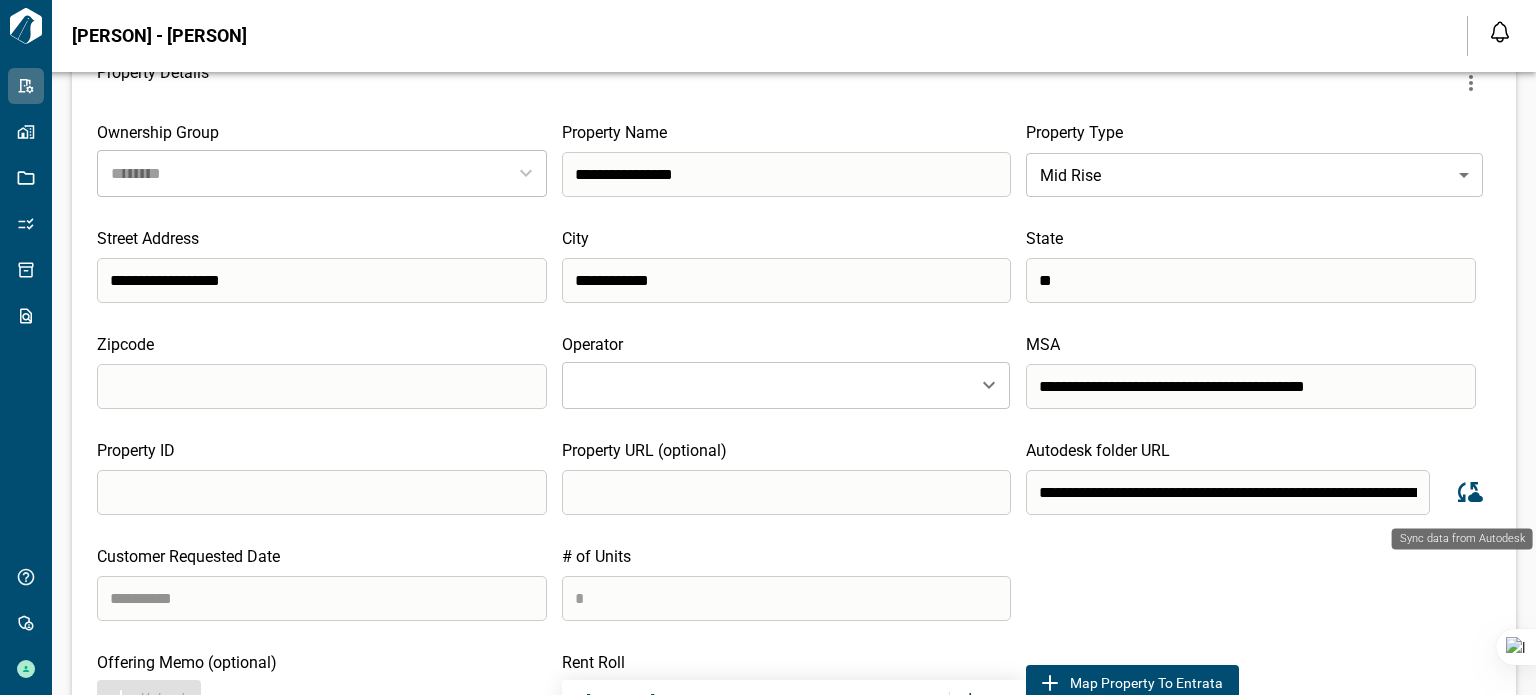 click 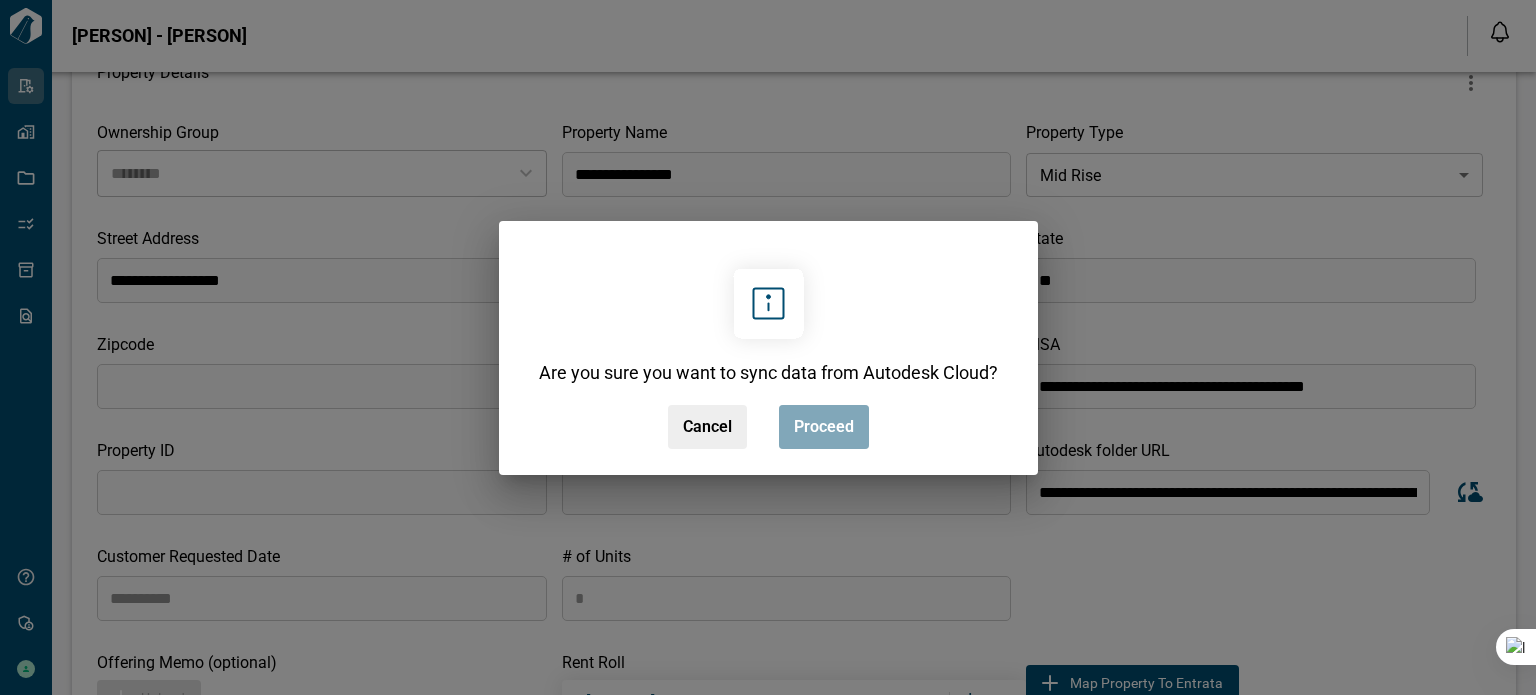 click on "Proceed" at bounding box center [824, 427] 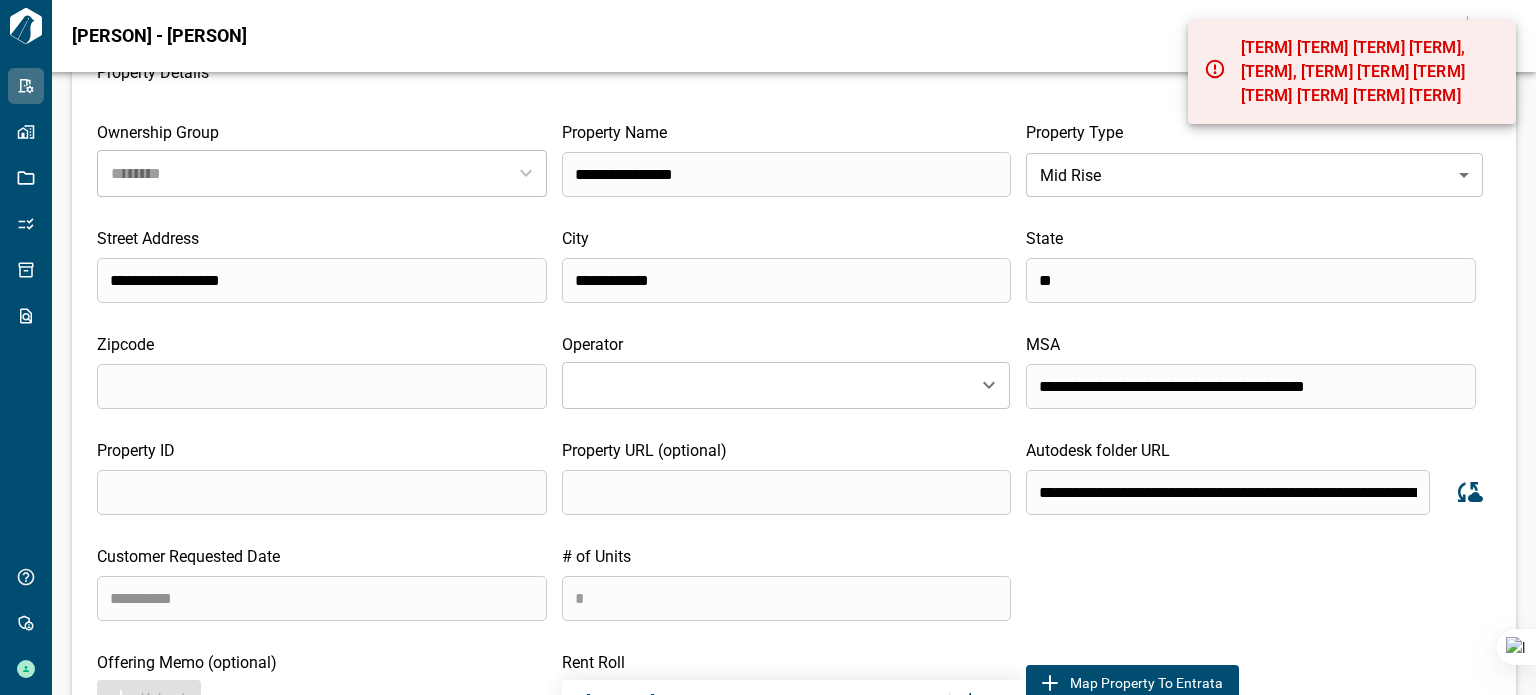 type 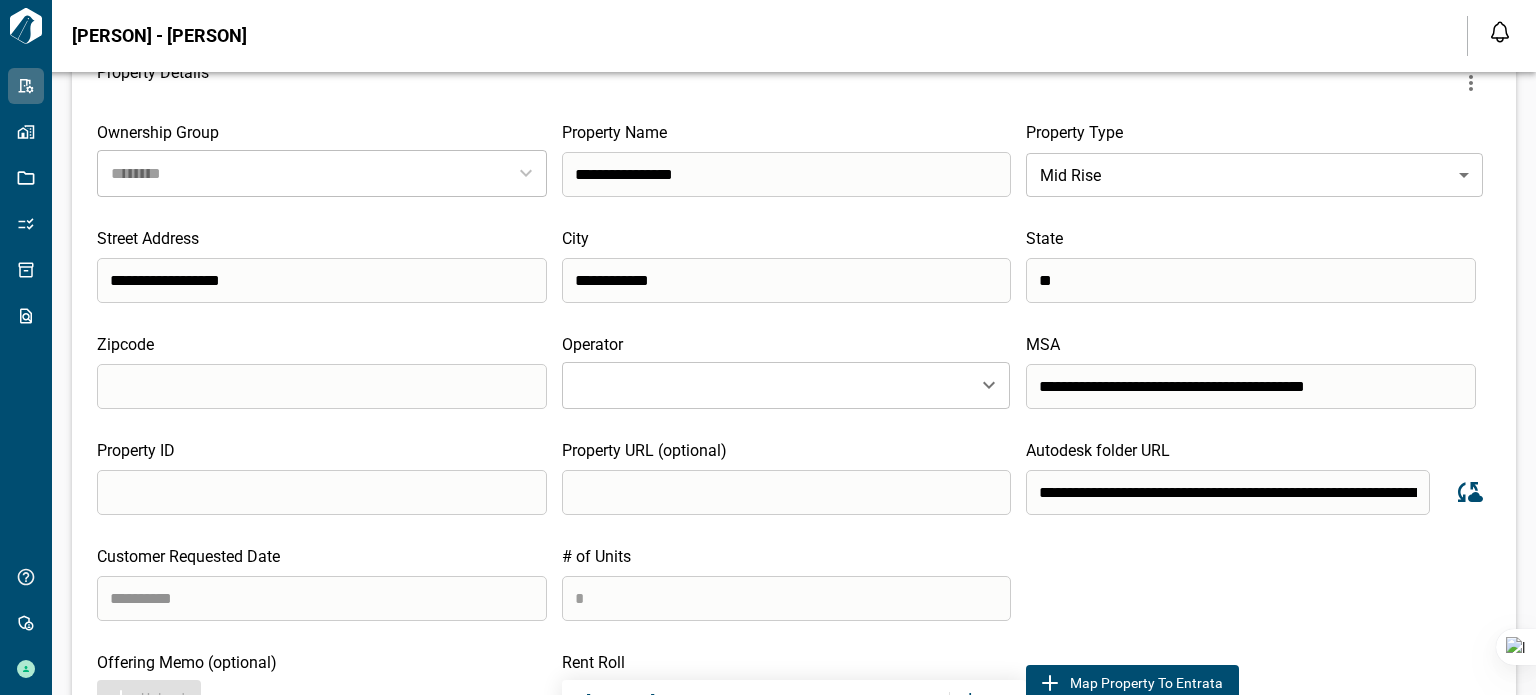 scroll, scrollTop: 0, scrollLeft: 0, axis: both 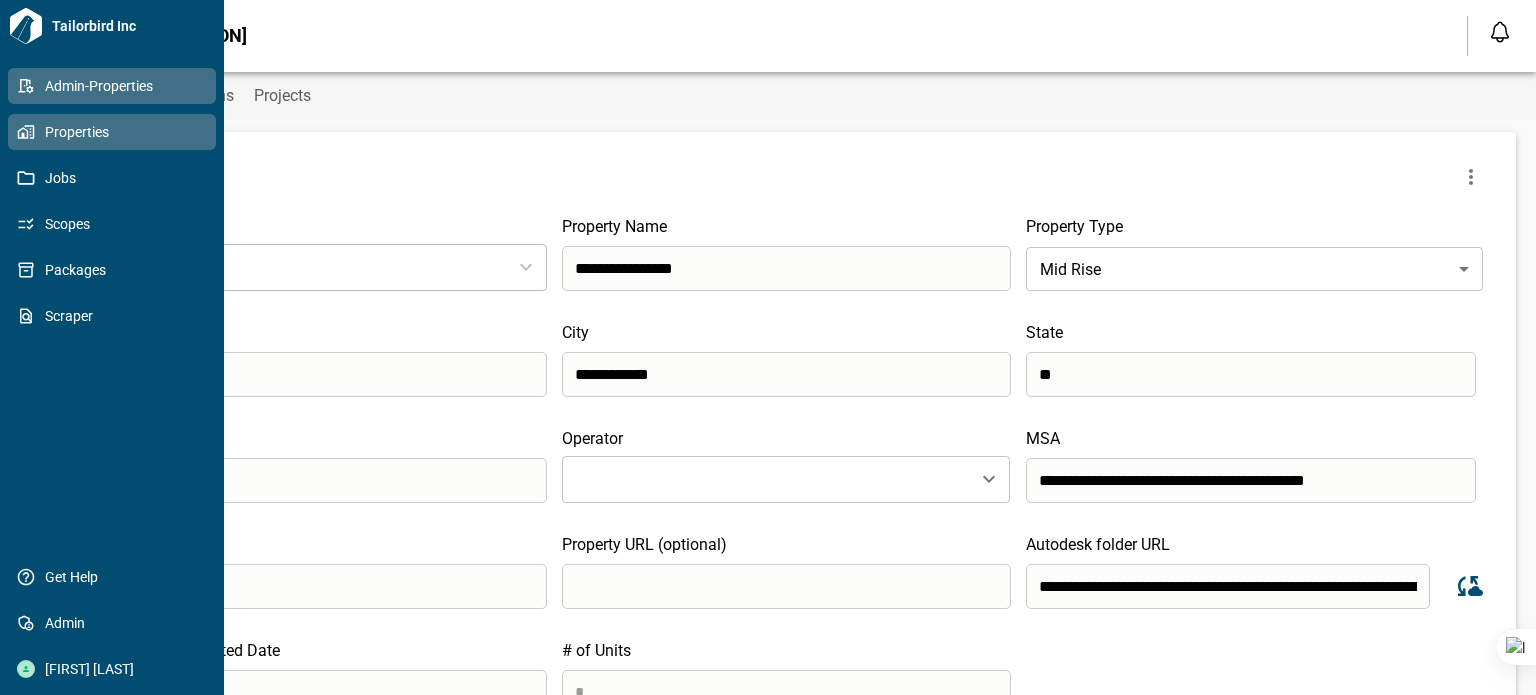 click on "Properties" at bounding box center (116, 132) 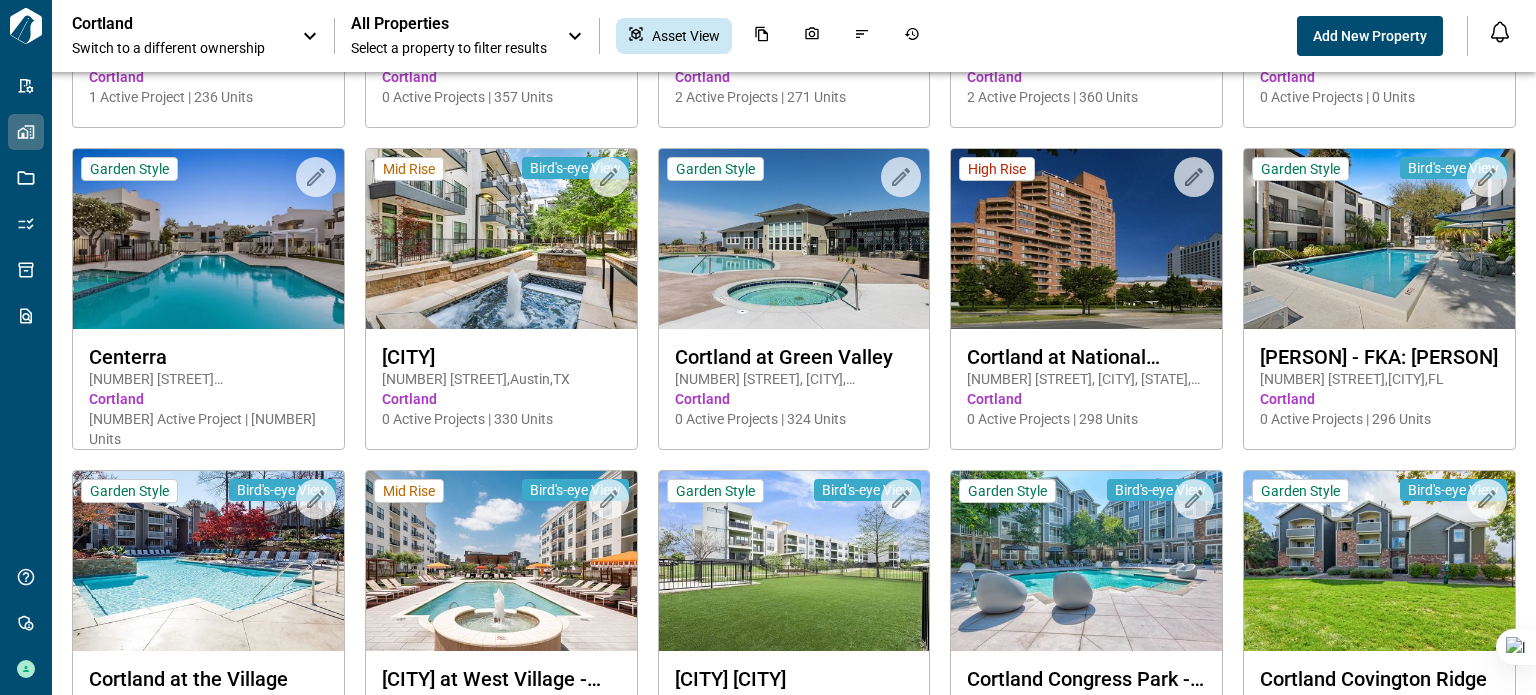 scroll, scrollTop: 1000, scrollLeft: 0, axis: vertical 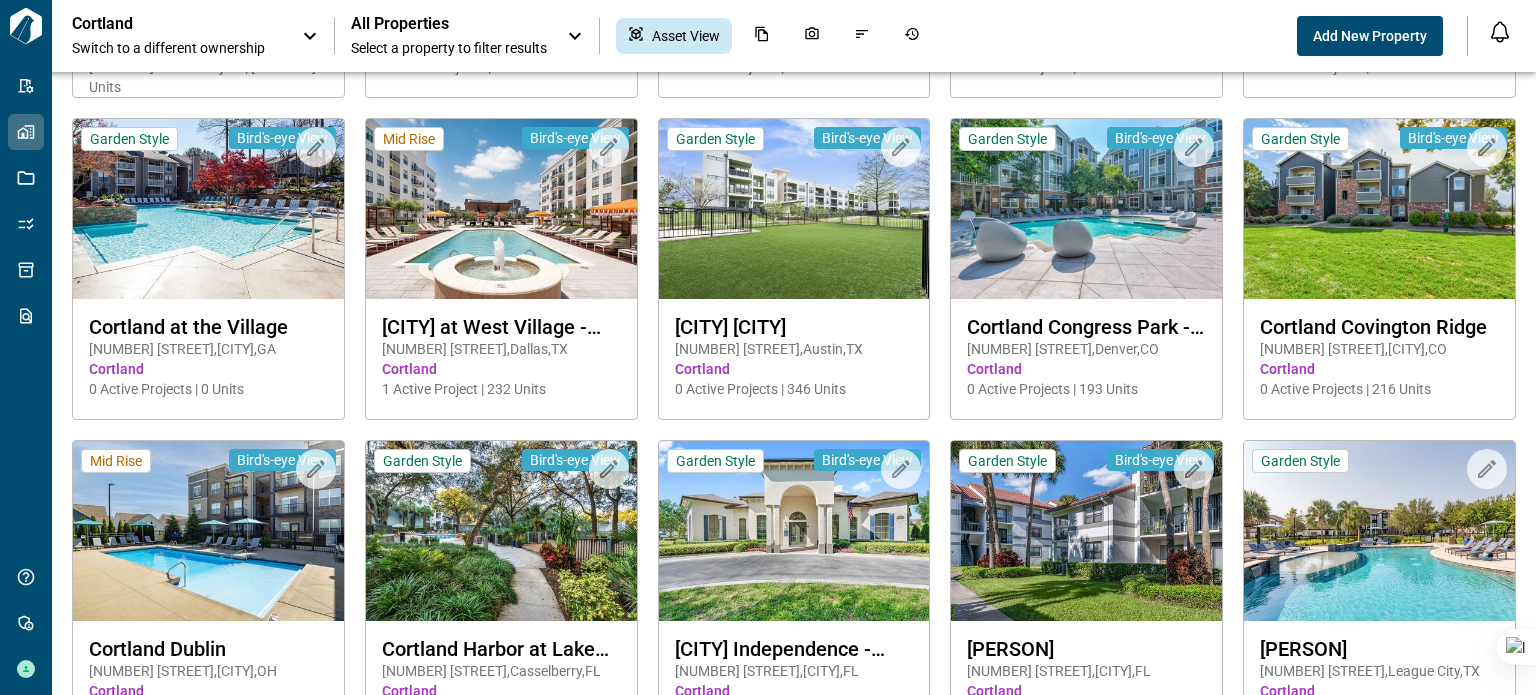 click on "[PERSON]" at bounding box center (177, 36) 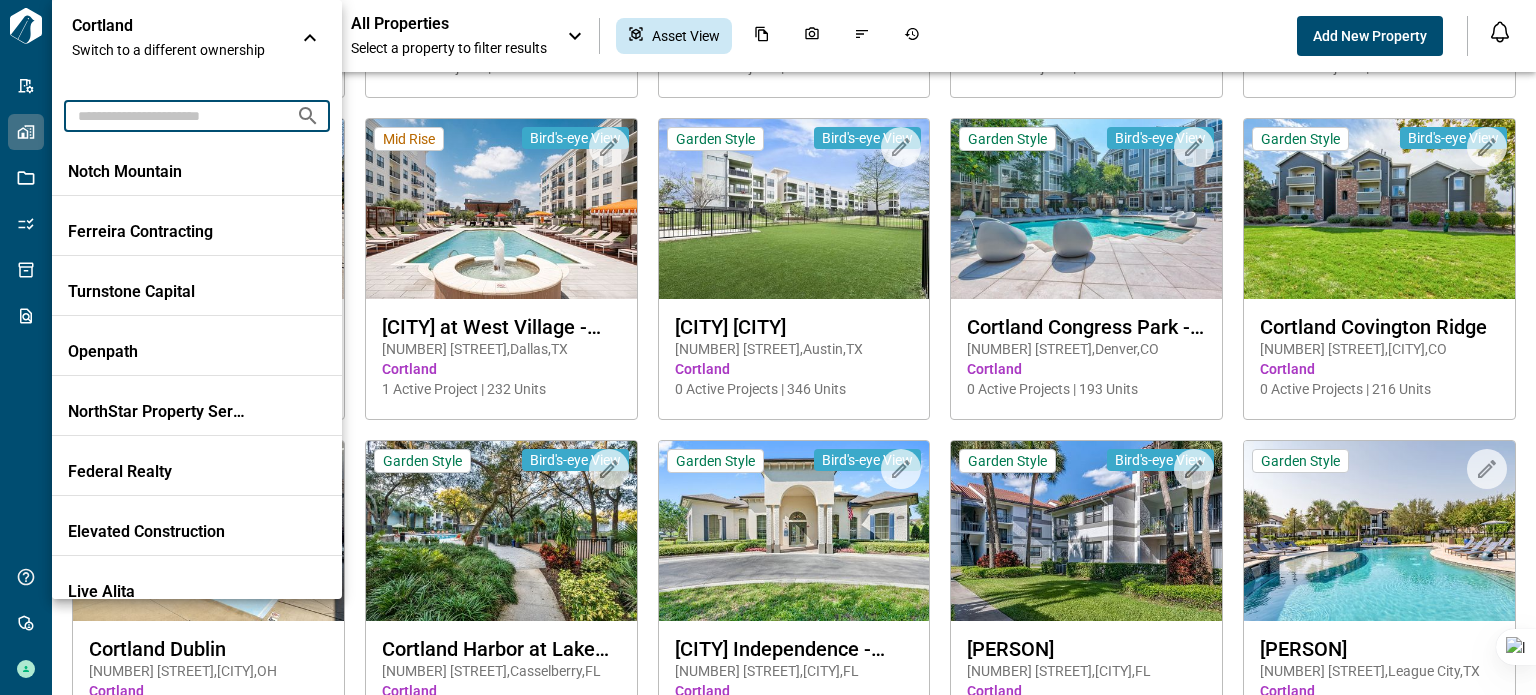 click at bounding box center [172, 115] 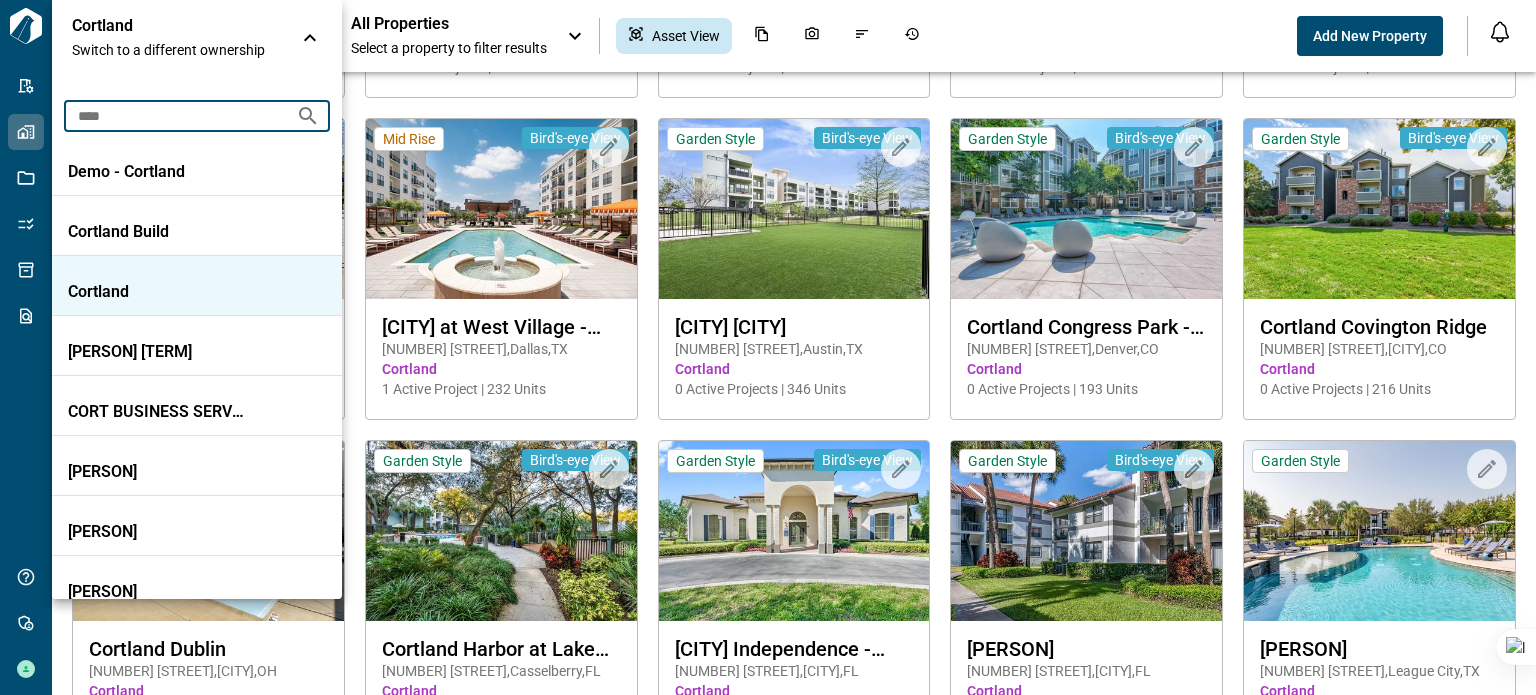 type on "****" 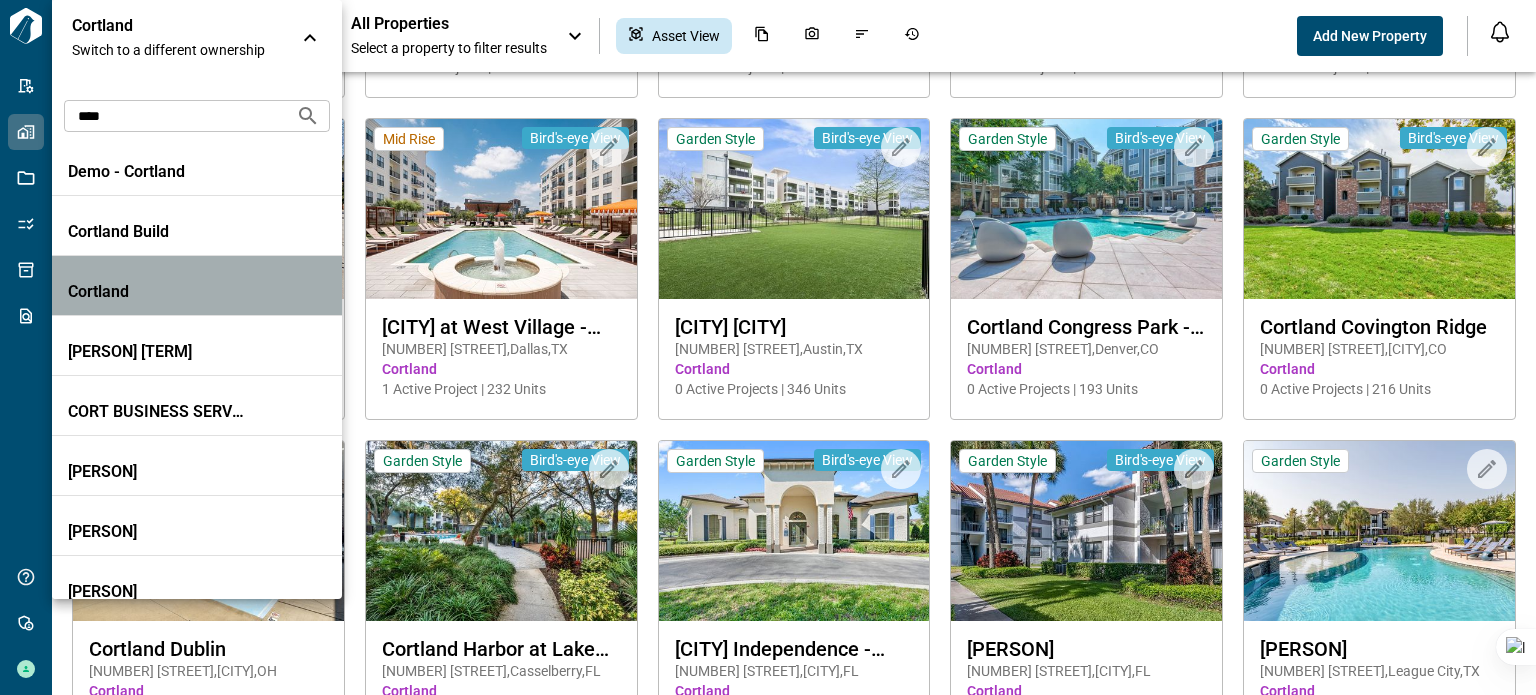 click on "Cortland" at bounding box center [158, 292] 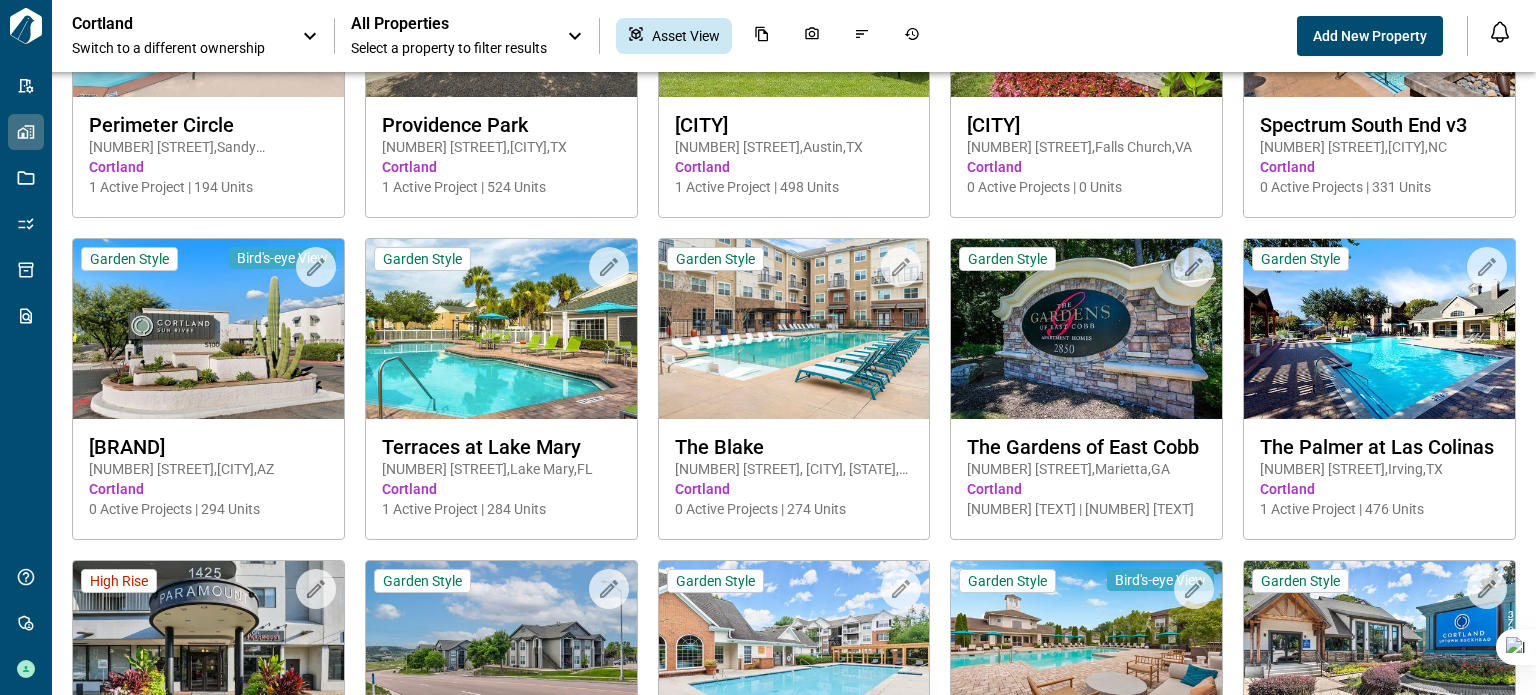 scroll, scrollTop: 3800, scrollLeft: 0, axis: vertical 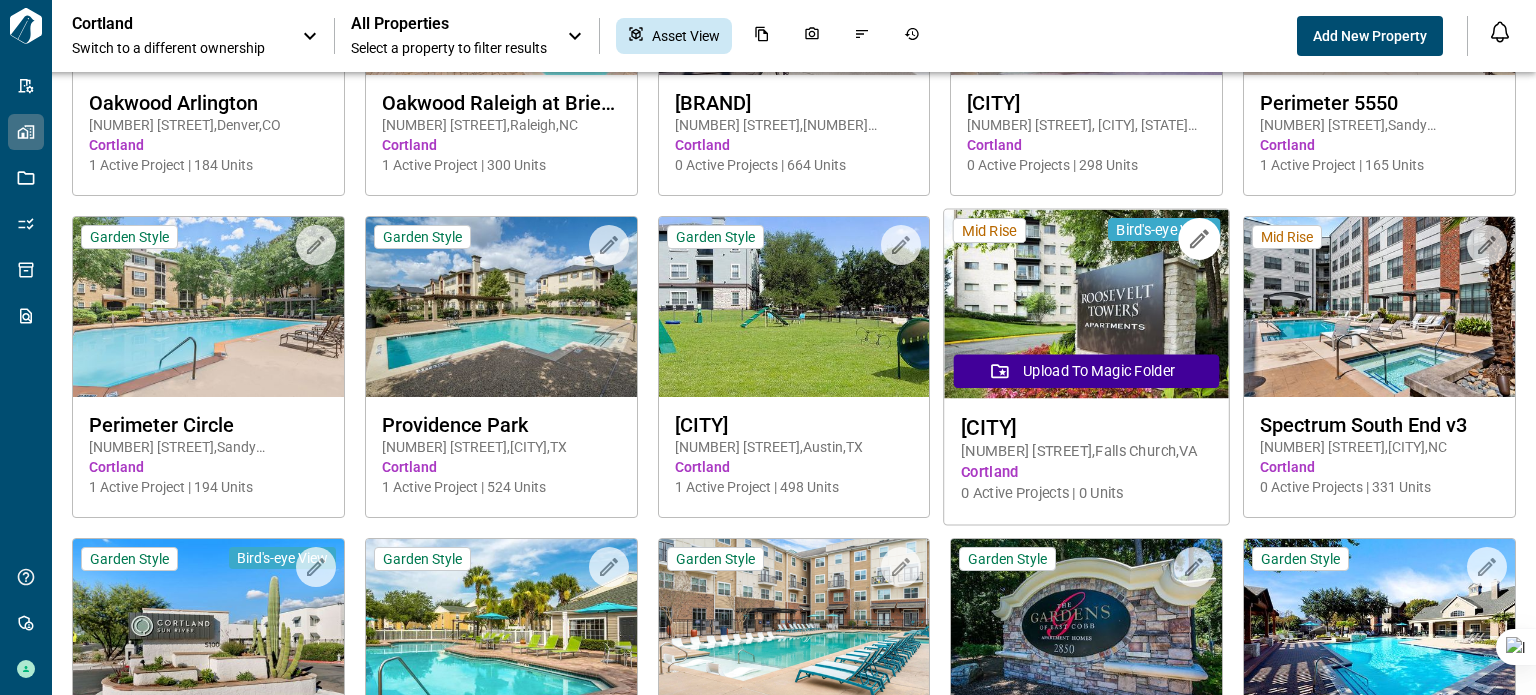 click at bounding box center [1087, 304] 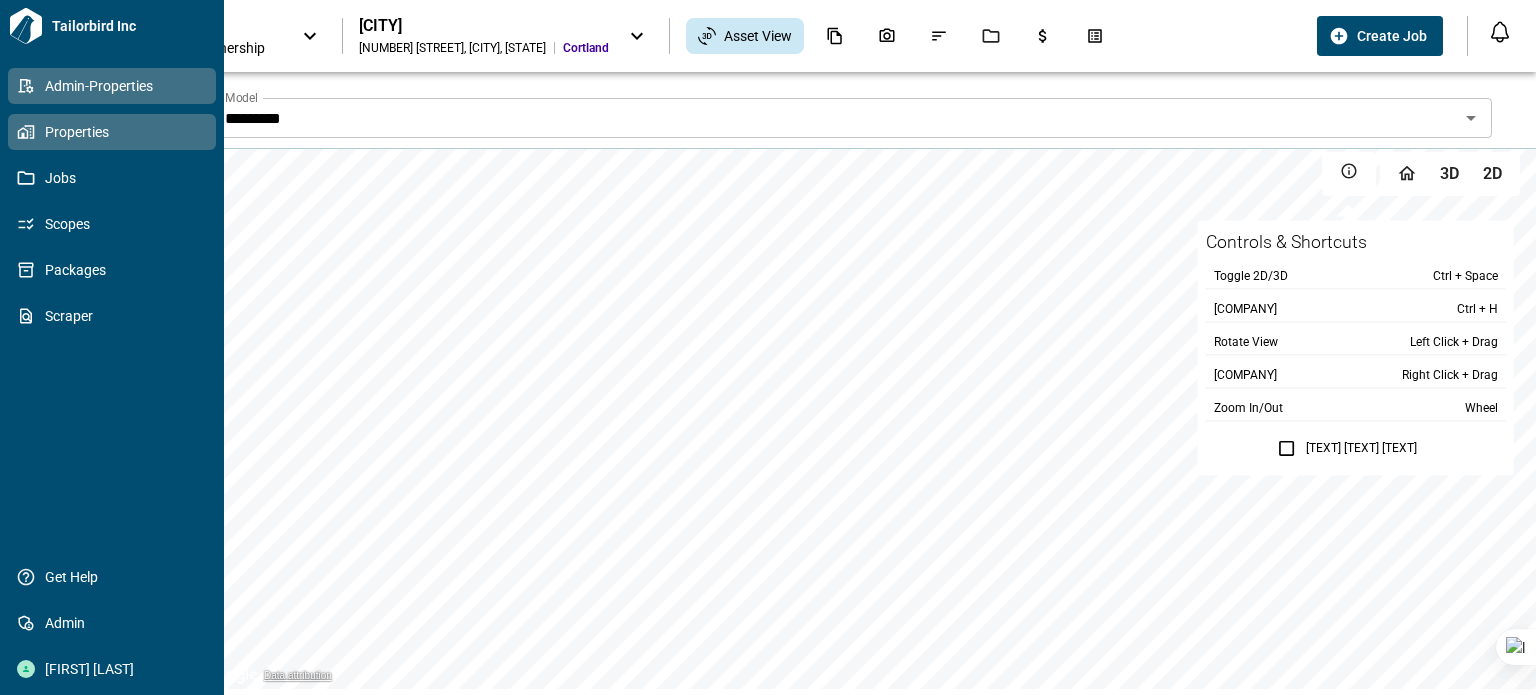 click on "Admin-Properties" at bounding box center [116, 86] 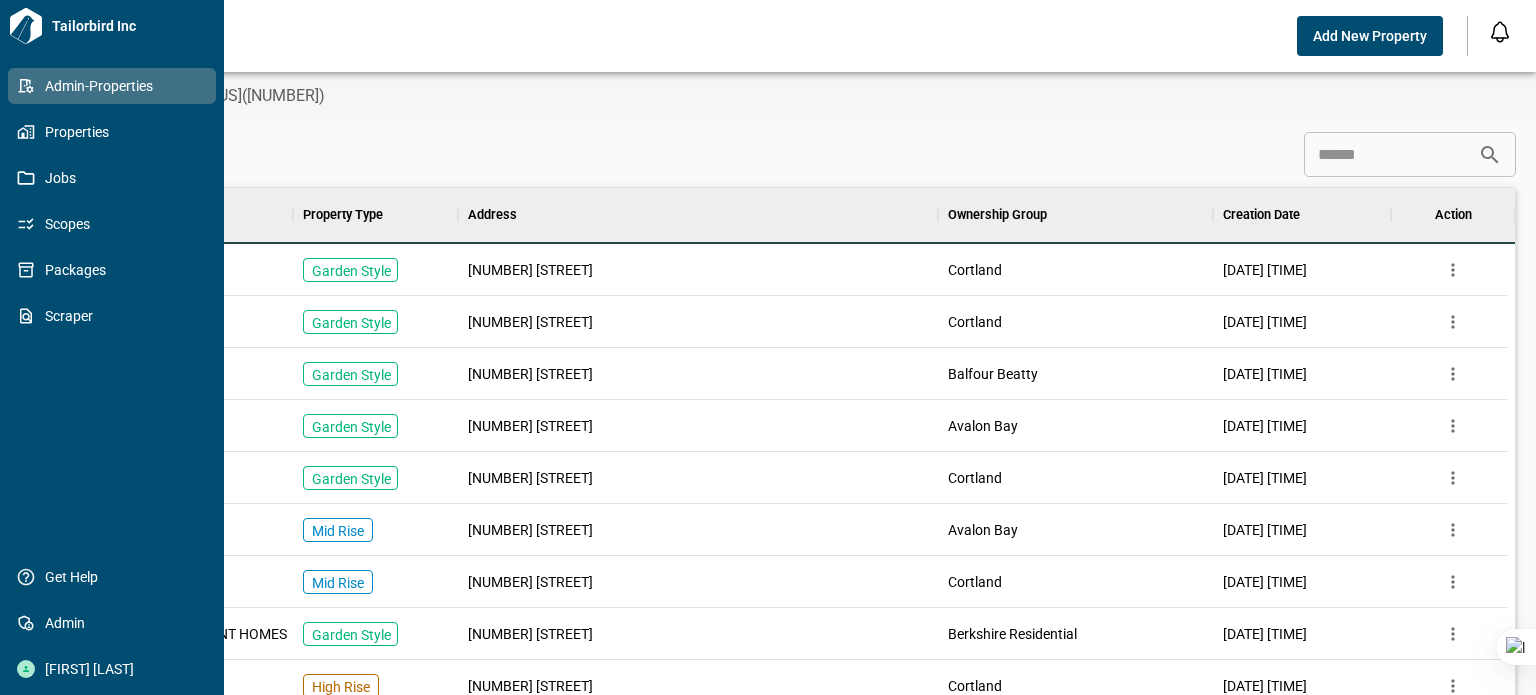 scroll, scrollTop: 560, scrollLeft: 1426, axis: both 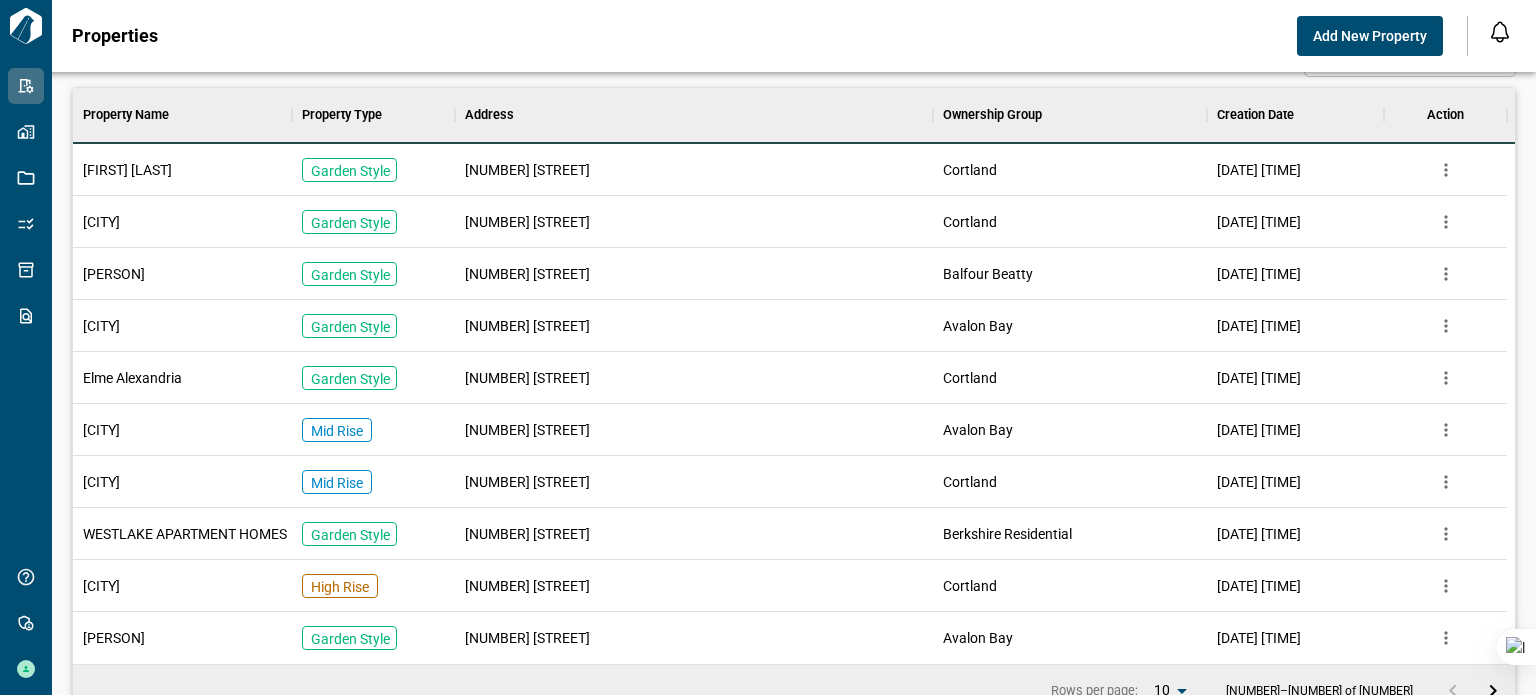 click on "[CITY]" at bounding box center [101, 482] 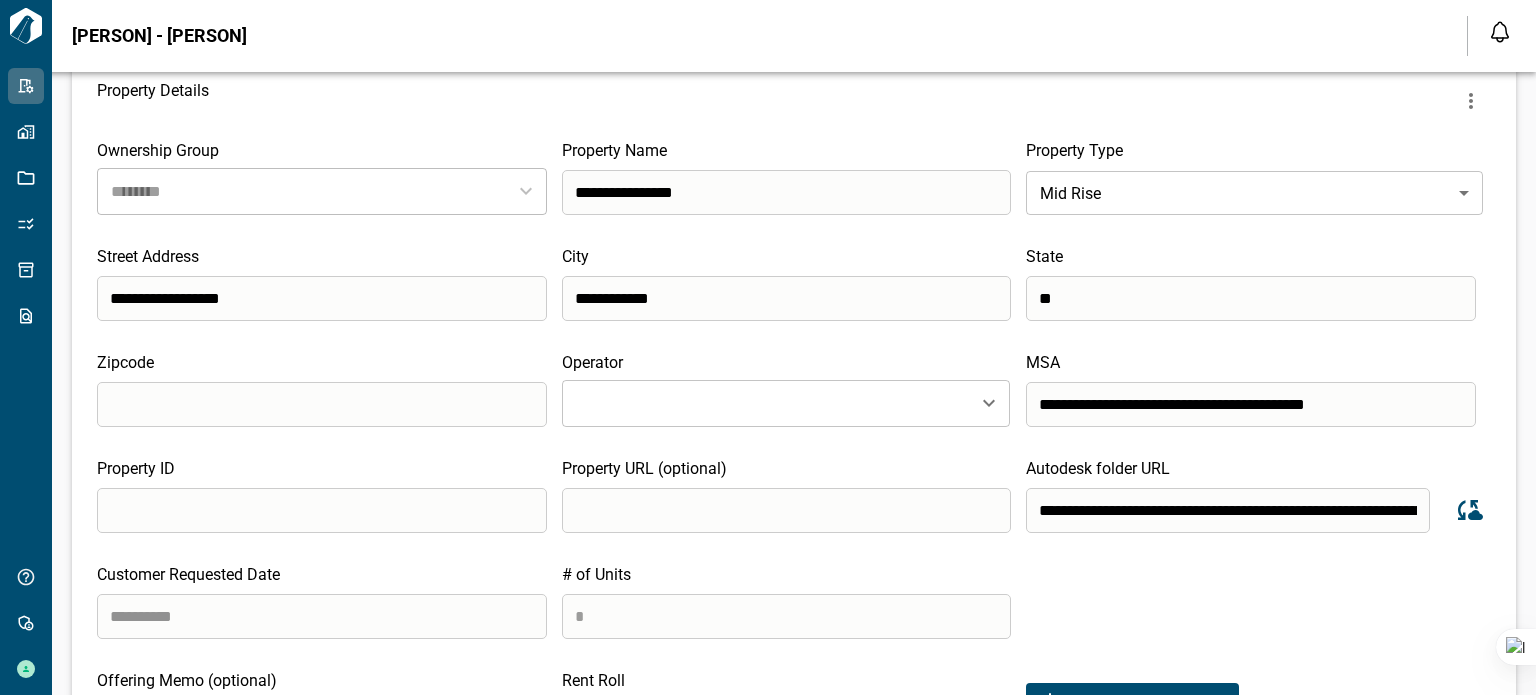 scroll, scrollTop: 100, scrollLeft: 0, axis: vertical 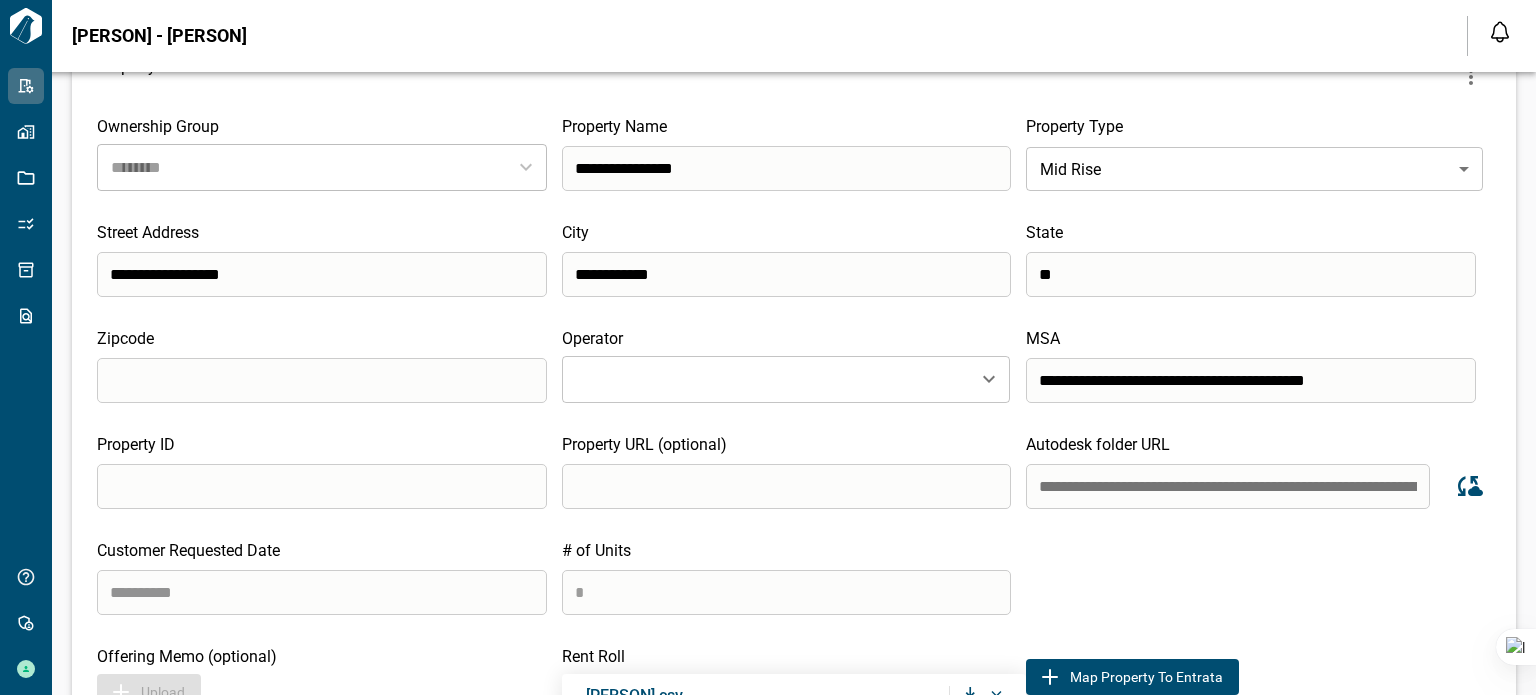 click on "**********" at bounding box center (1228, 486) 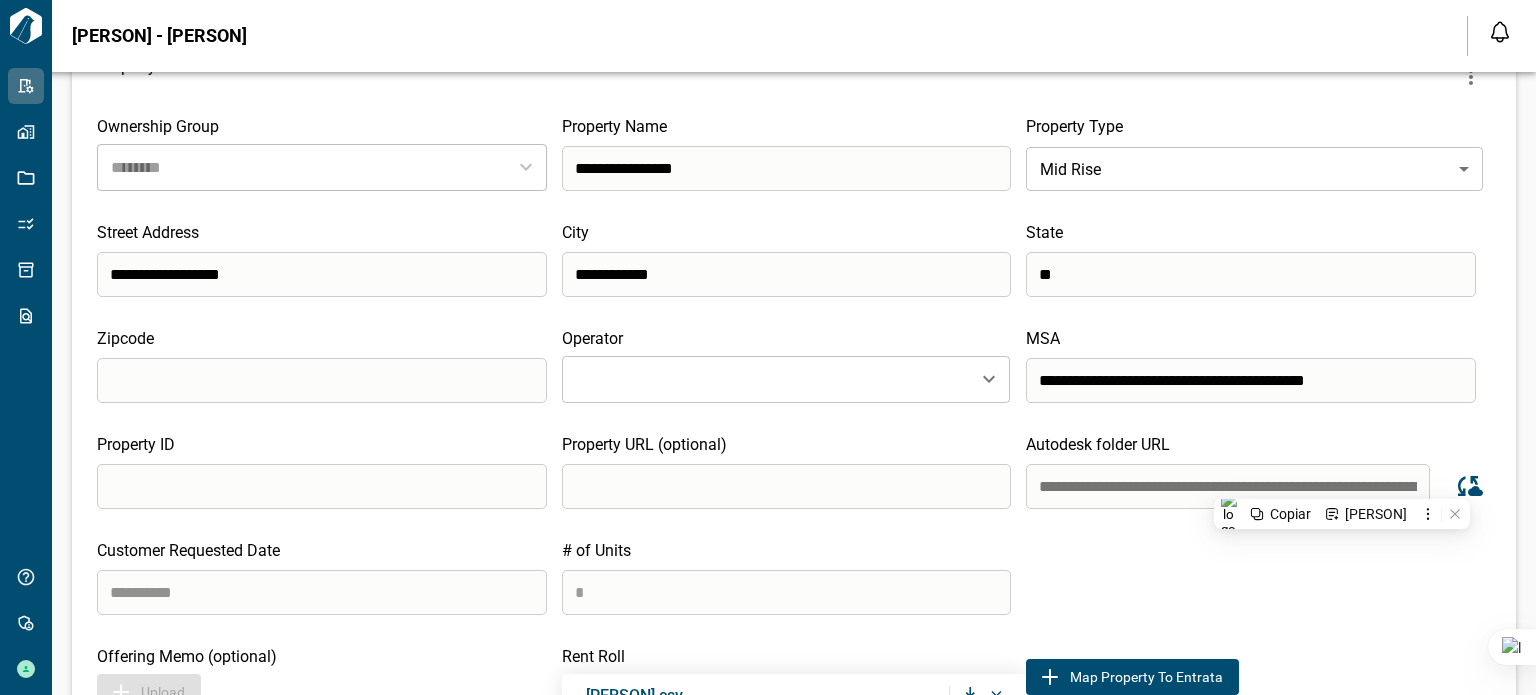 type 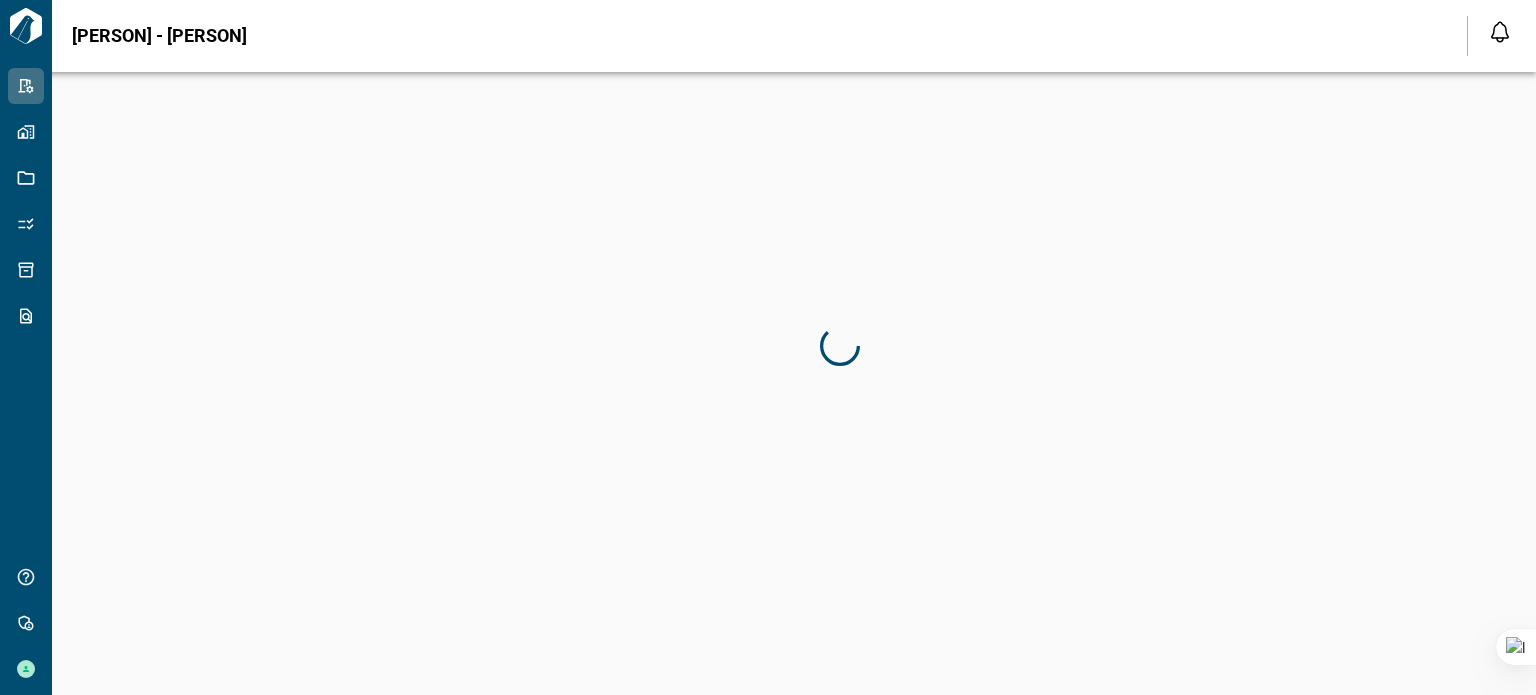 scroll, scrollTop: 40, scrollLeft: 0, axis: vertical 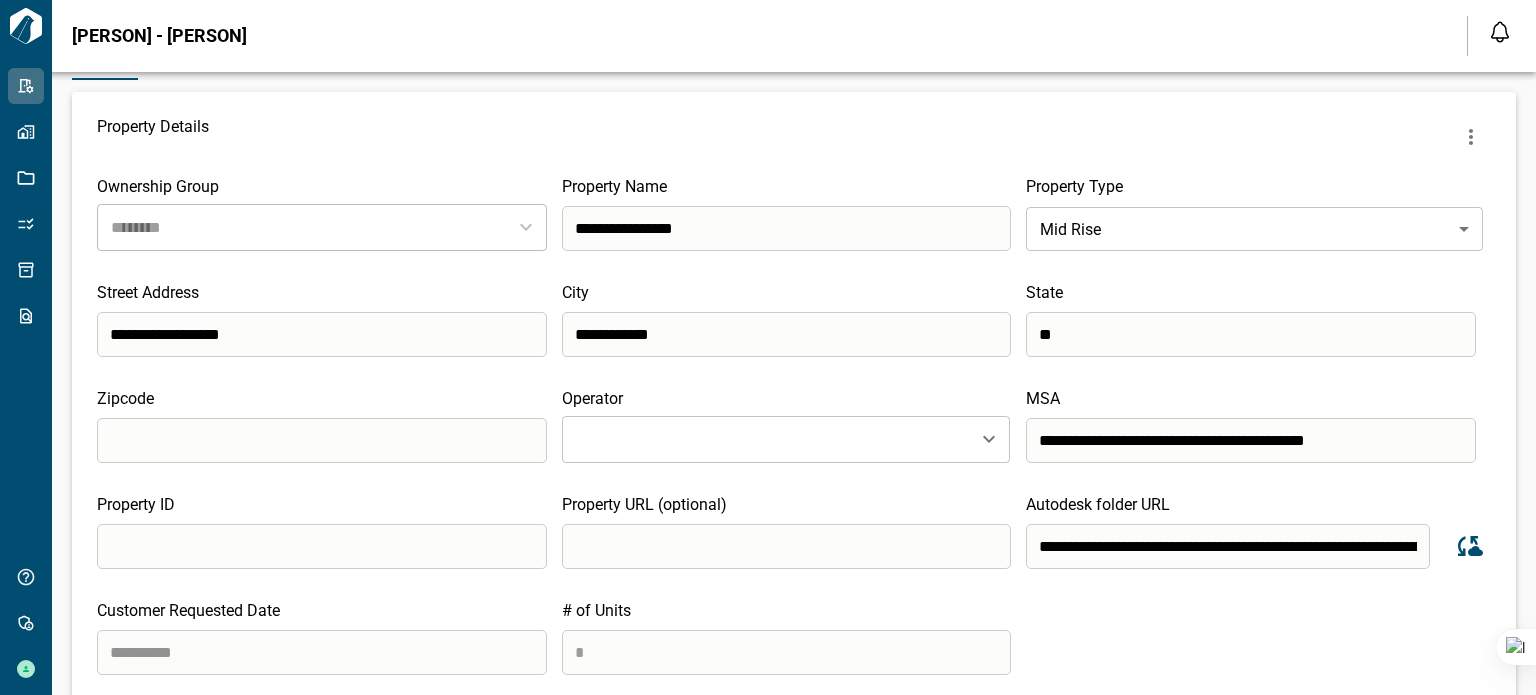 click on "**********" at bounding box center [1228, 546] 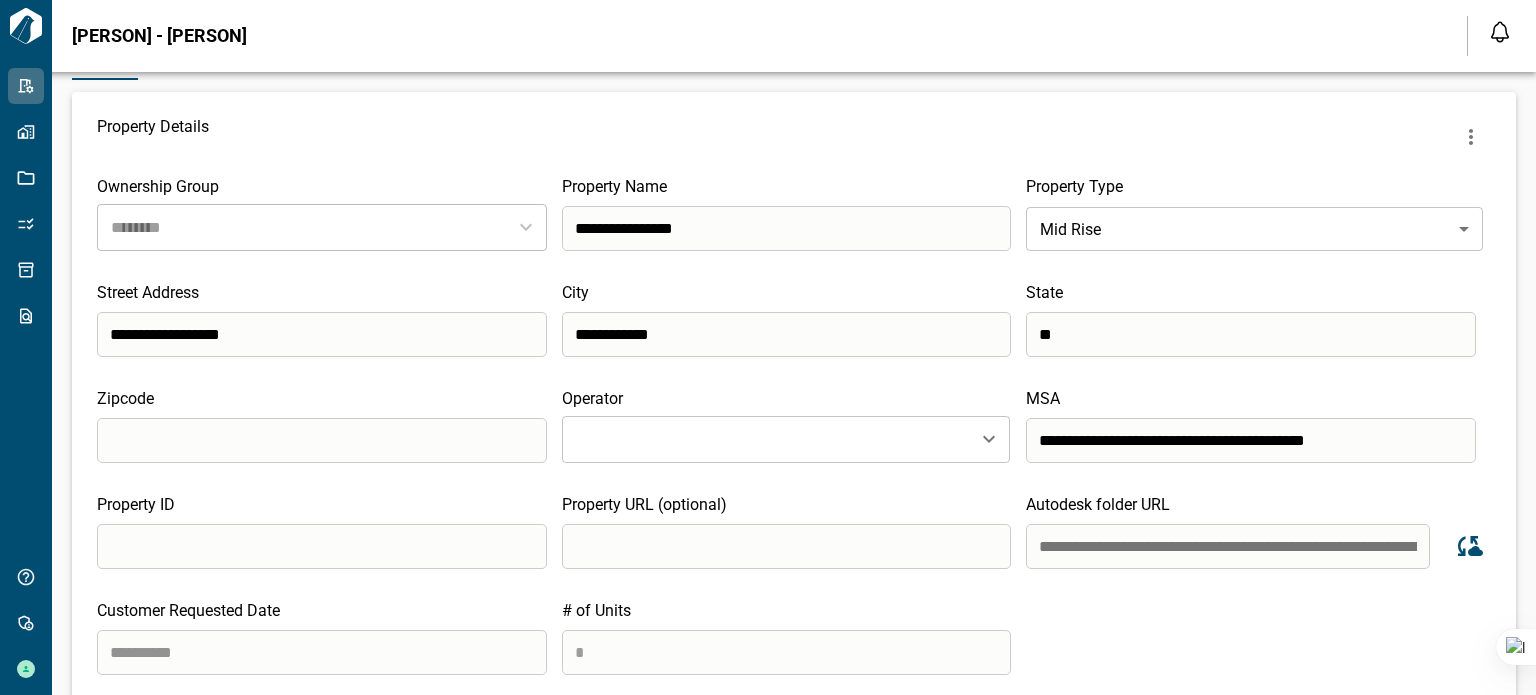 type on "**********" 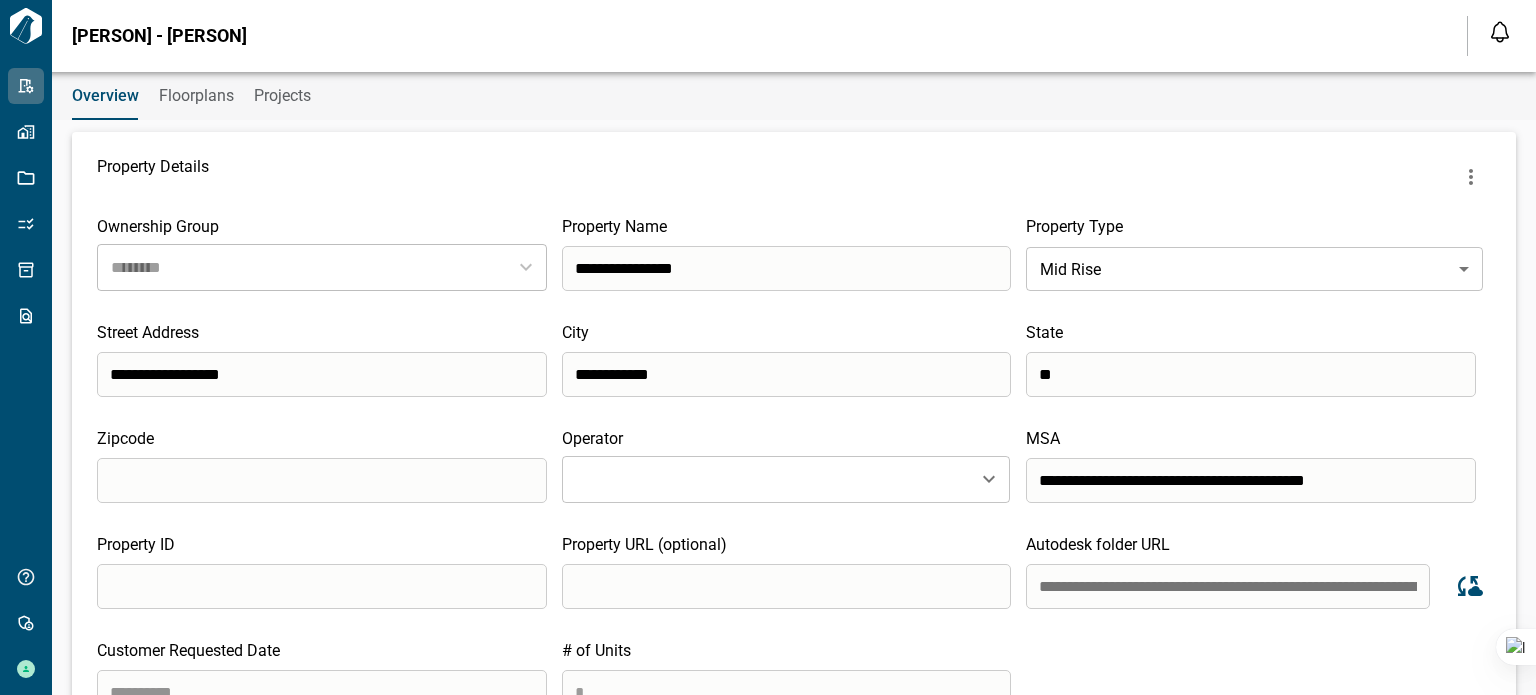 scroll, scrollTop: 0, scrollLeft: 653, axis: horizontal 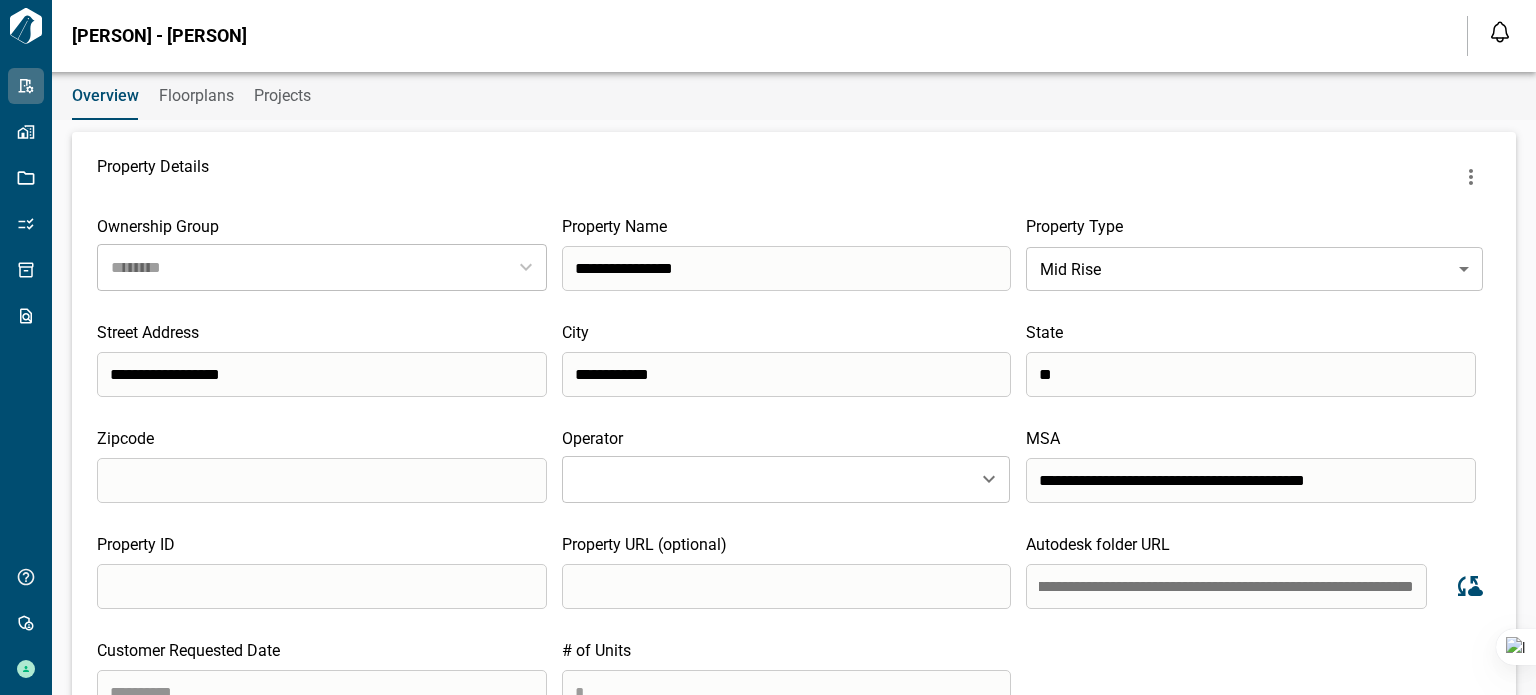 drag, startPoint x: 1032, startPoint y: 581, endPoint x: 1480, endPoint y: 571, distance: 448.1116 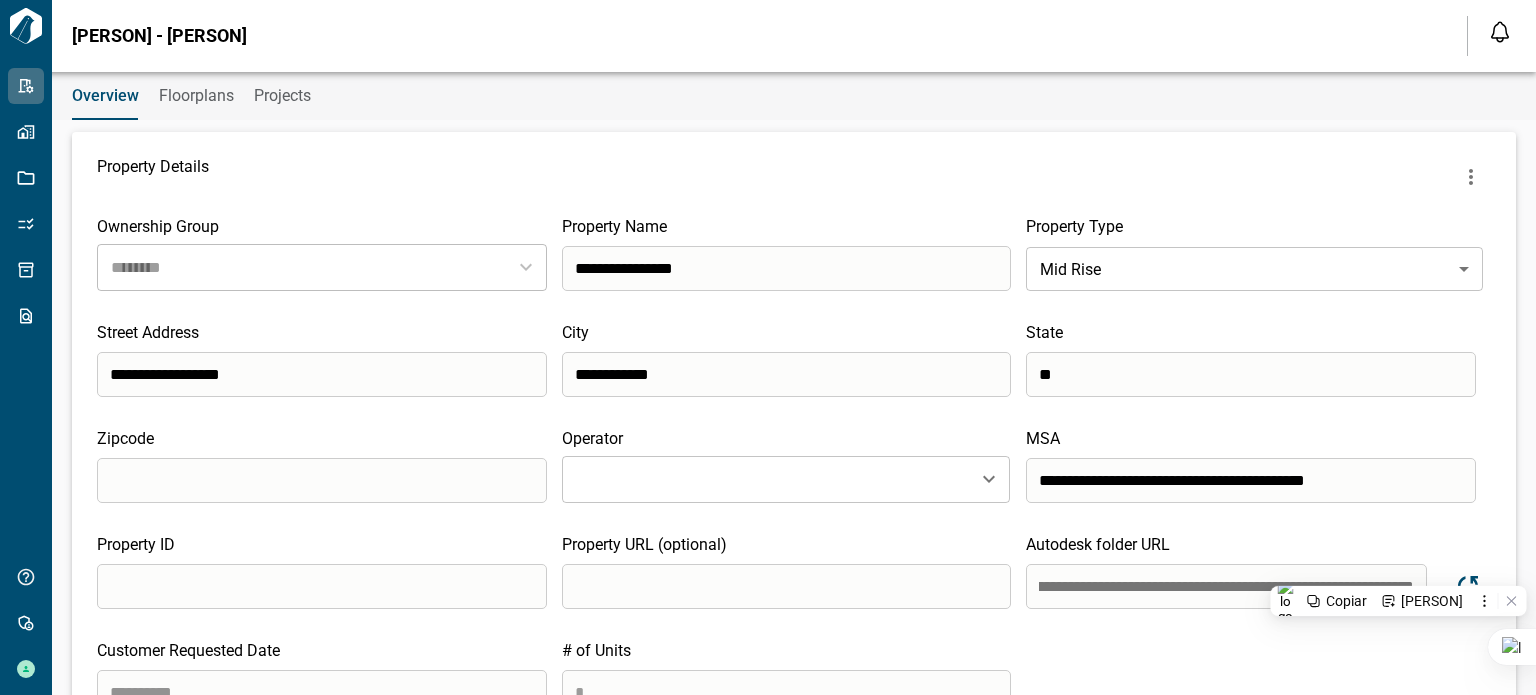 type 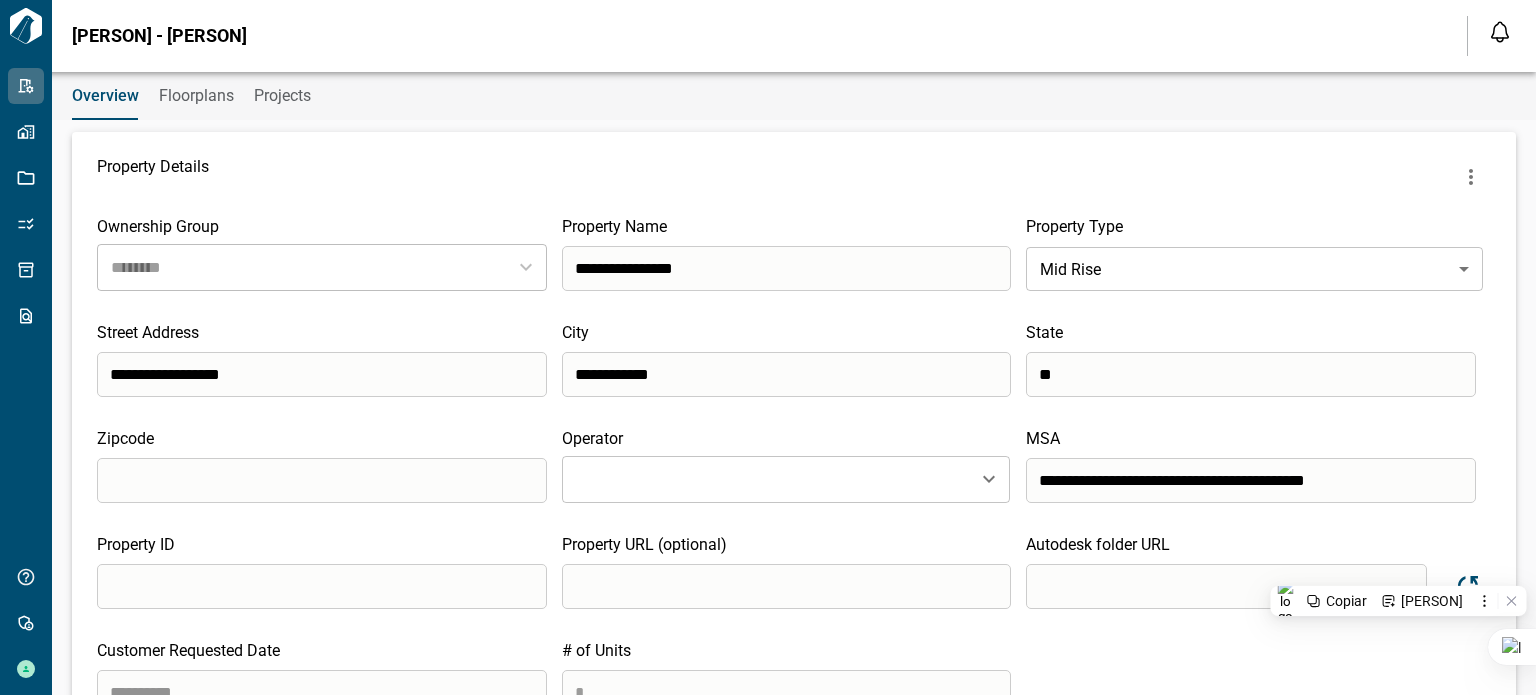 scroll, scrollTop: 0, scrollLeft: 0, axis: both 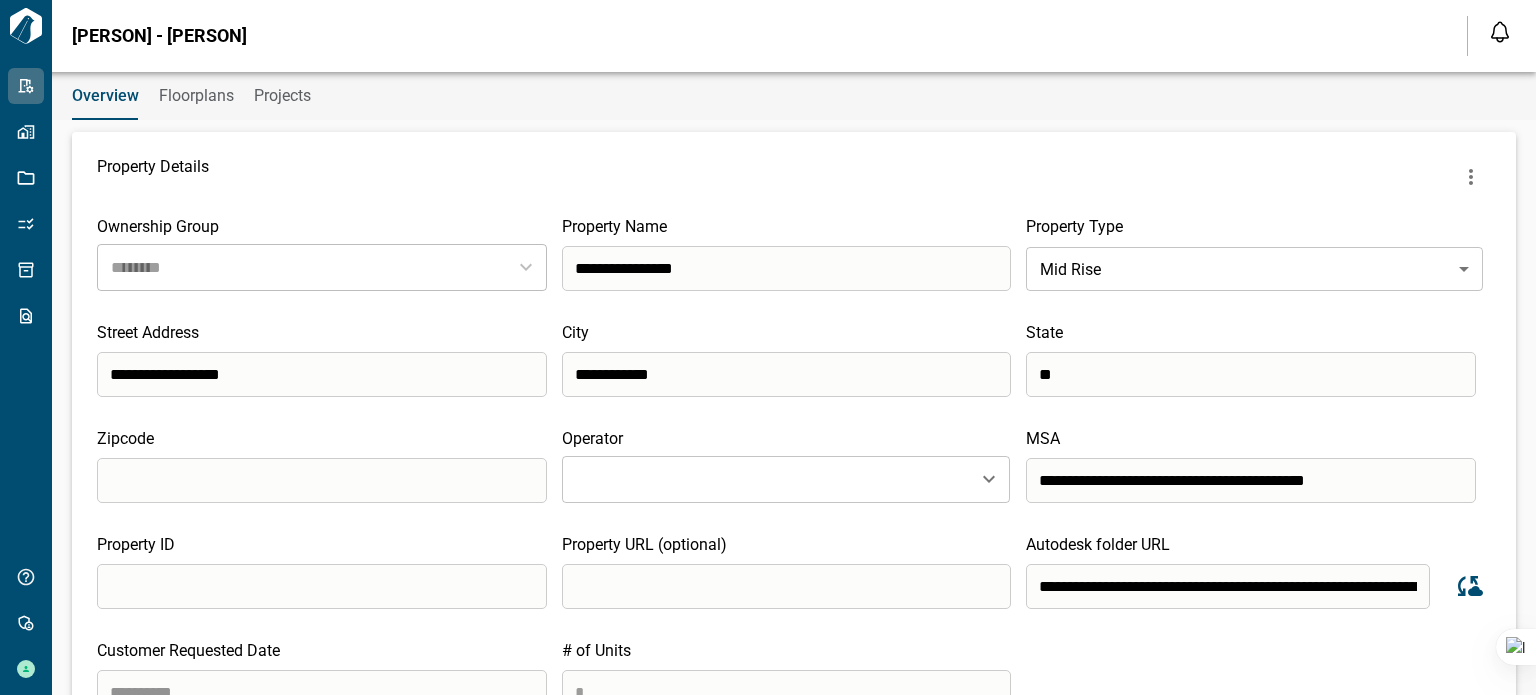 click on "**********" at bounding box center (1228, 586) 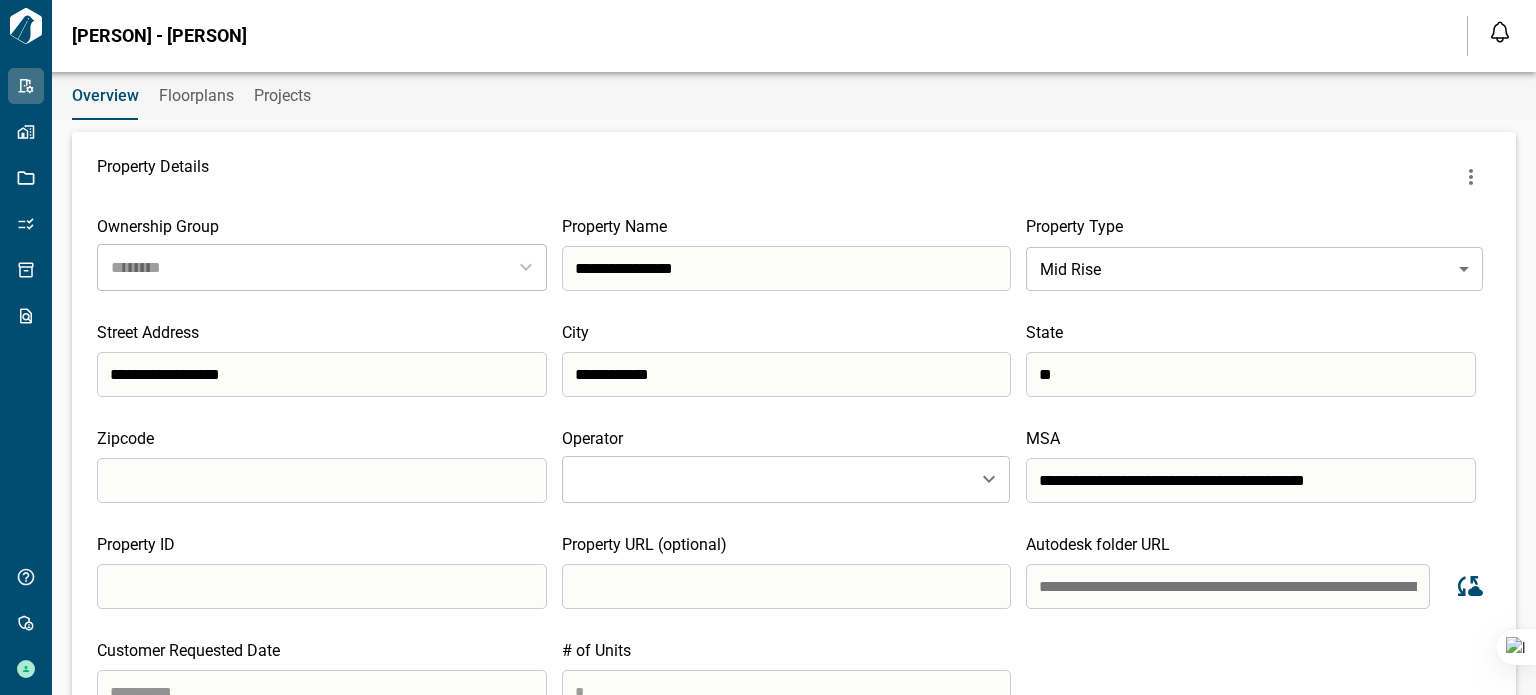 click on "**********" at bounding box center (1228, 586) 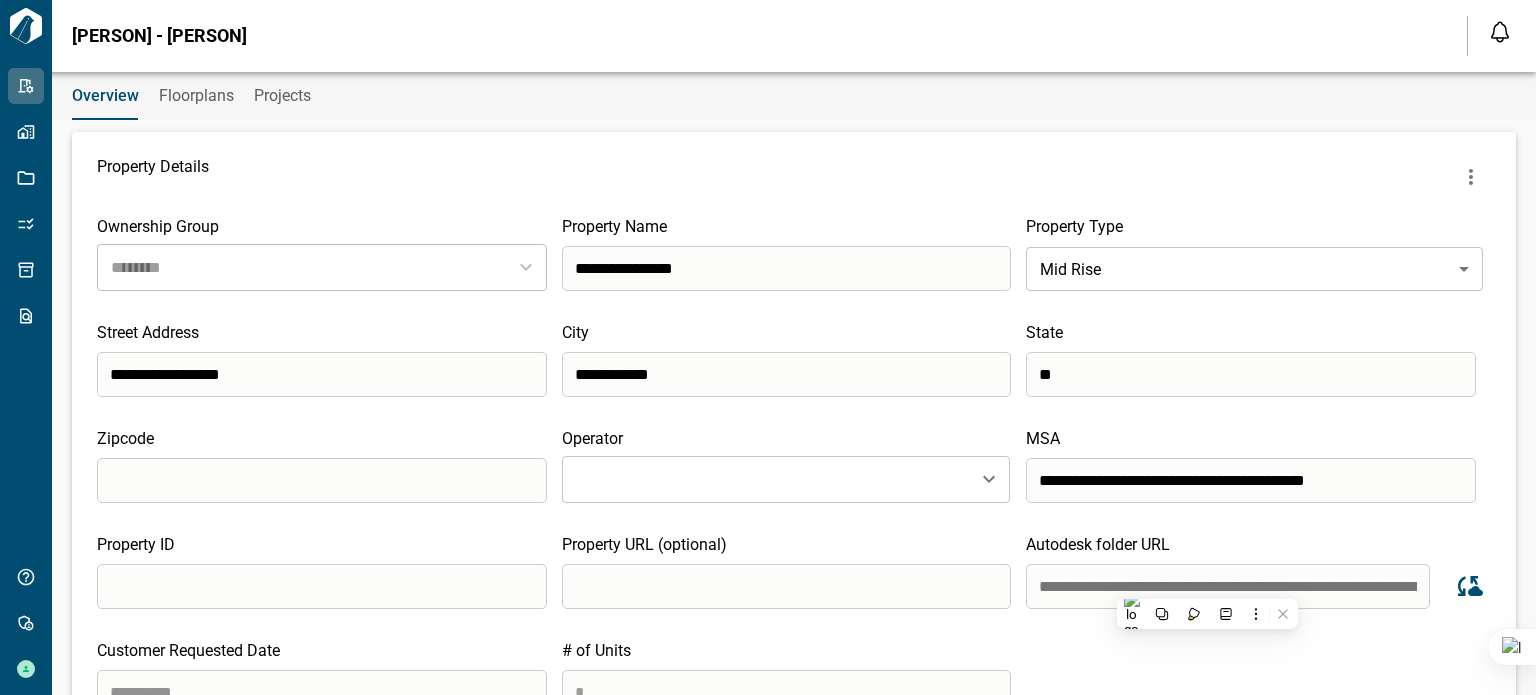 type 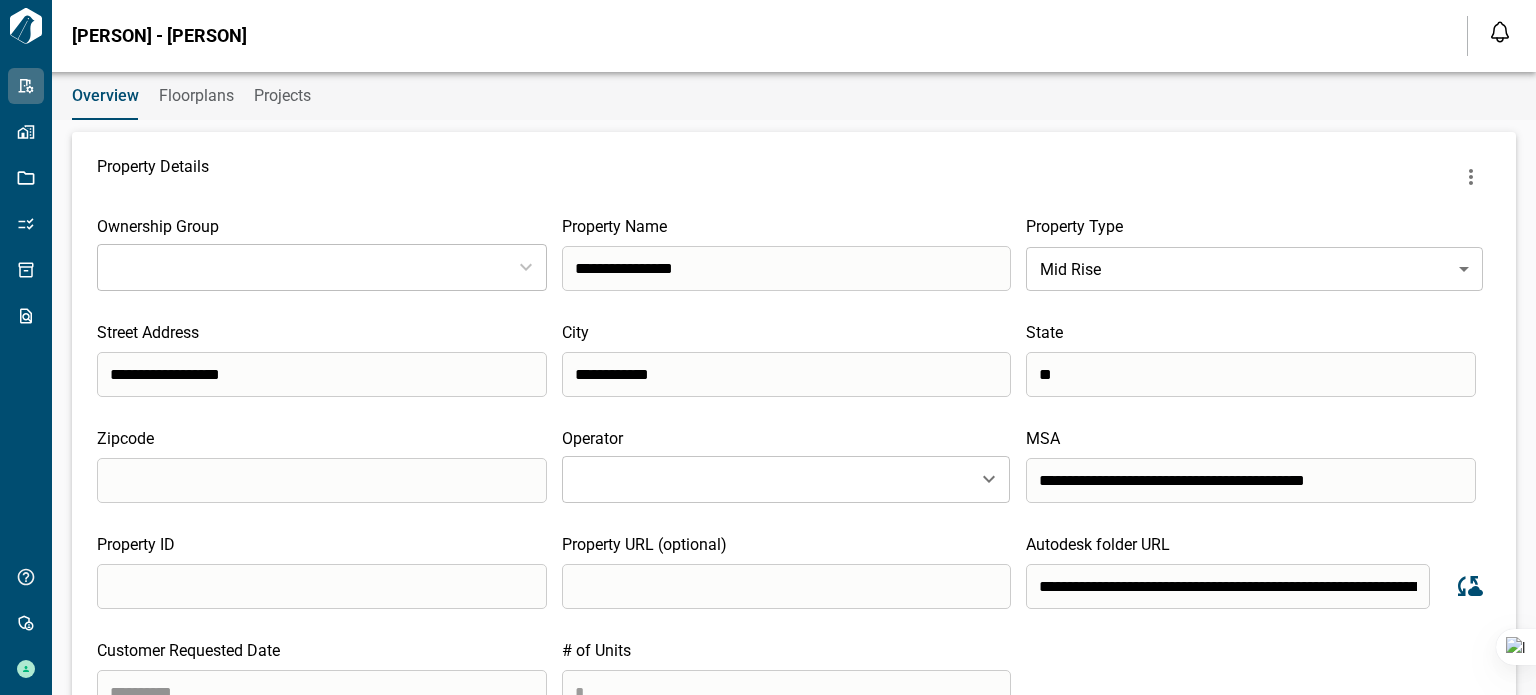 type on "********" 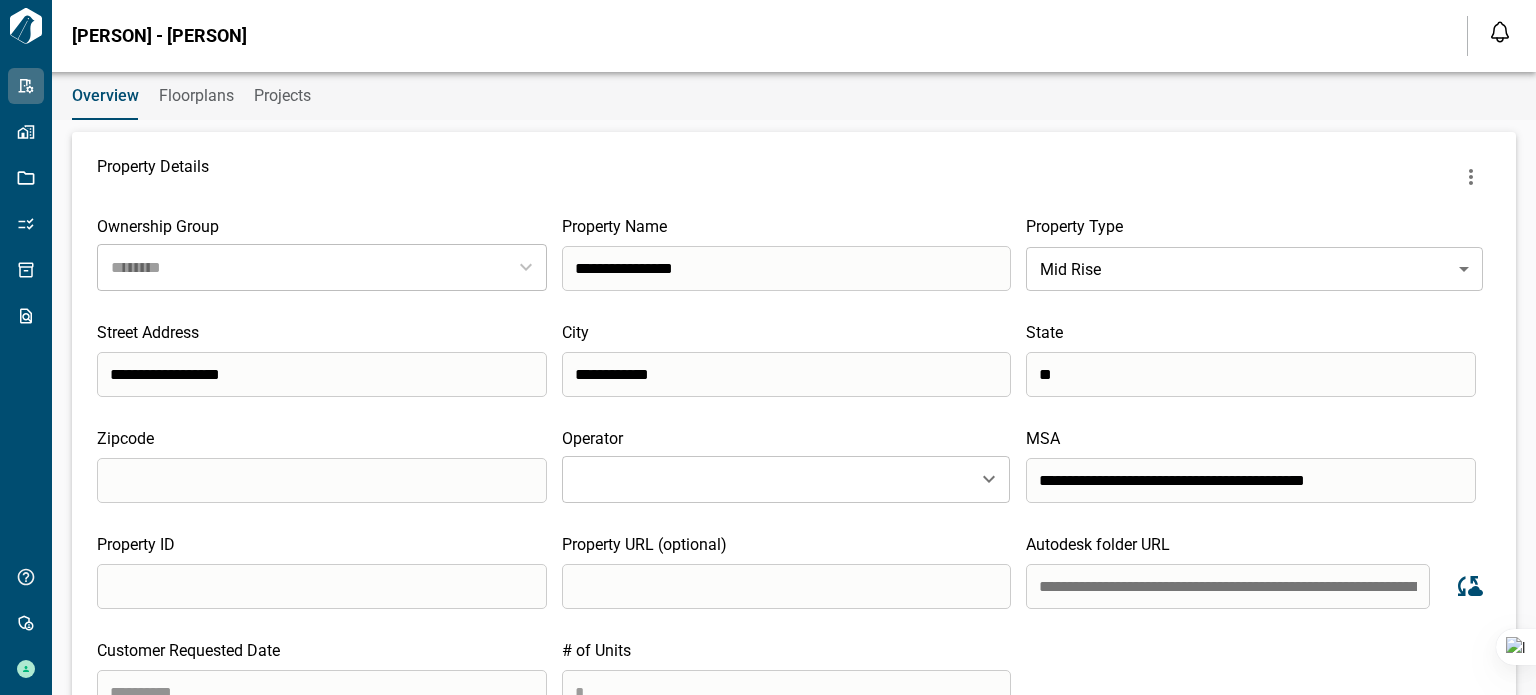 drag, startPoint x: 1076, startPoint y: 584, endPoint x: 1313, endPoint y: 582, distance: 237.00844 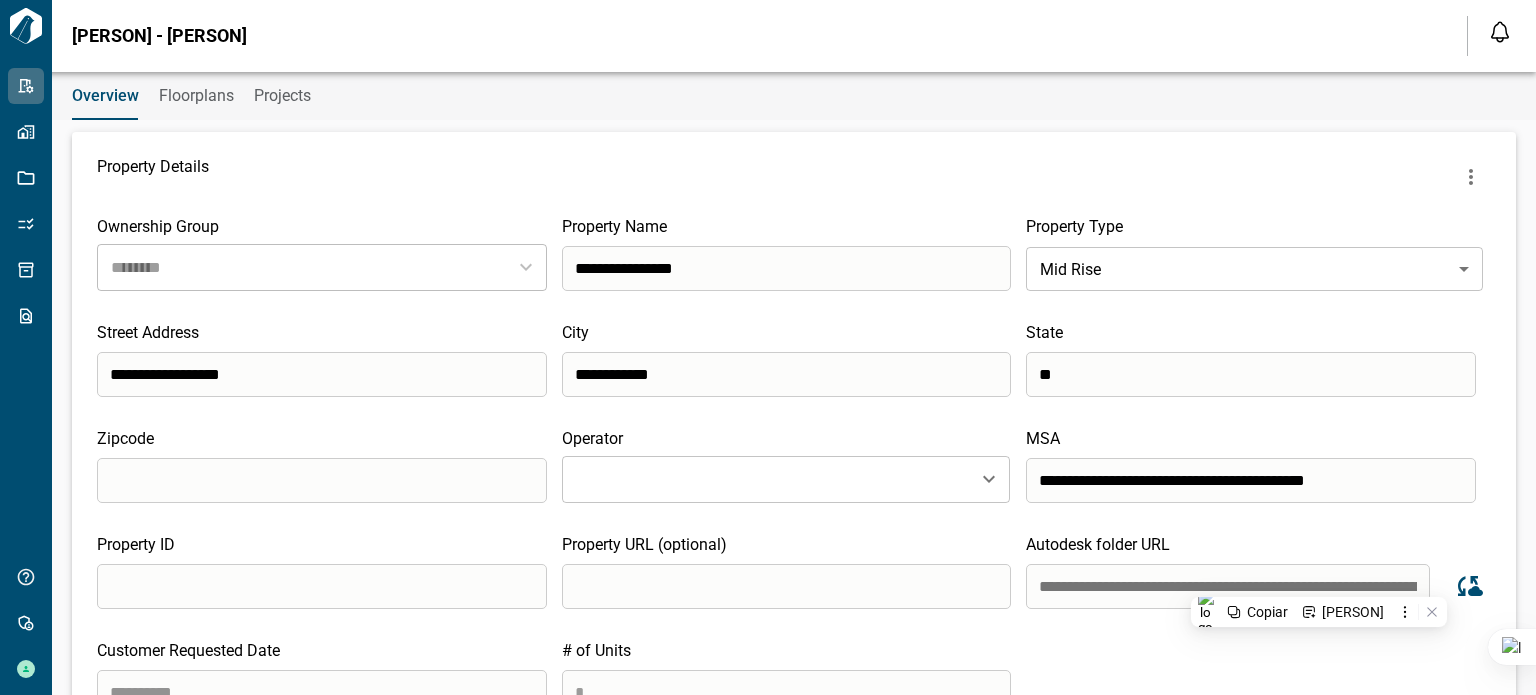 type on "**********" 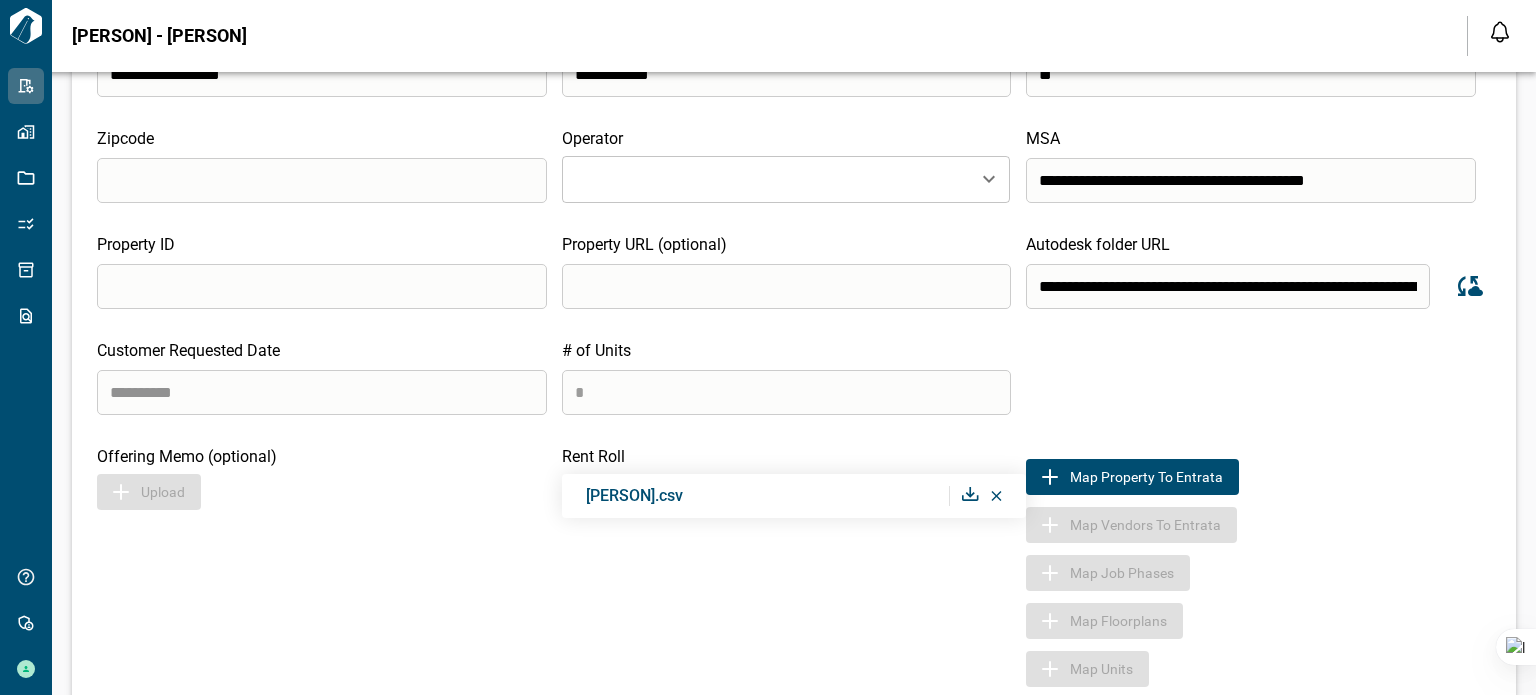 scroll, scrollTop: 100, scrollLeft: 0, axis: vertical 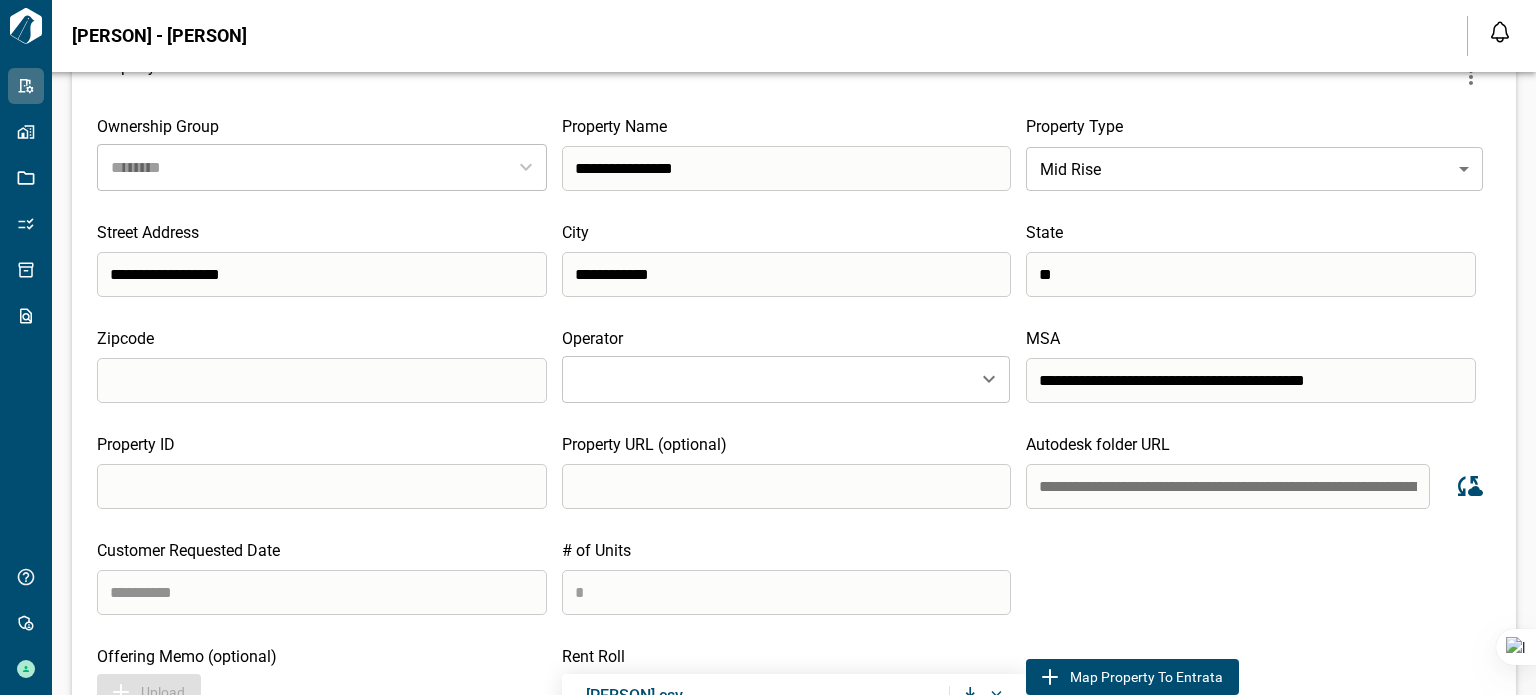 drag, startPoint x: 1034, startPoint y: 483, endPoint x: 1380, endPoint y: 475, distance: 346.09247 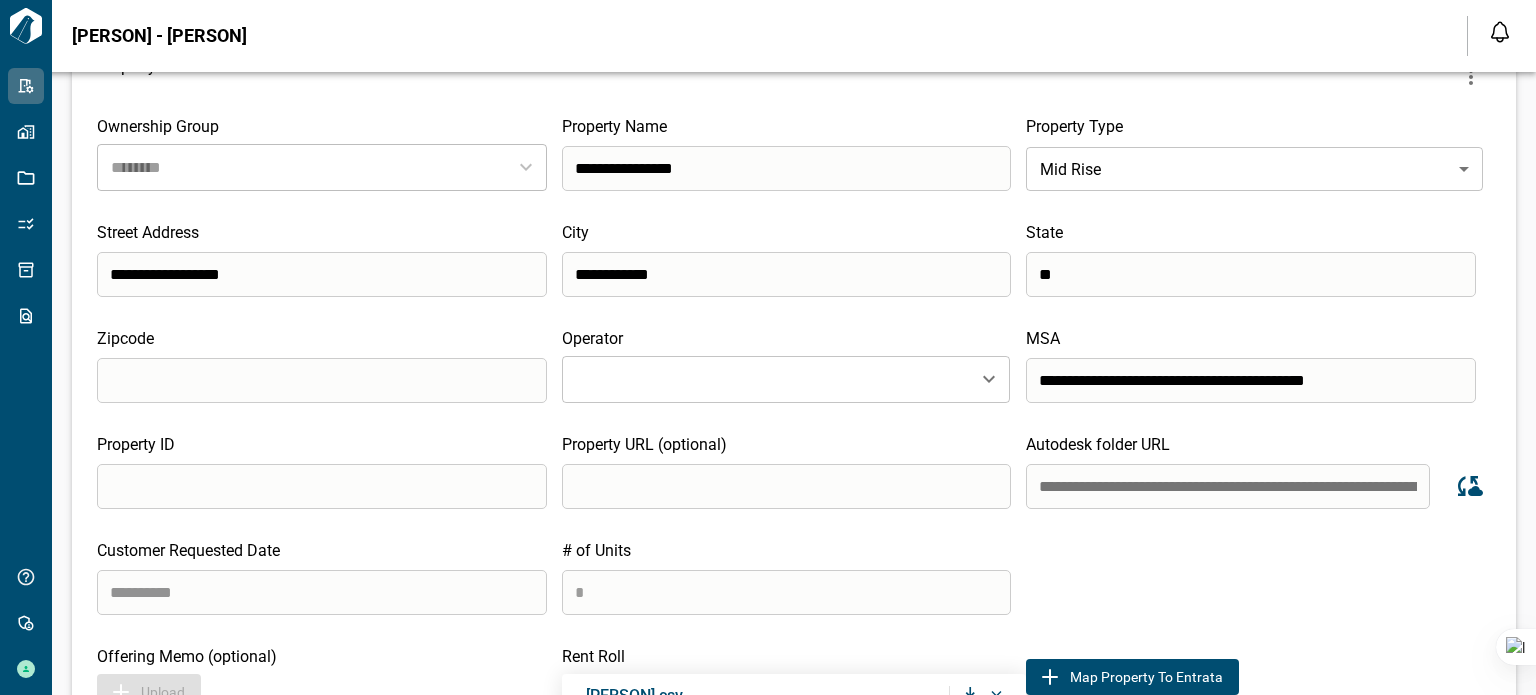 click on "**********" at bounding box center (1228, 486) 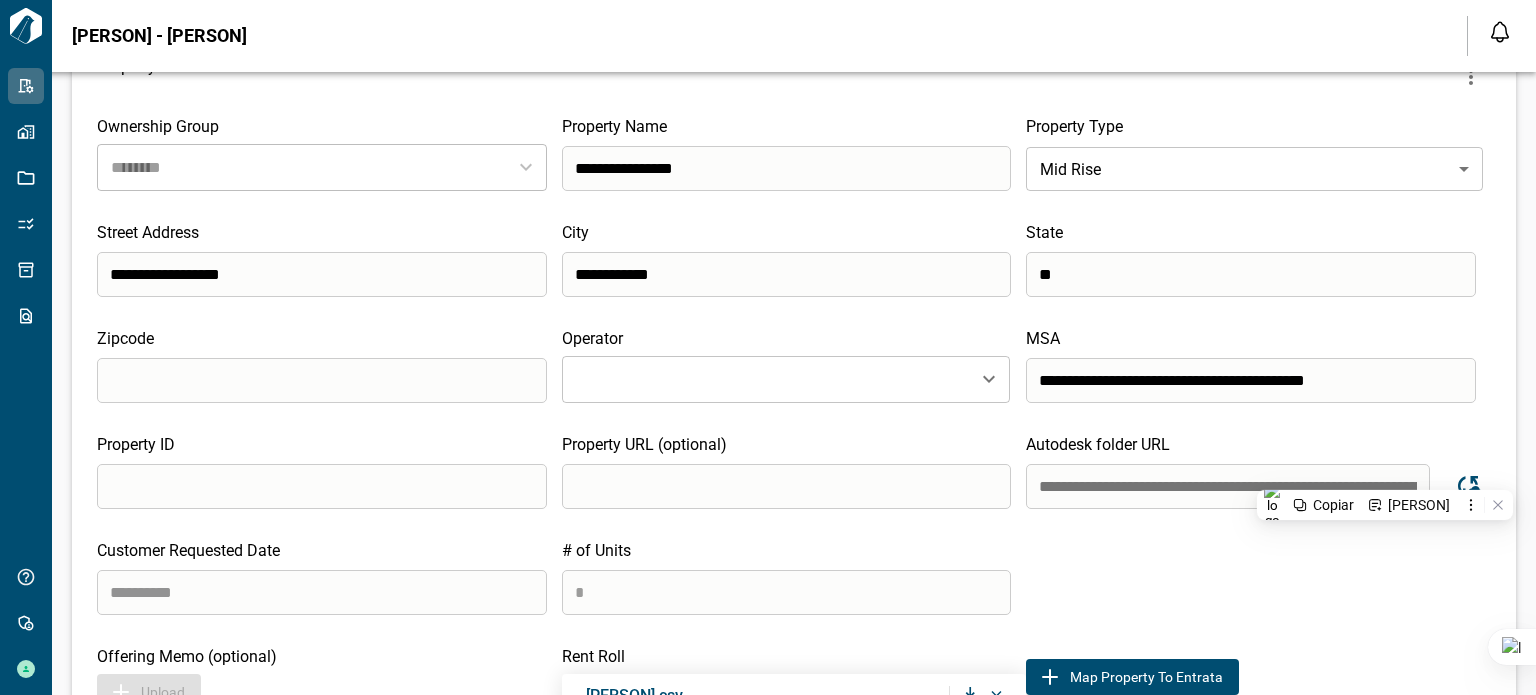 type on "**********" 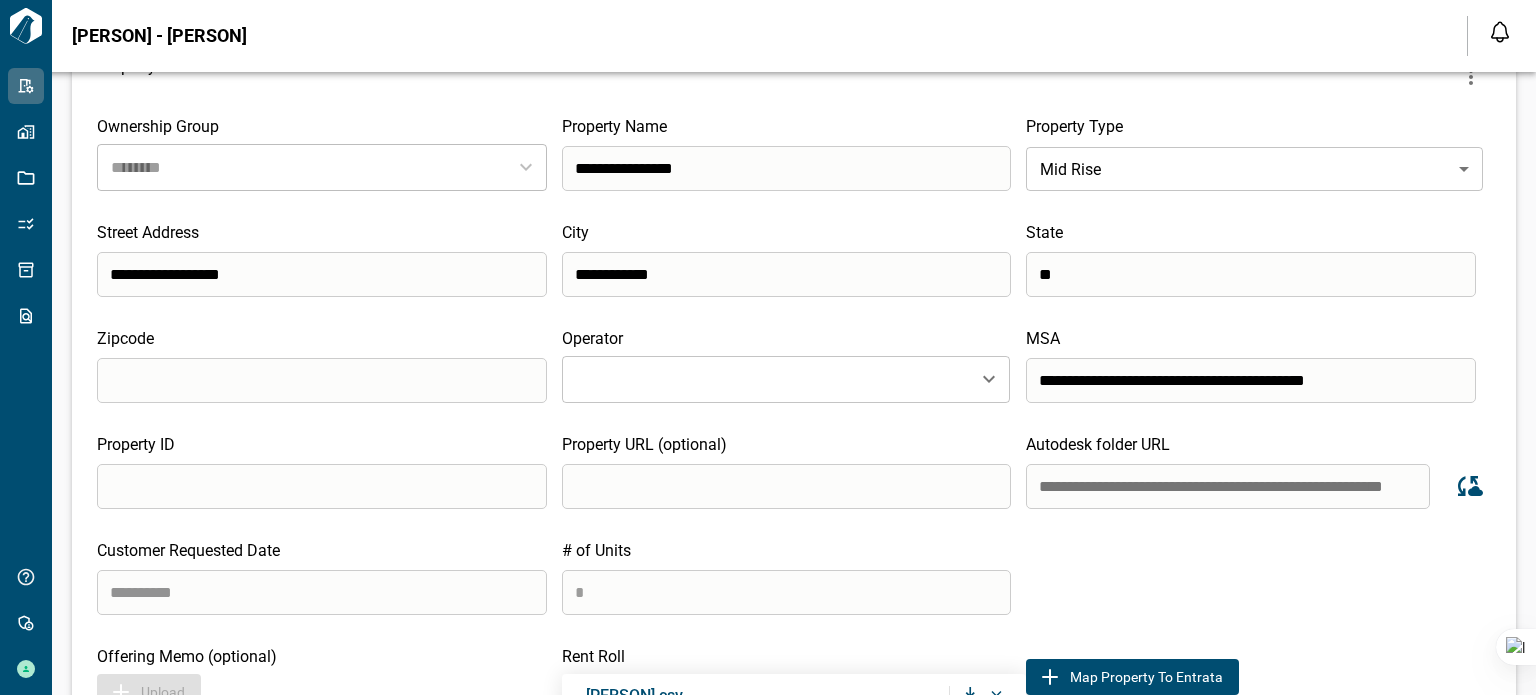scroll, scrollTop: 40, scrollLeft: 0, axis: vertical 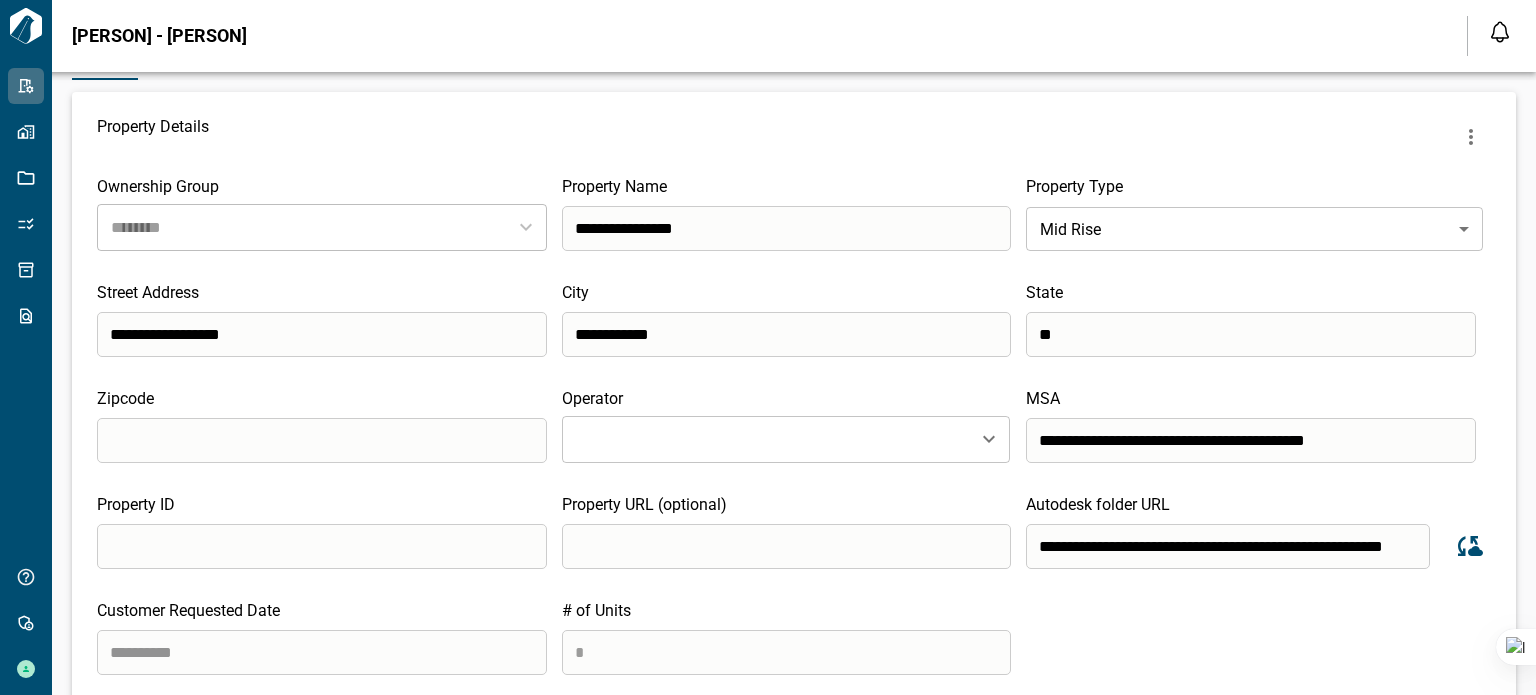 click on "**********" at bounding box center (1228, 546) 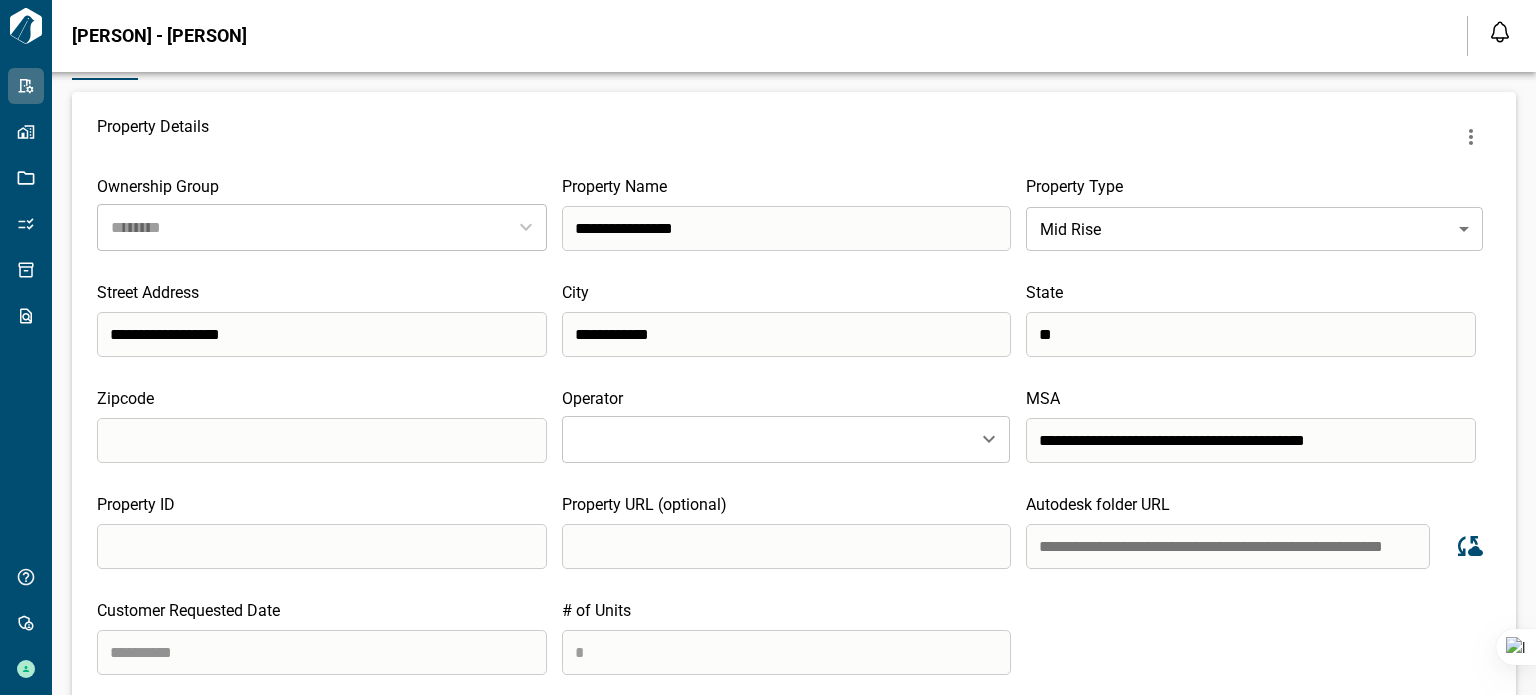 click on "**********" at bounding box center (1228, 546) 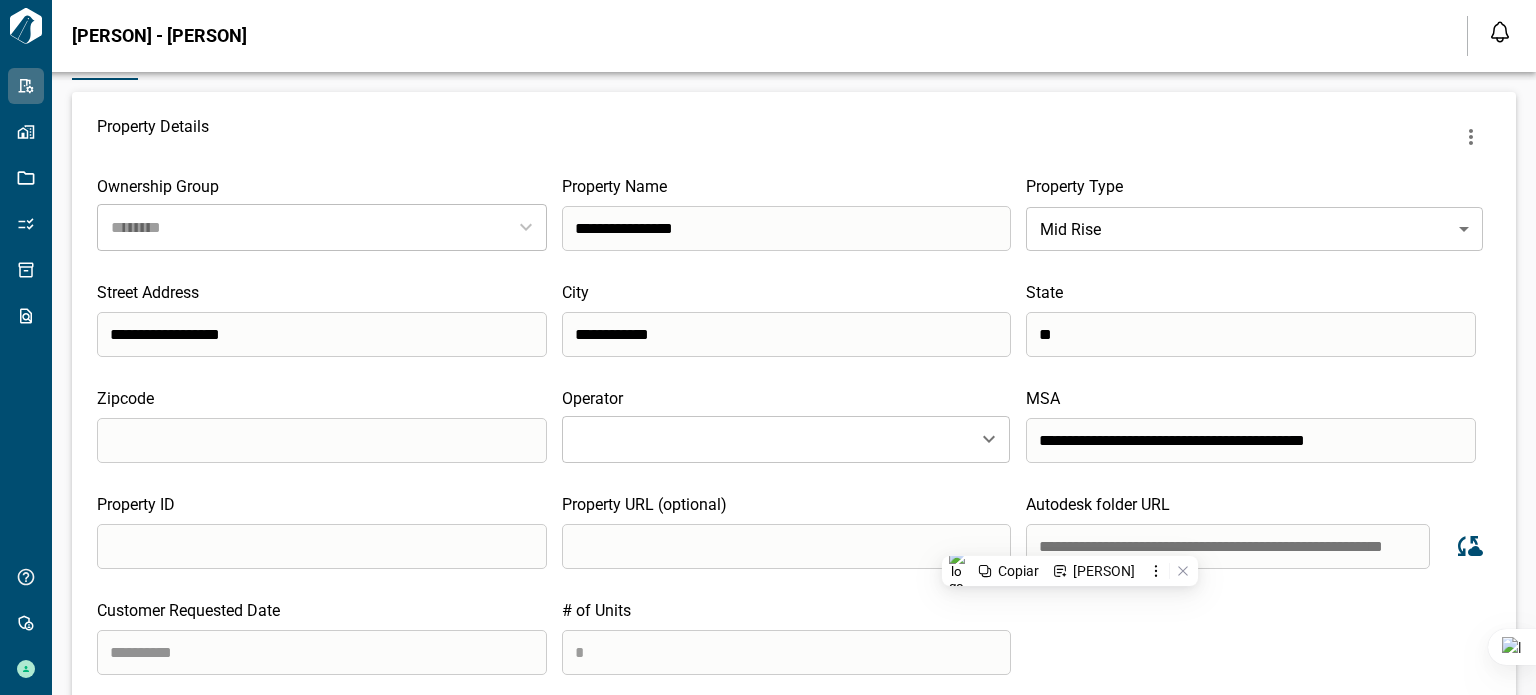 click on "**********" at bounding box center (1228, 546) 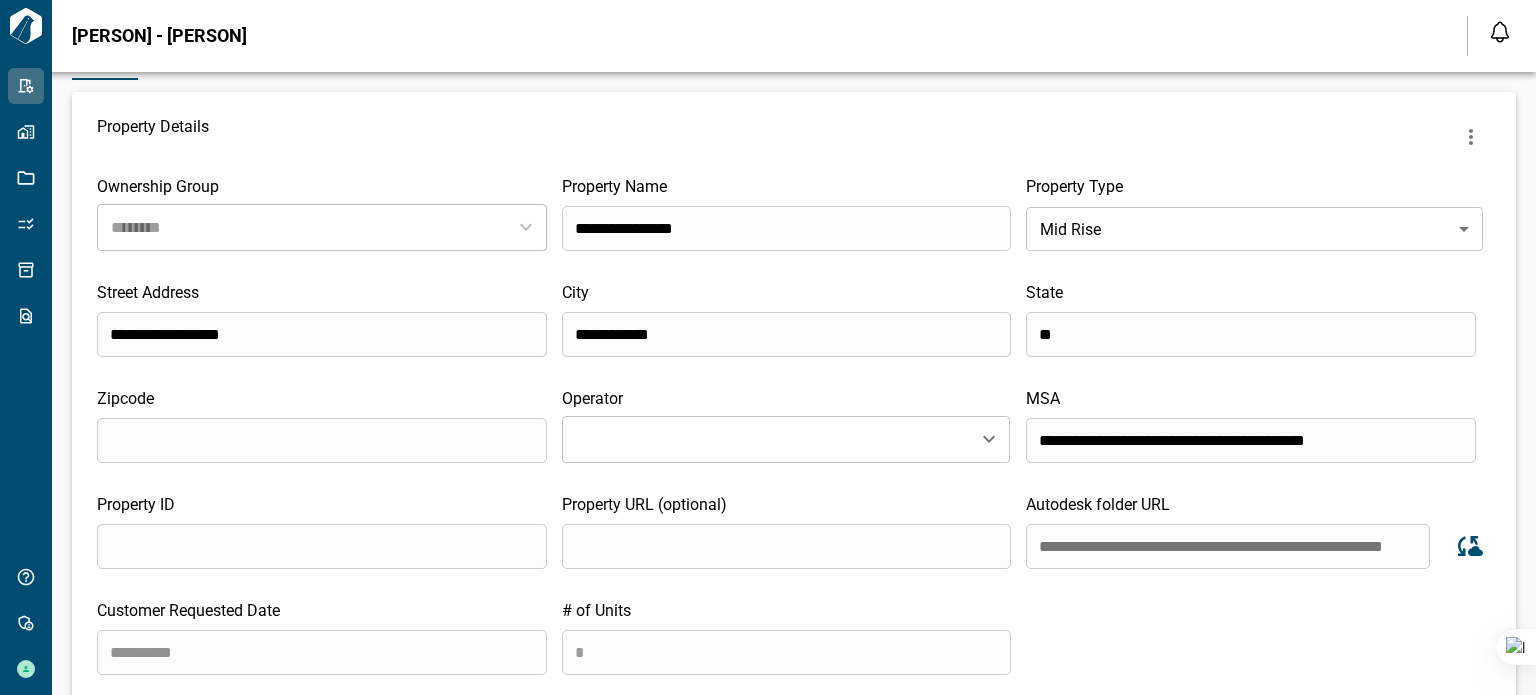 click on "**********" at bounding box center [1228, 546] 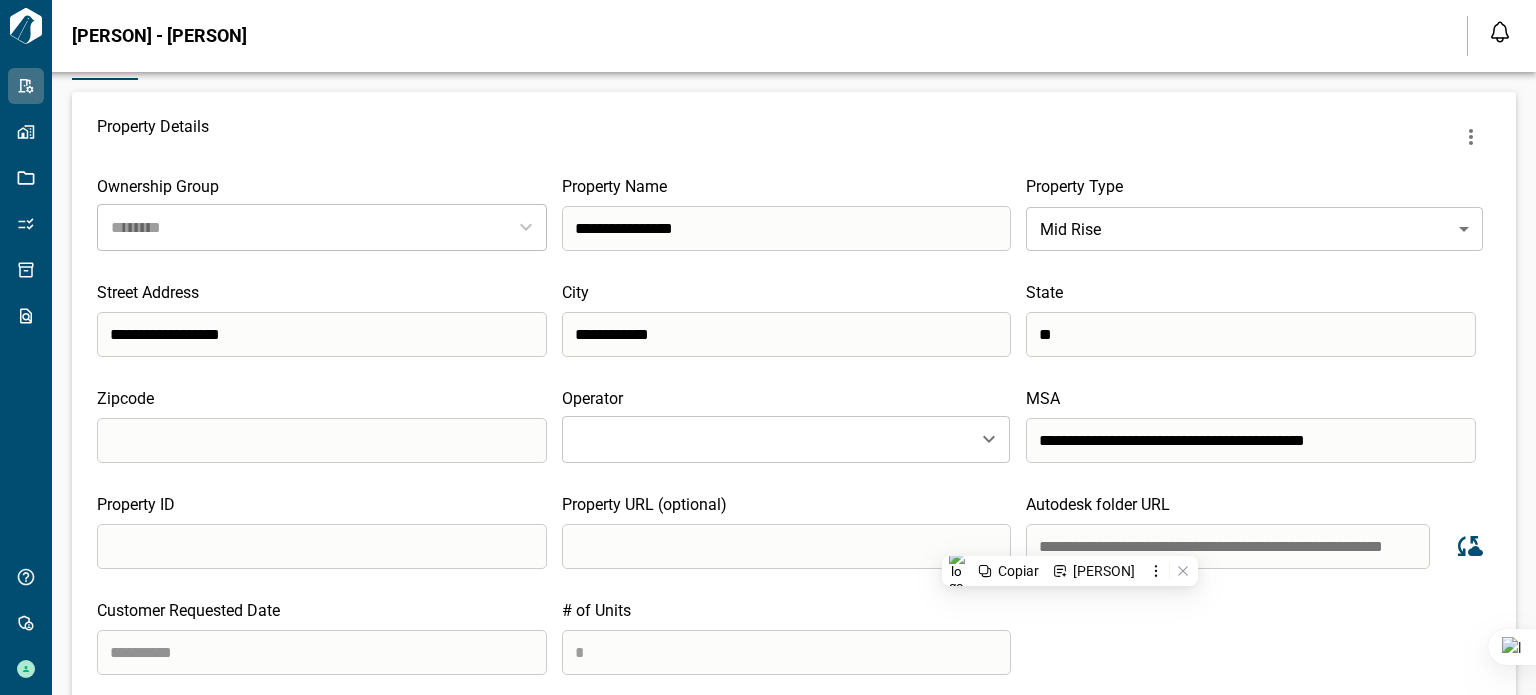 click on "**********" at bounding box center (1228, 546) 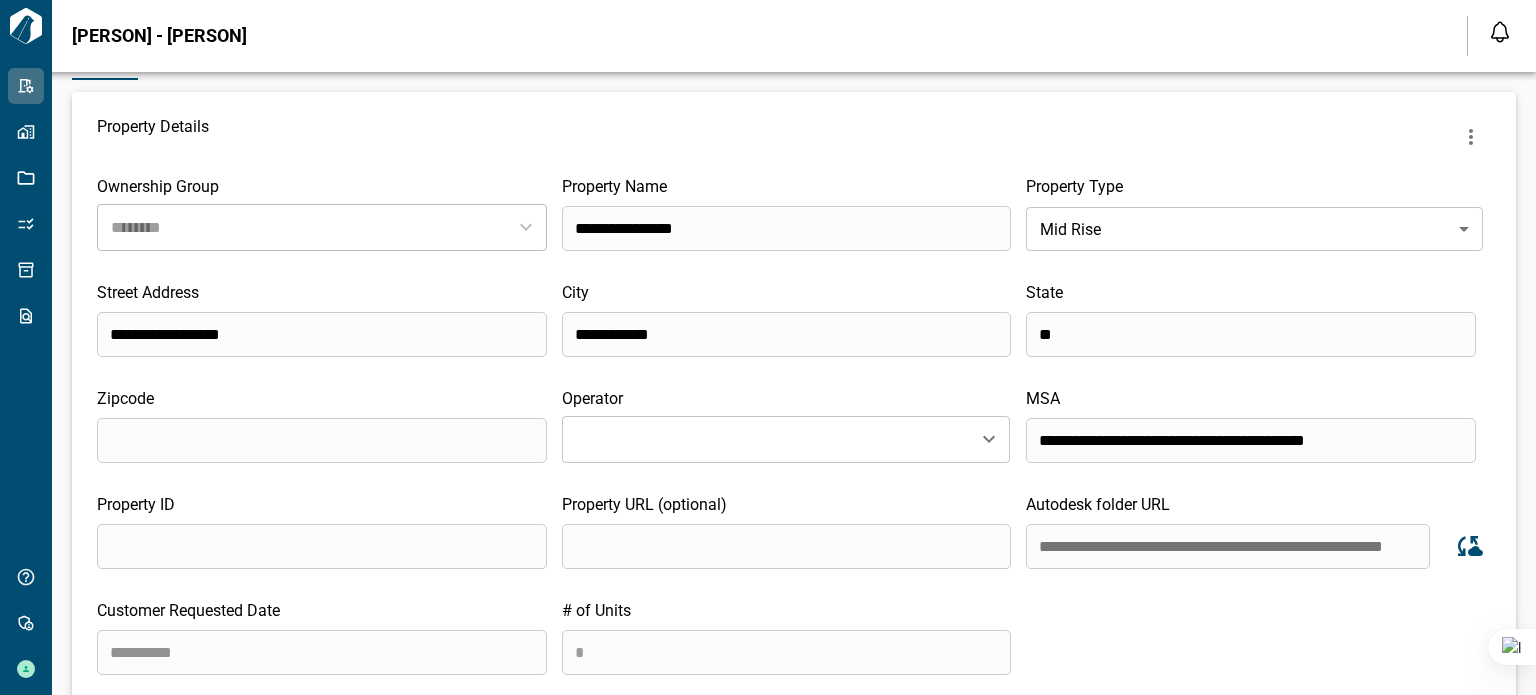 type 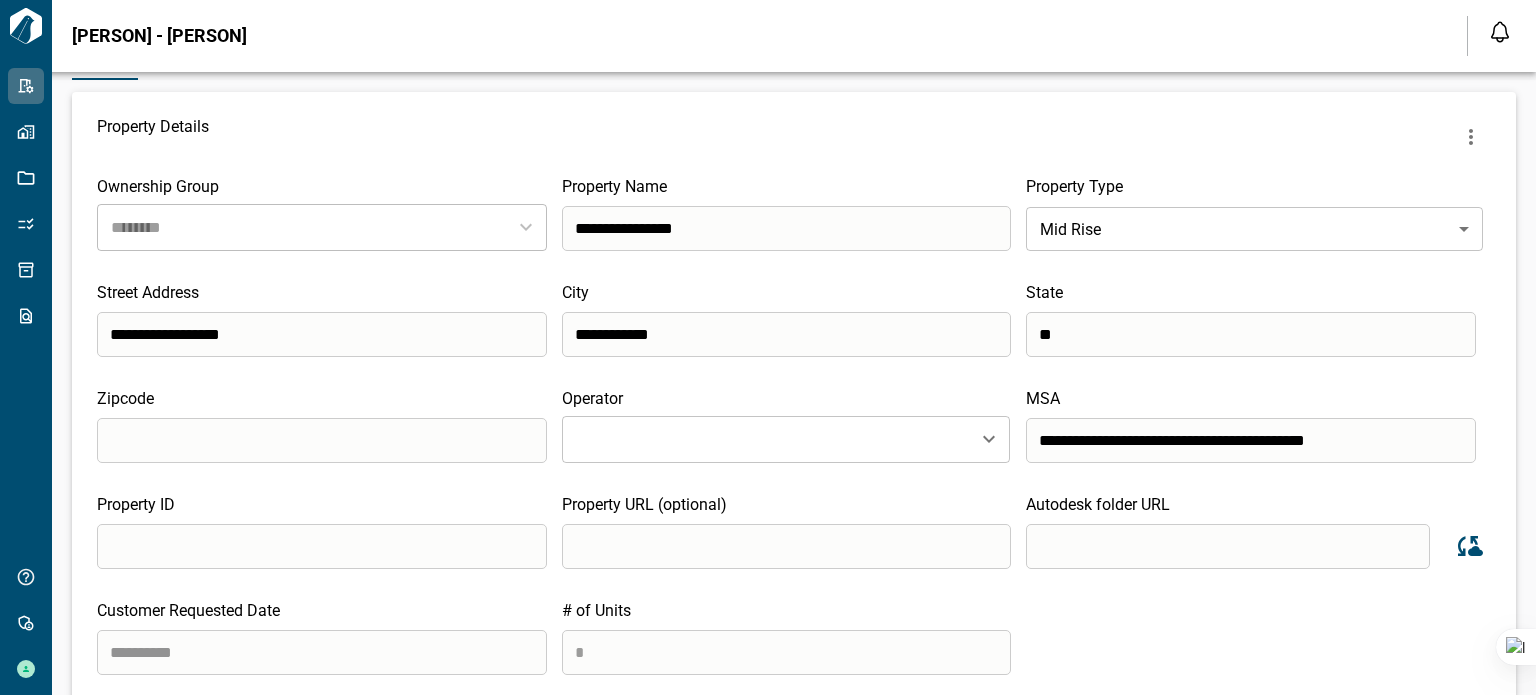 scroll, scrollTop: 0, scrollLeft: 0, axis: both 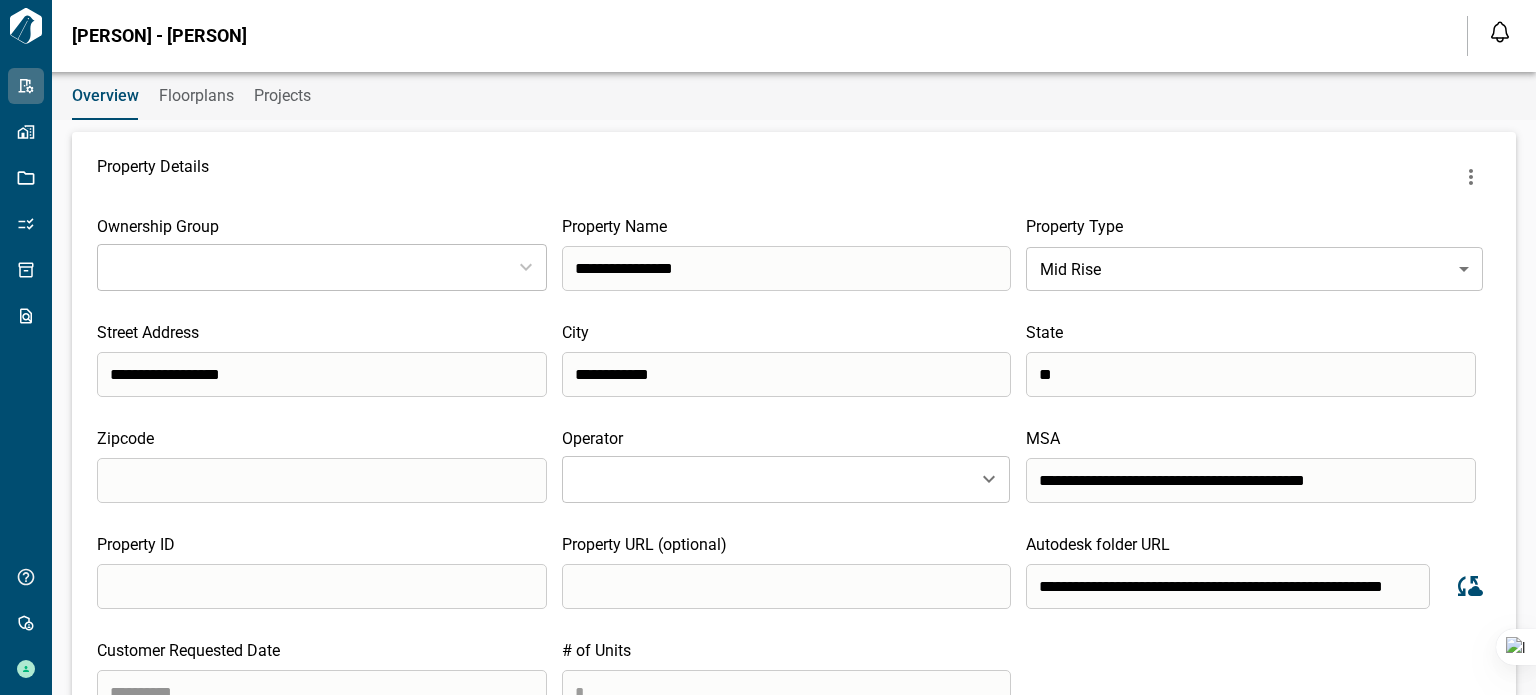 type on "********" 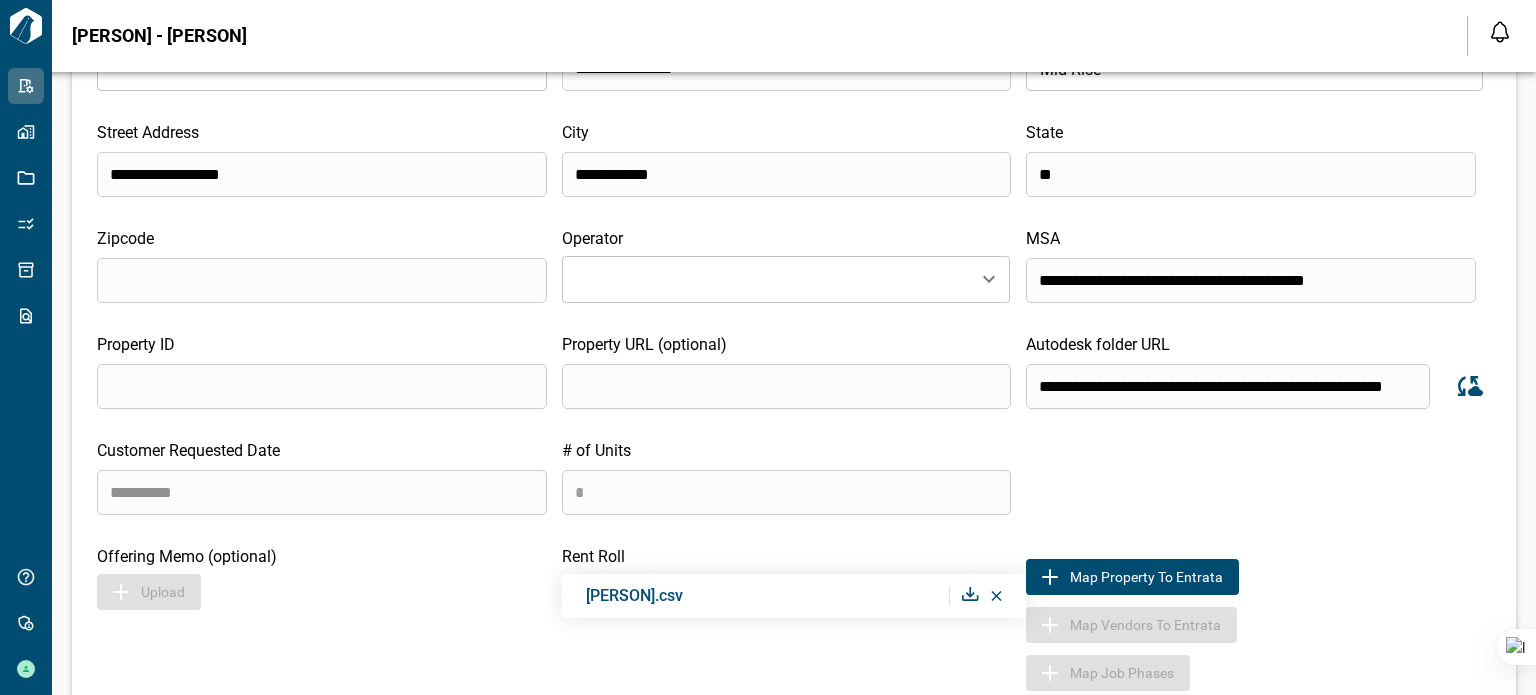 scroll, scrollTop: 100, scrollLeft: 0, axis: vertical 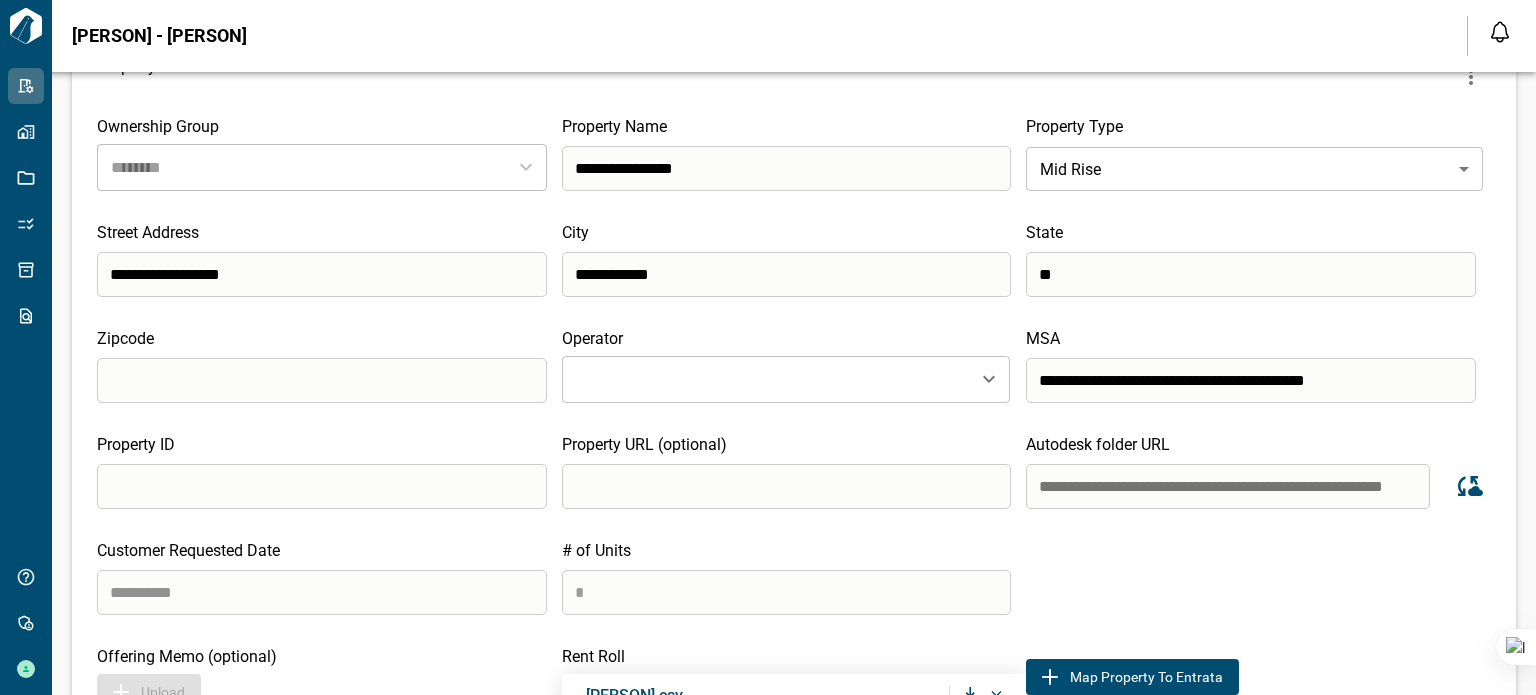click on "**********" at bounding box center (1228, 486) 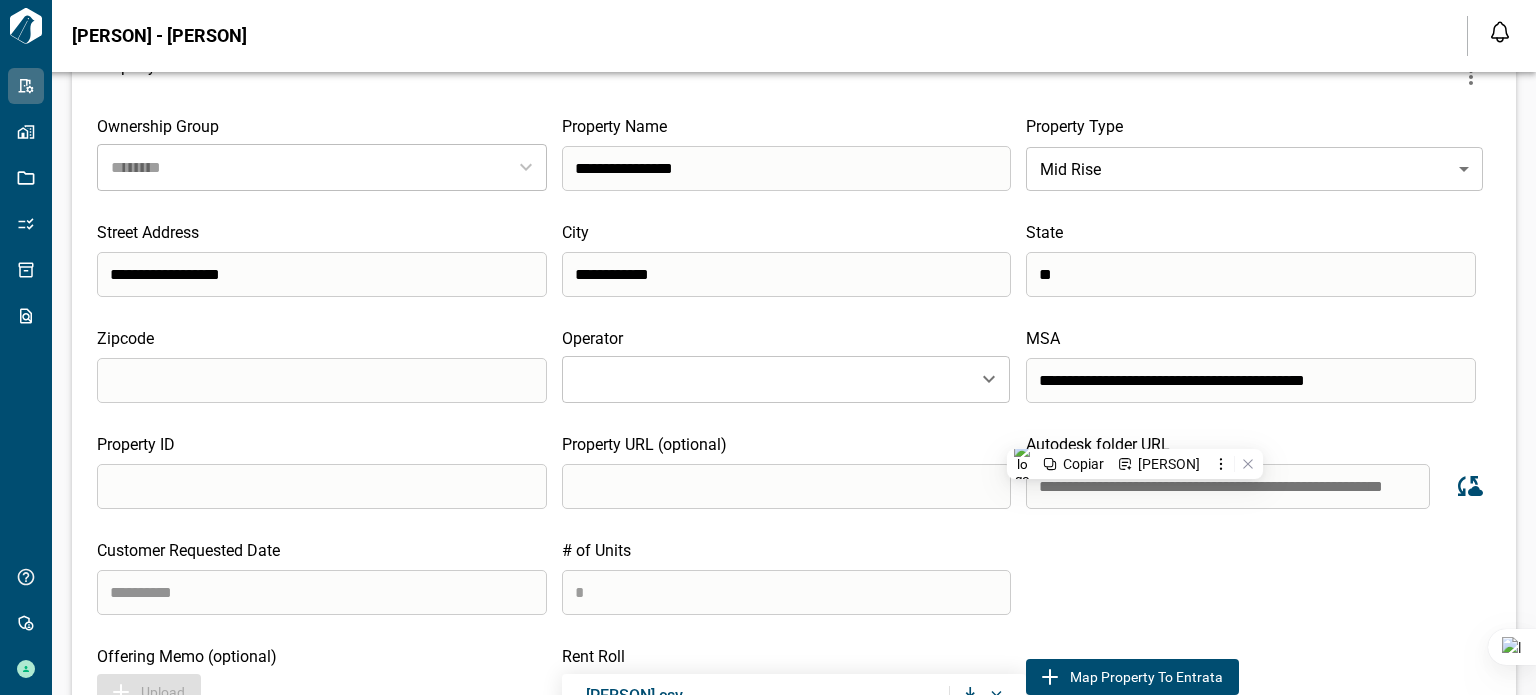 type on "**********" 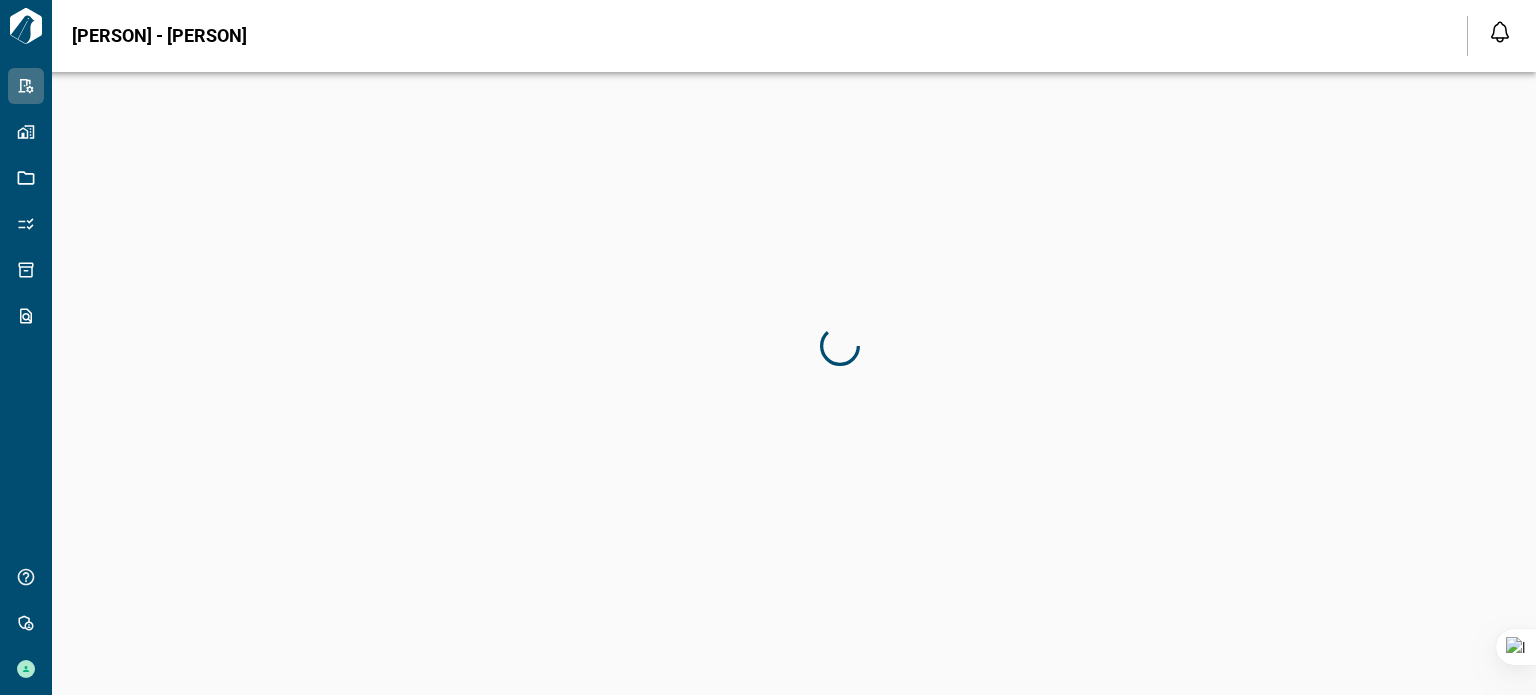 scroll, scrollTop: 40, scrollLeft: 0, axis: vertical 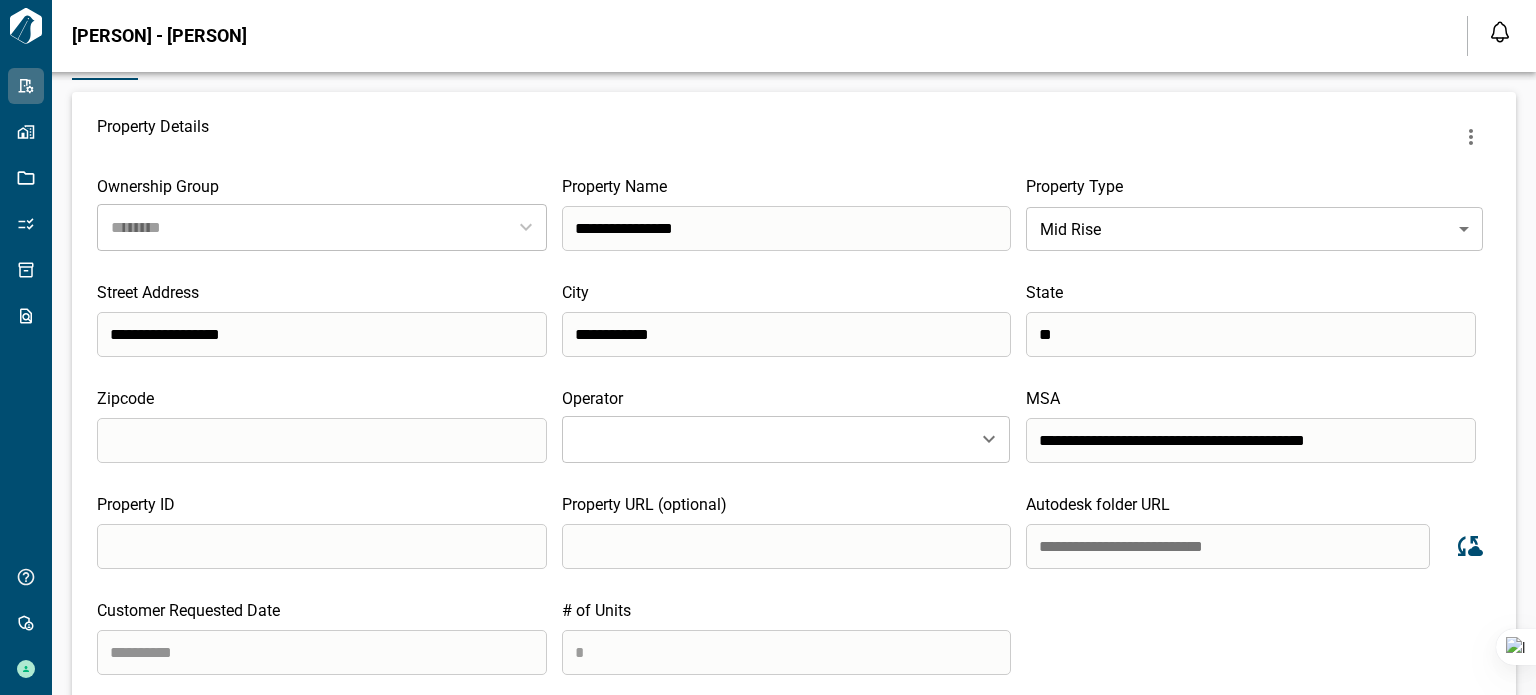 drag, startPoint x: 1053, startPoint y: 545, endPoint x: 1429, endPoint y: 530, distance: 376.29907 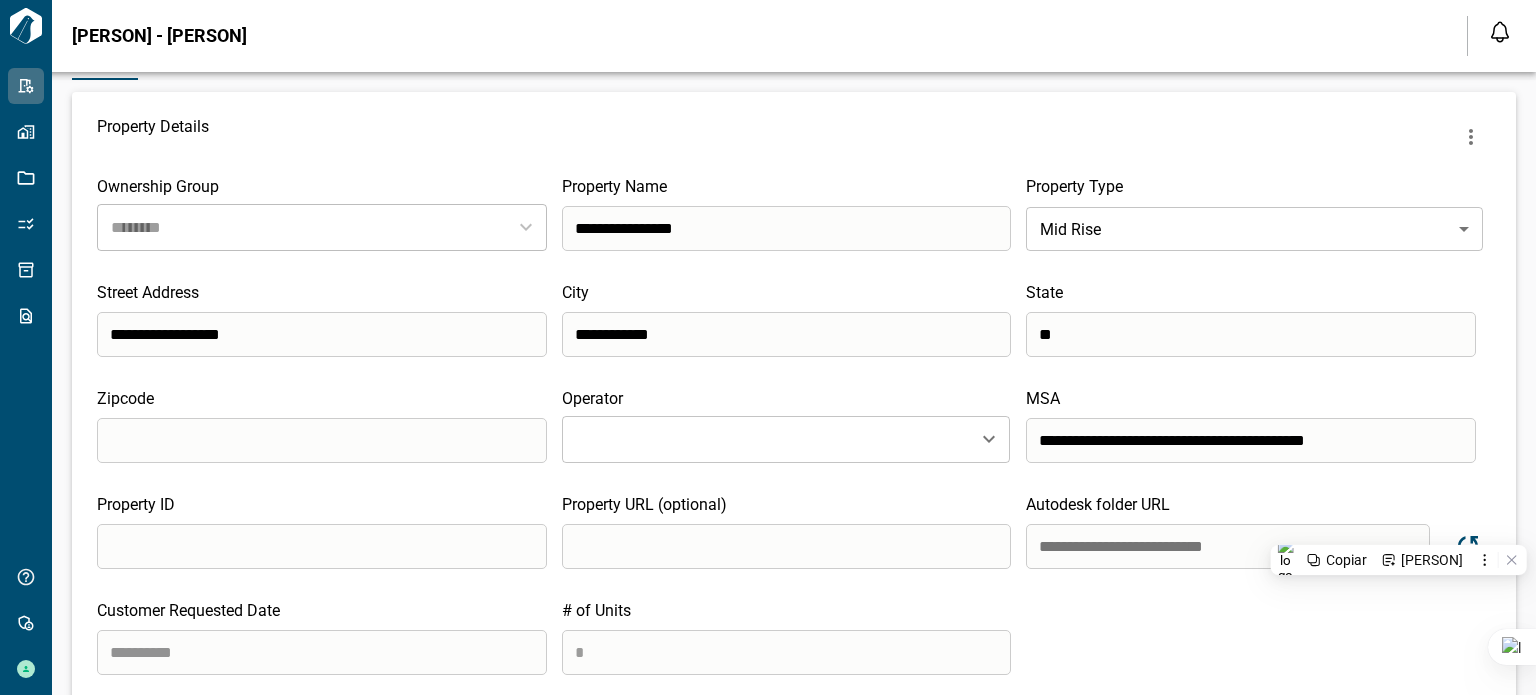 type on "**" 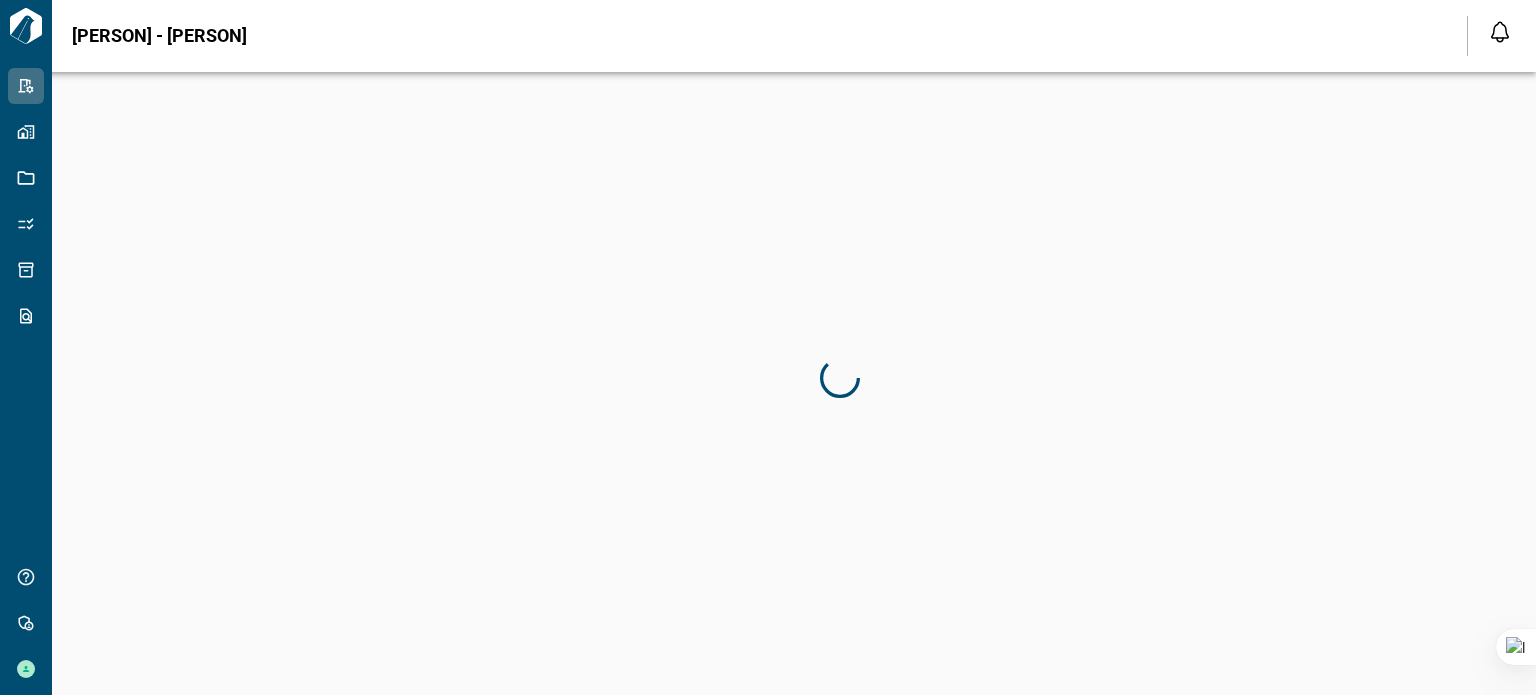 scroll, scrollTop: 0, scrollLeft: 0, axis: both 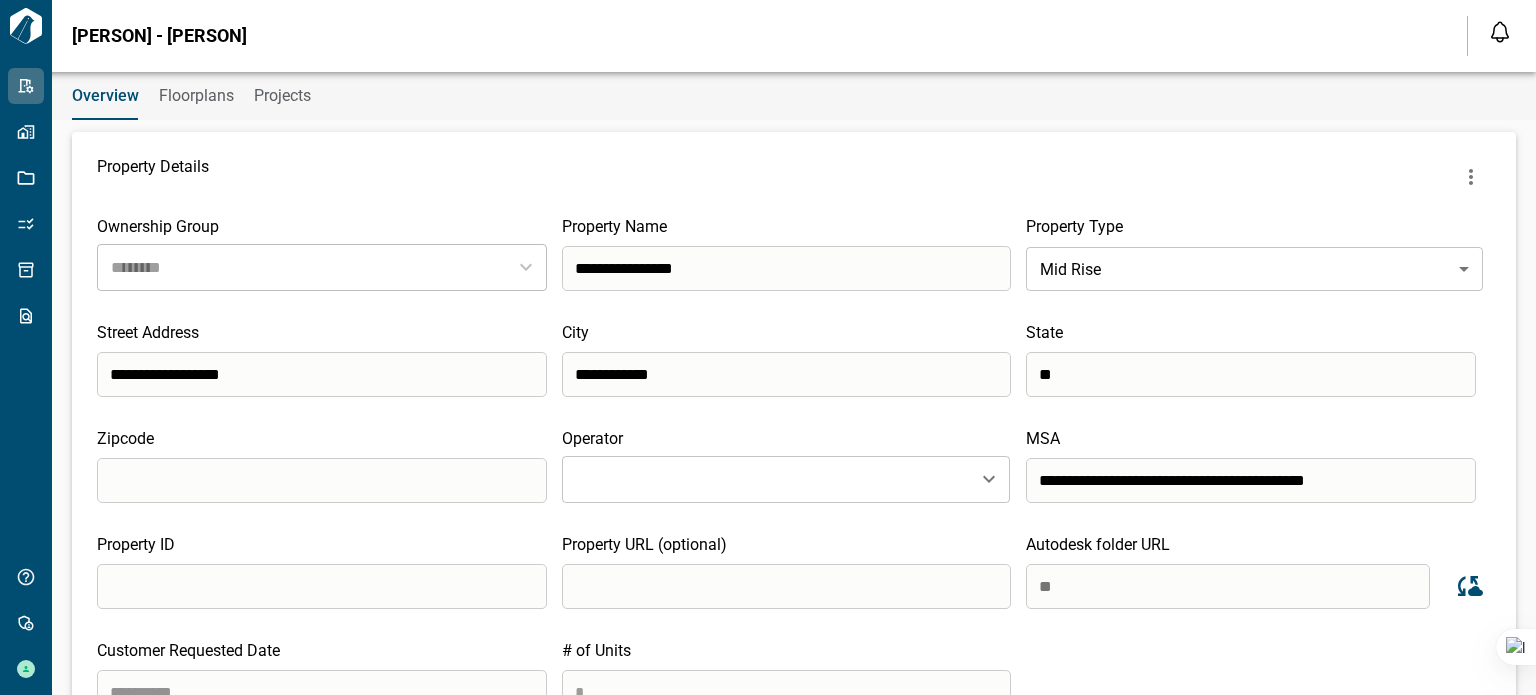 click on "Property ID Property URL (optional) Autodesk folder URL **" at bounding box center (794, 572) 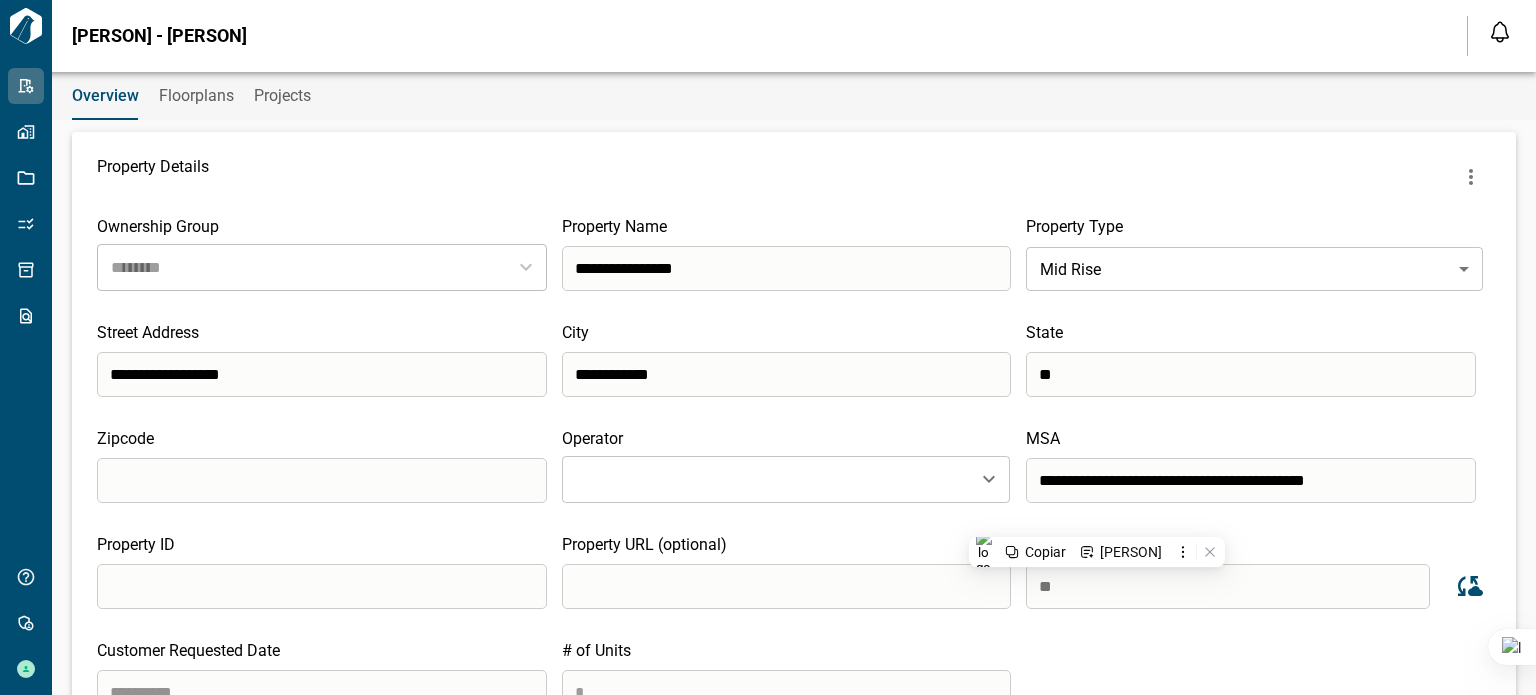 type 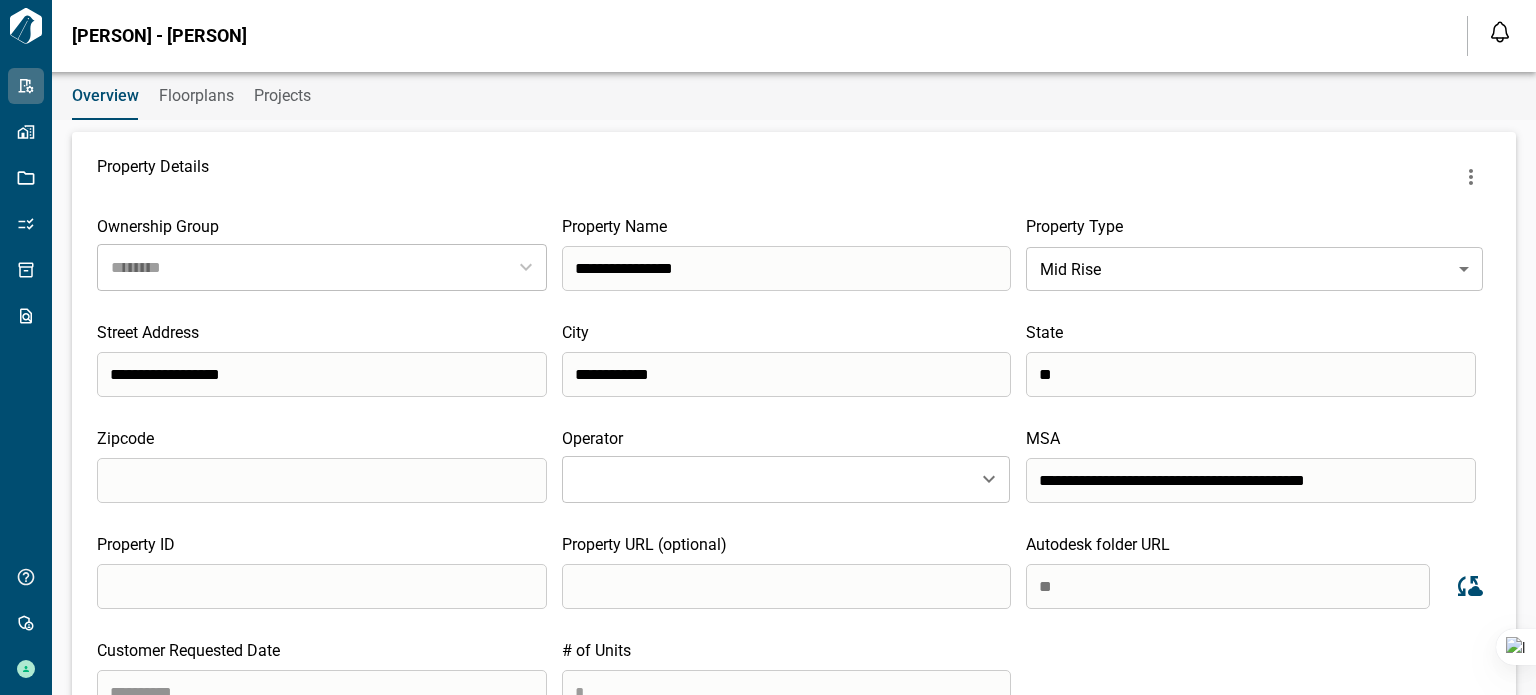 drag, startPoint x: 1063, startPoint y: 580, endPoint x: 1026, endPoint y: 579, distance: 37.01351 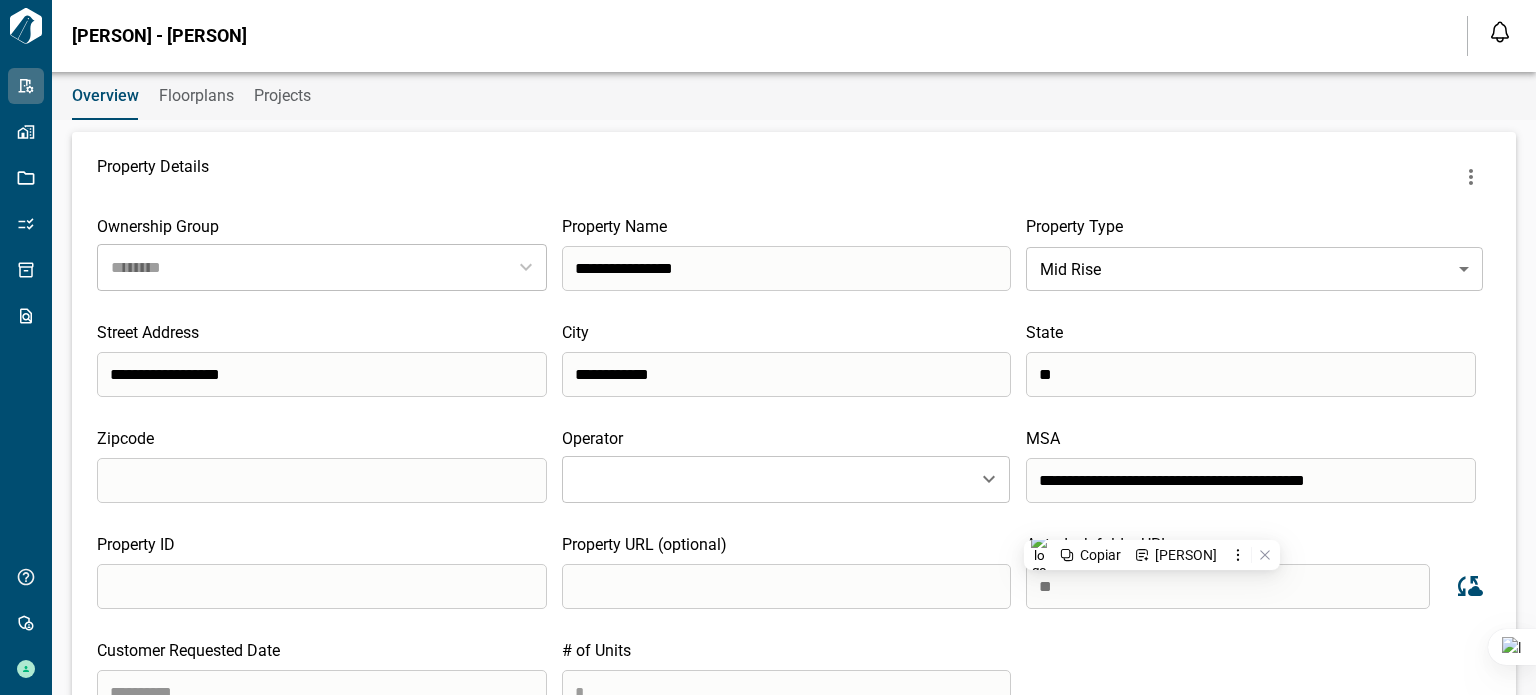 type 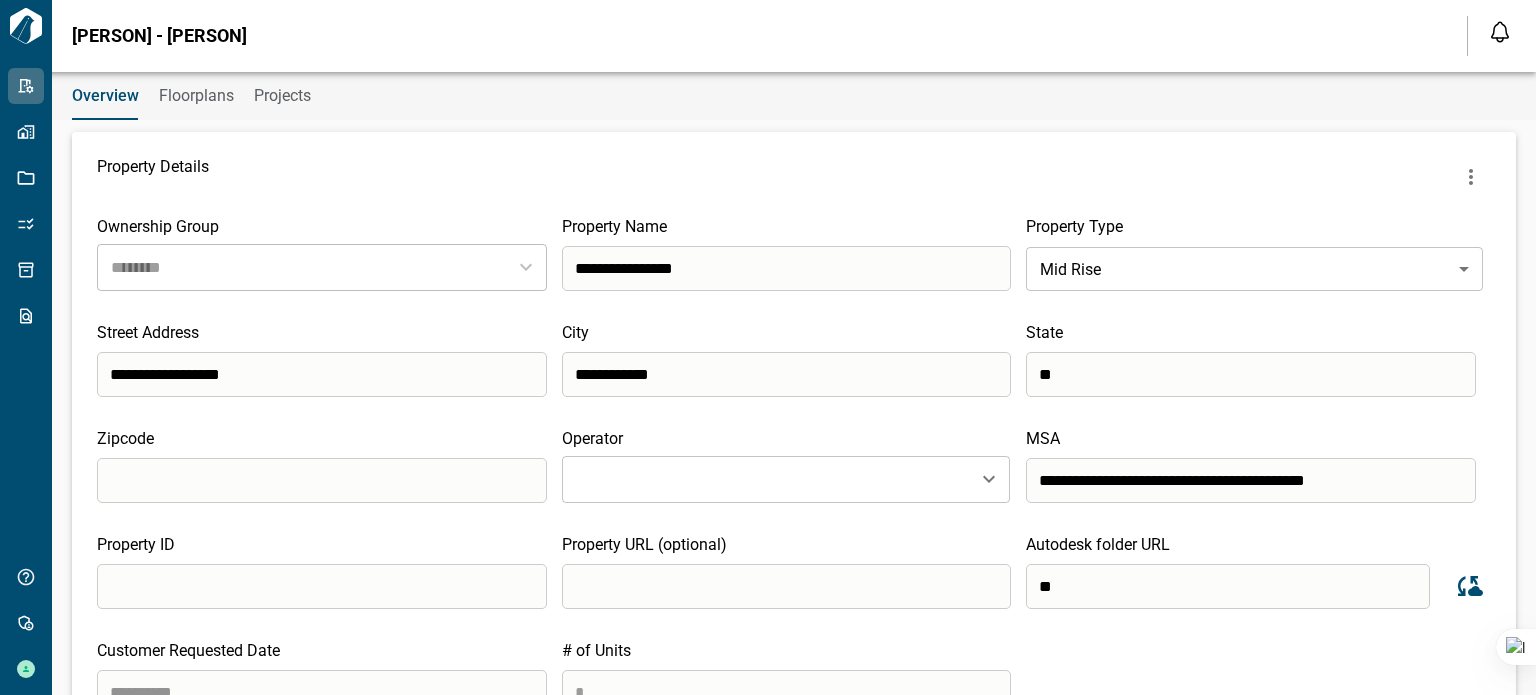 click on "**" at bounding box center [1228, 586] 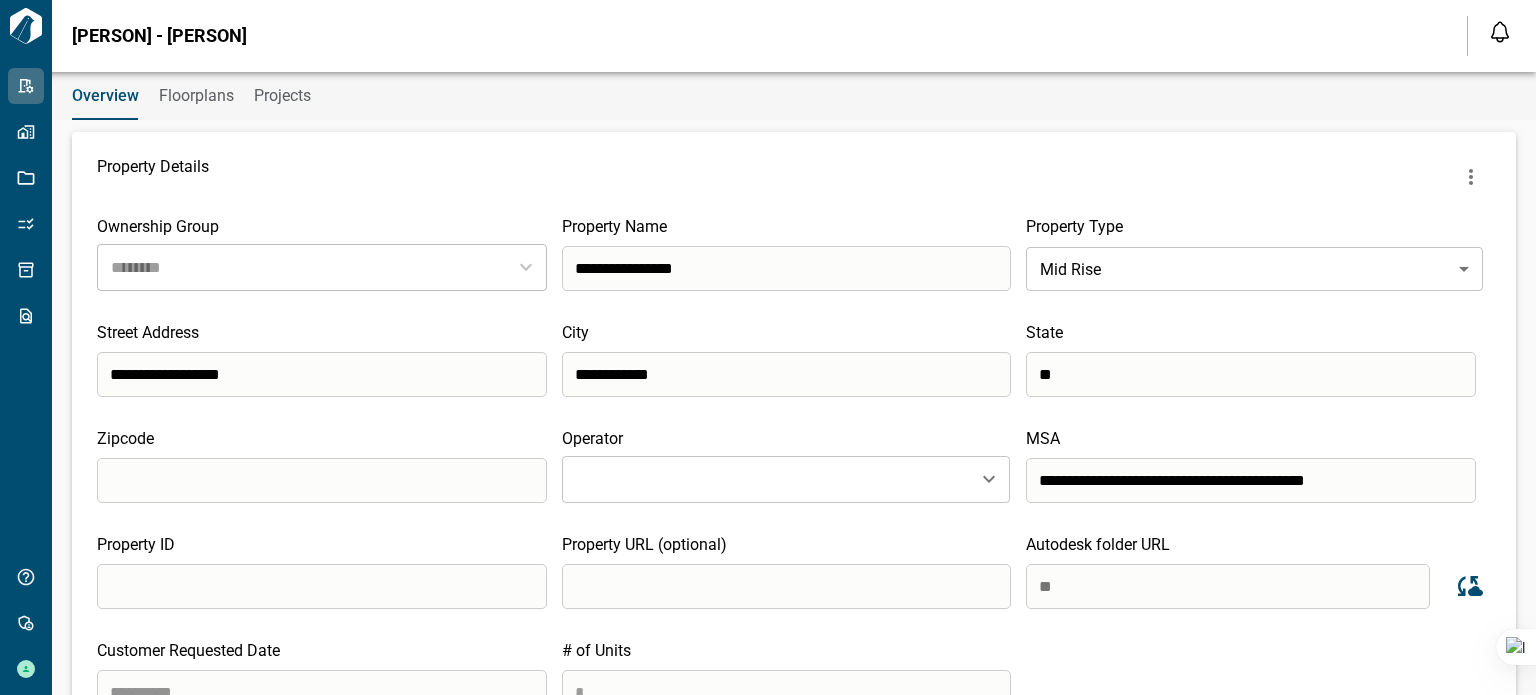 type on "*" 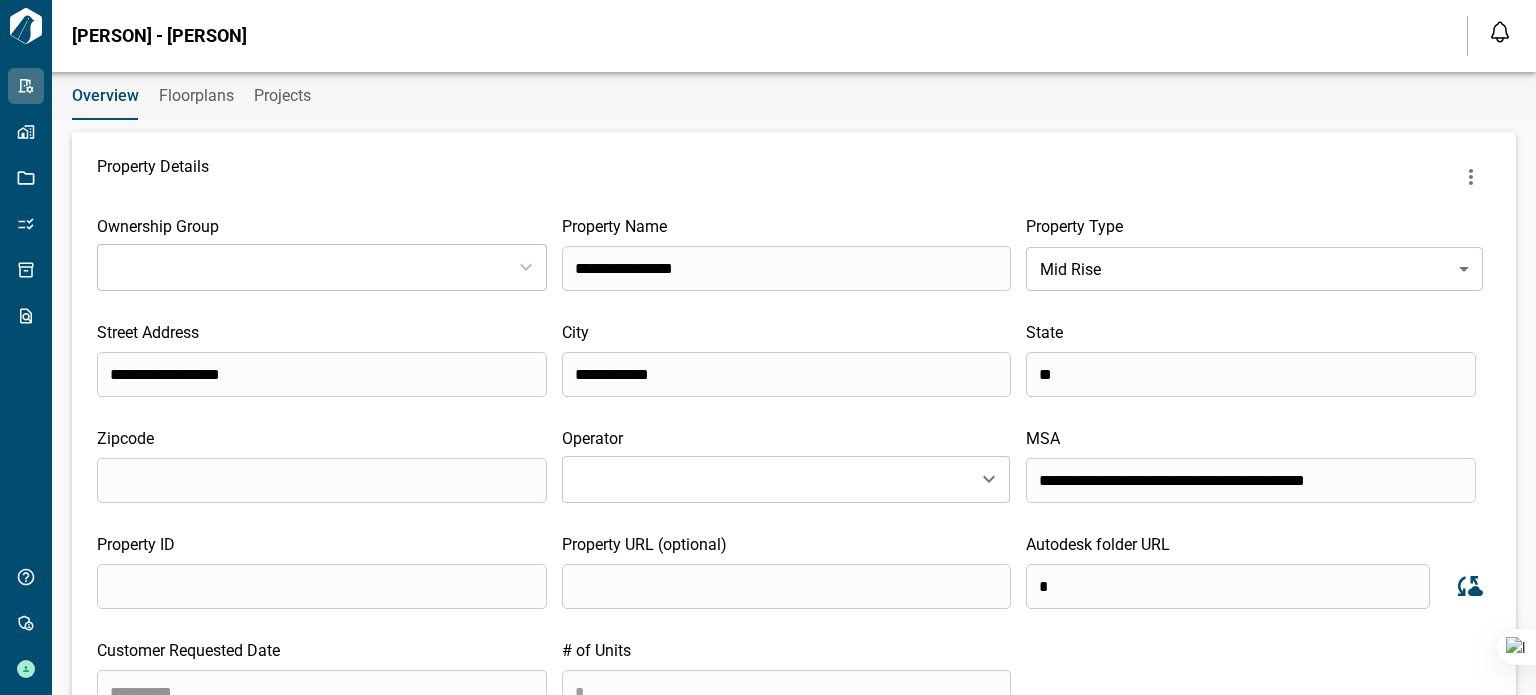 type on "********" 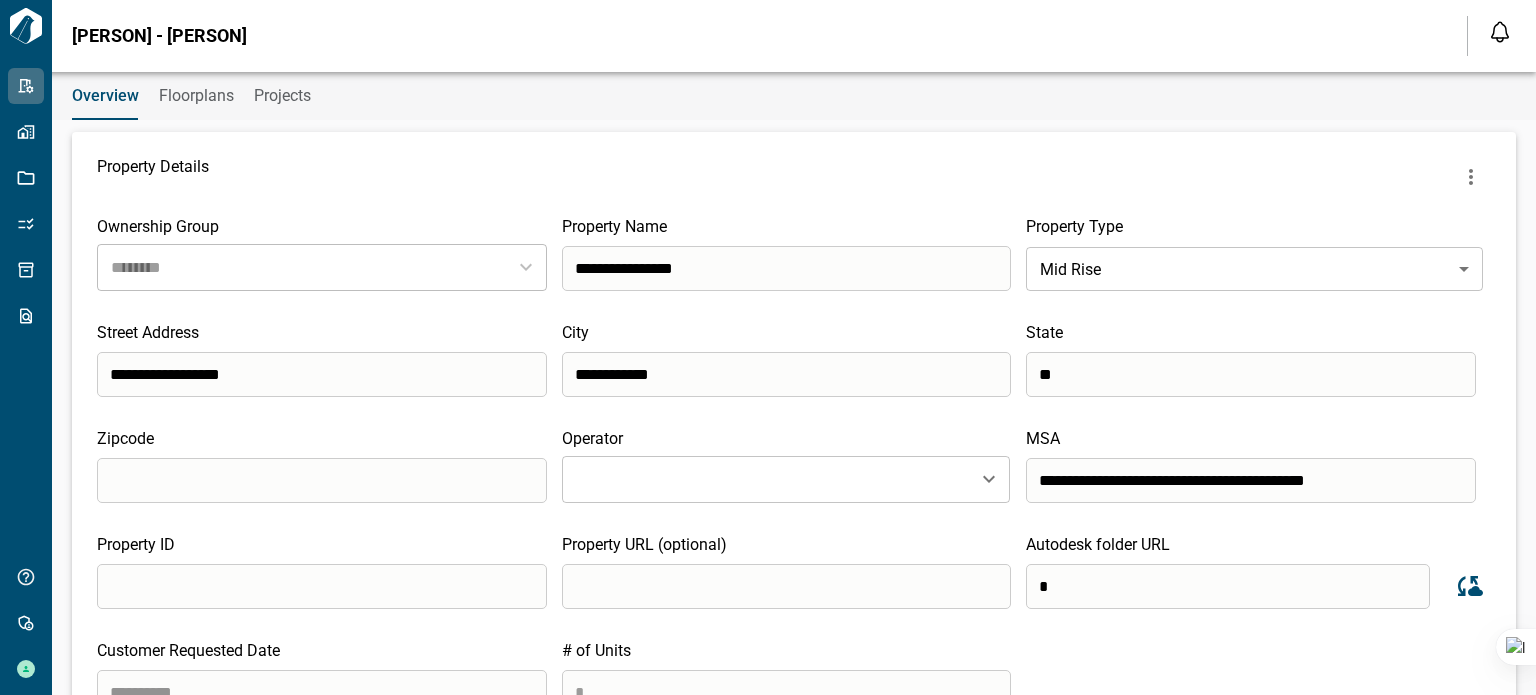 click on "*" at bounding box center (1228, 586) 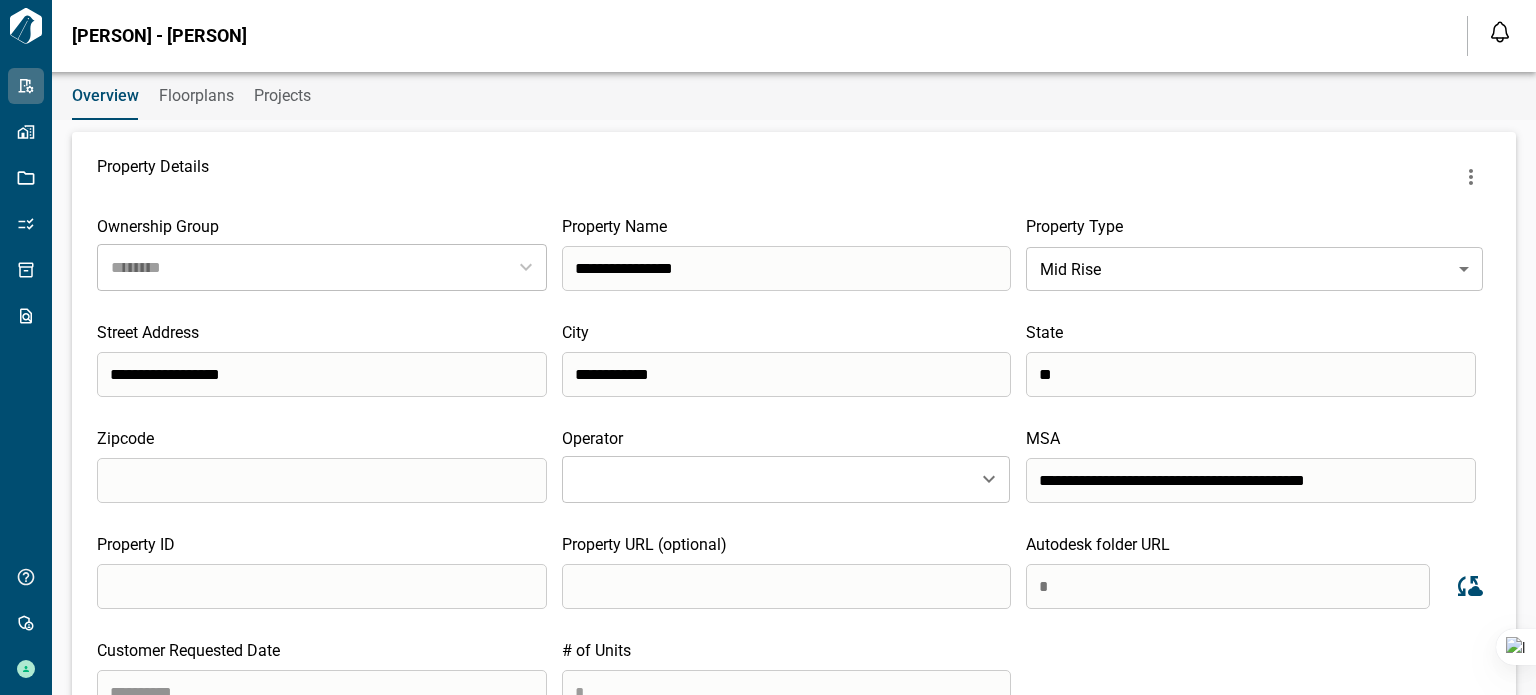 type 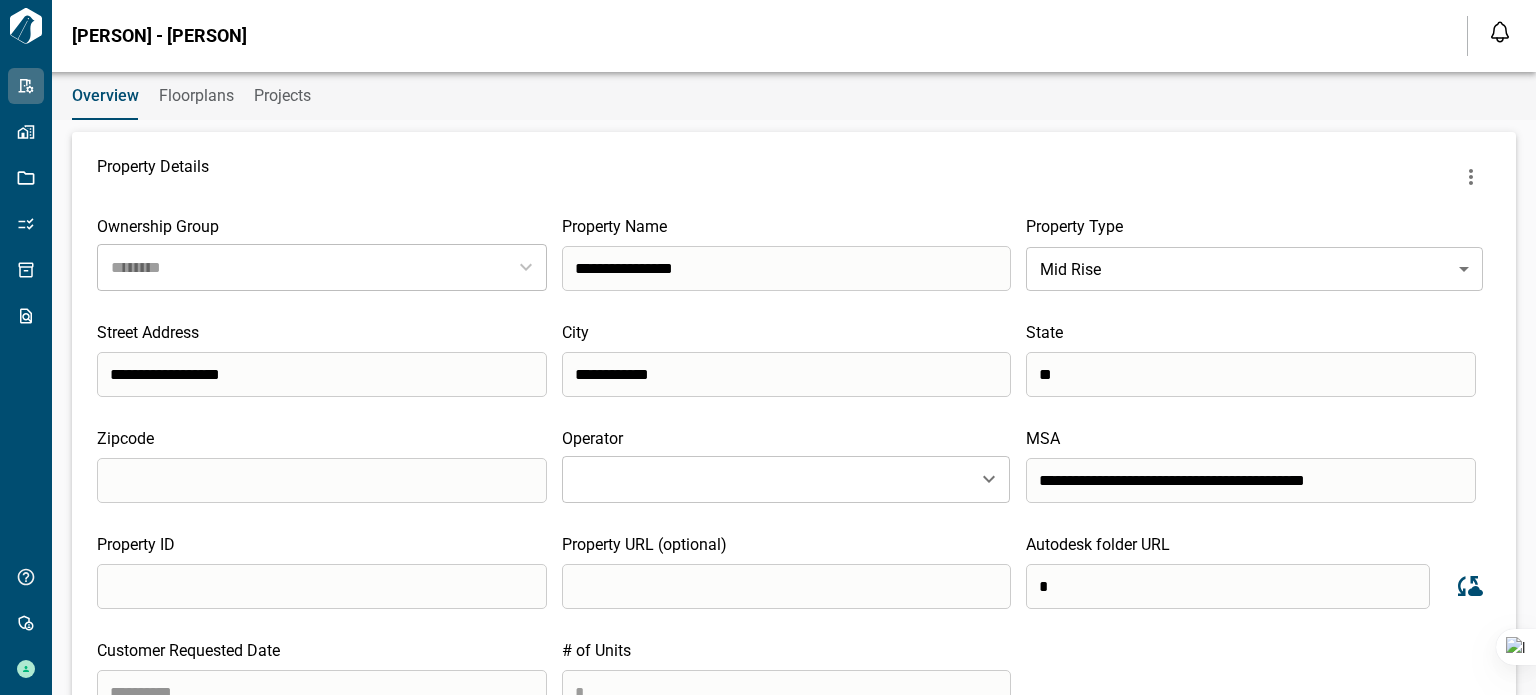 click on "*" at bounding box center (1228, 586) 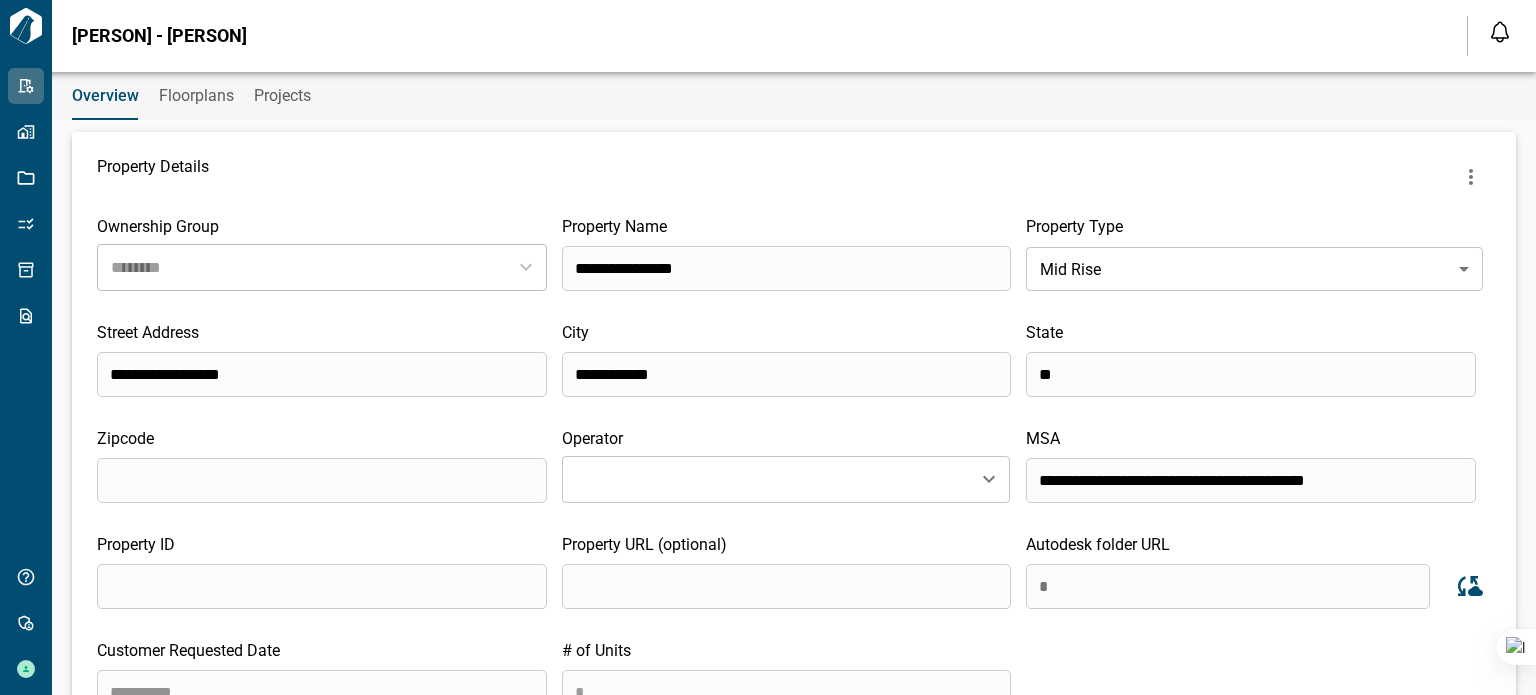 drag, startPoint x: 1040, startPoint y: 587, endPoint x: 1030, endPoint y: 582, distance: 11.18034 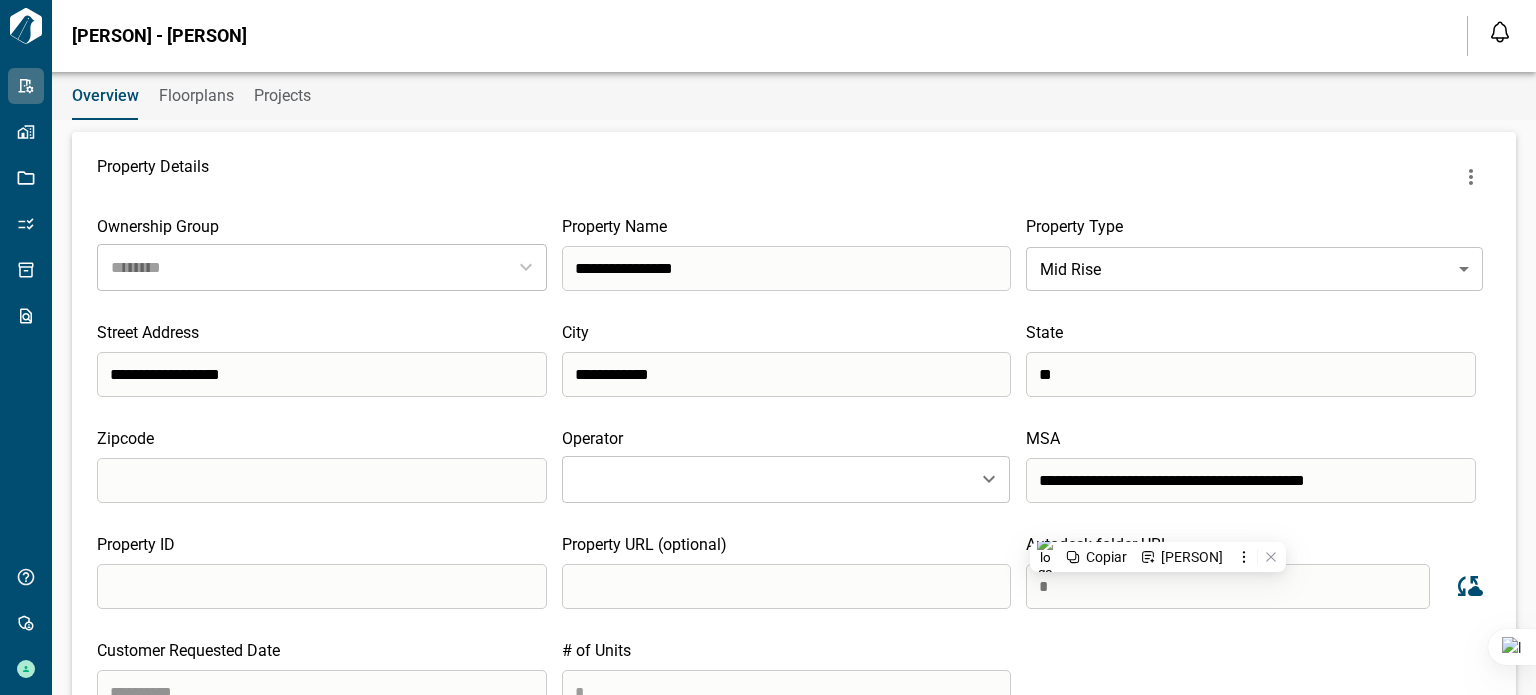 type 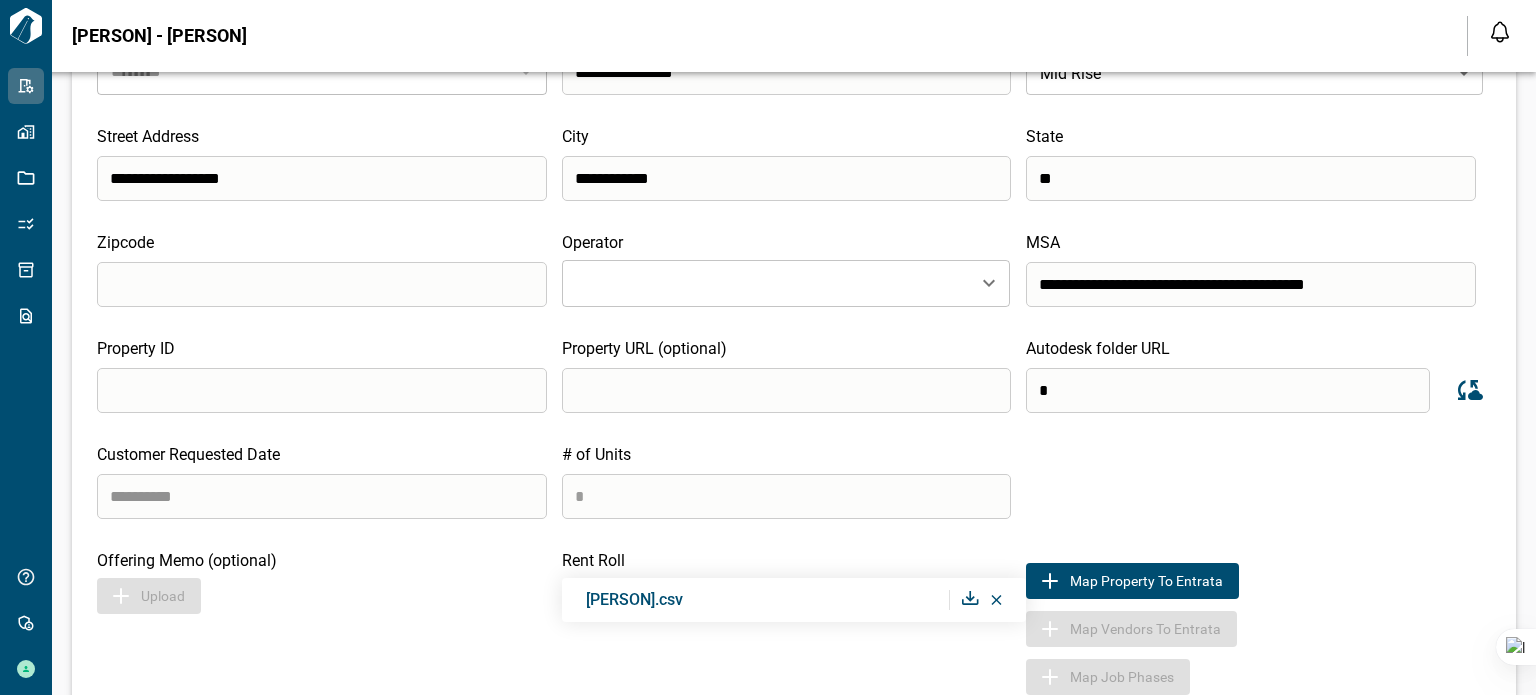 scroll, scrollTop: 200, scrollLeft: 0, axis: vertical 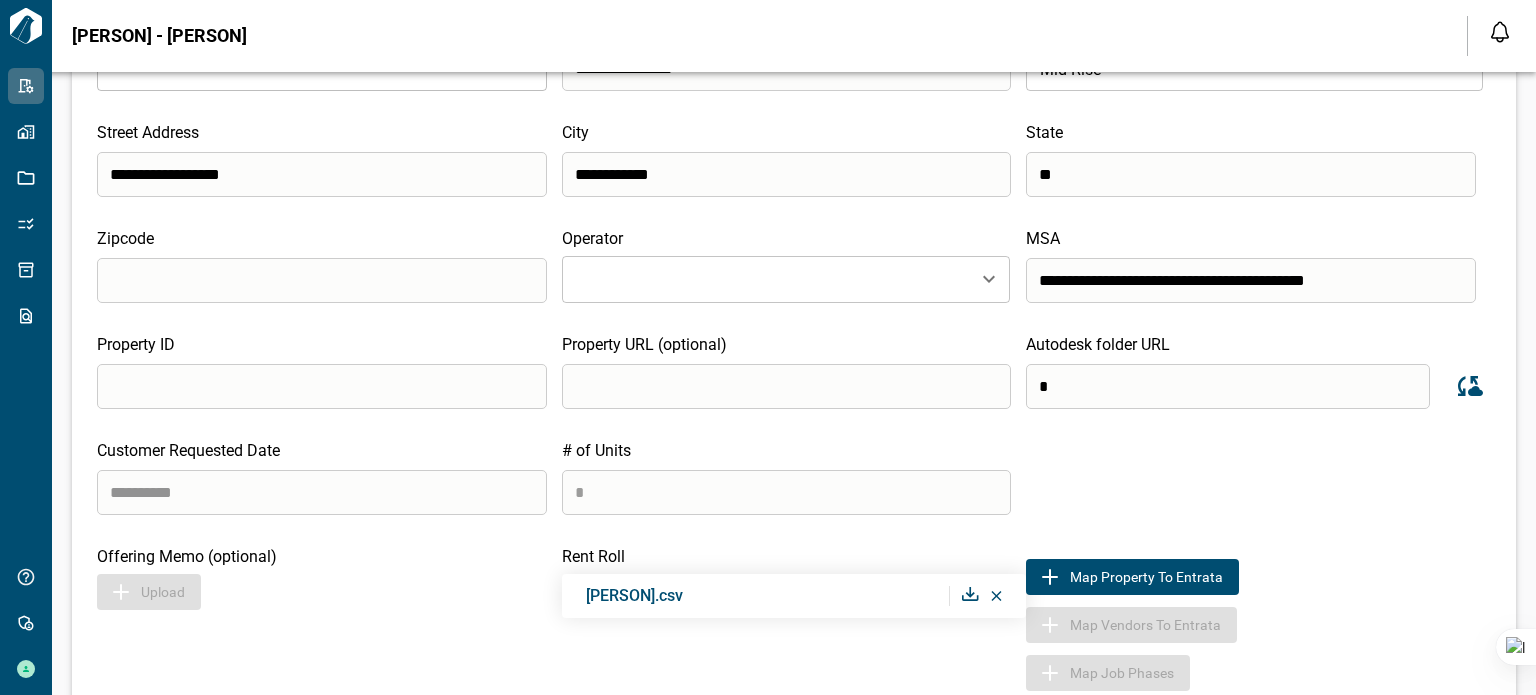 click on "*" at bounding box center (1228, 386) 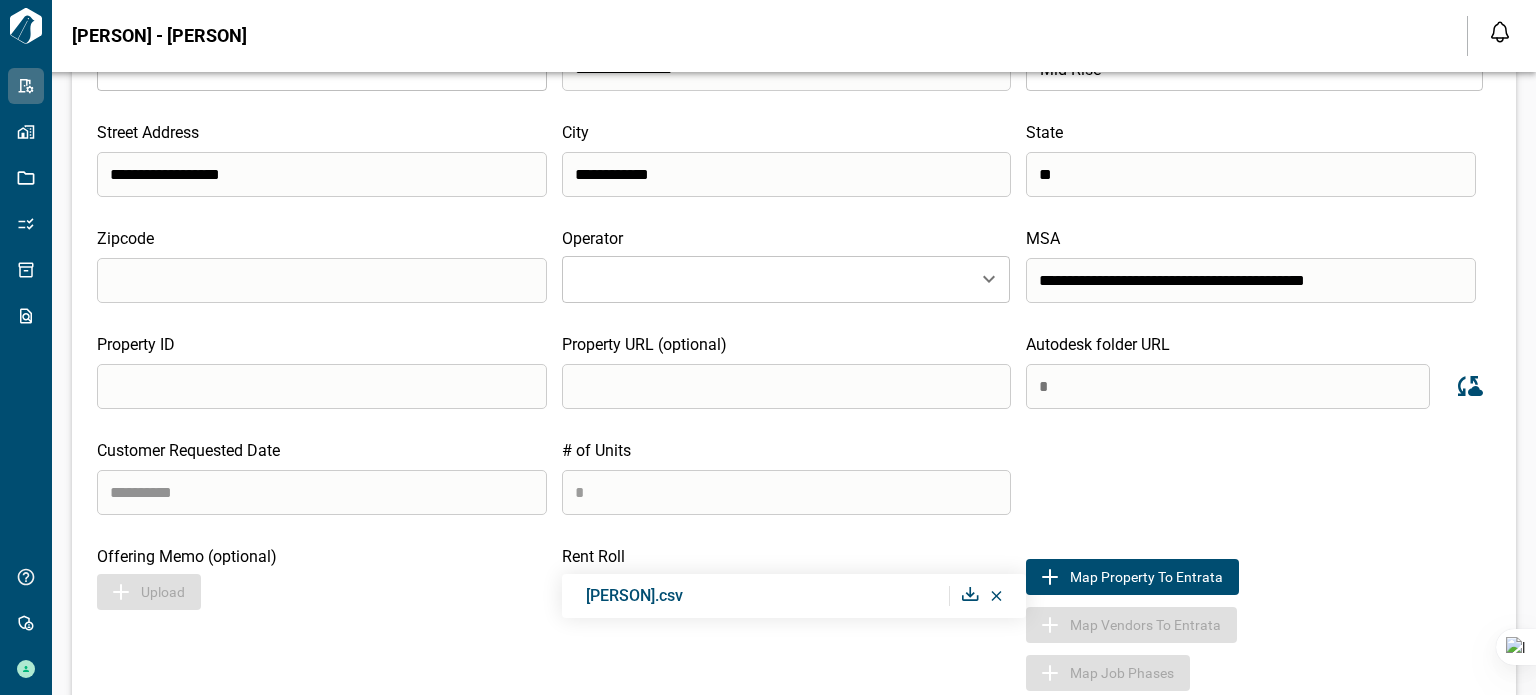 click on "*" at bounding box center [1228, 386] 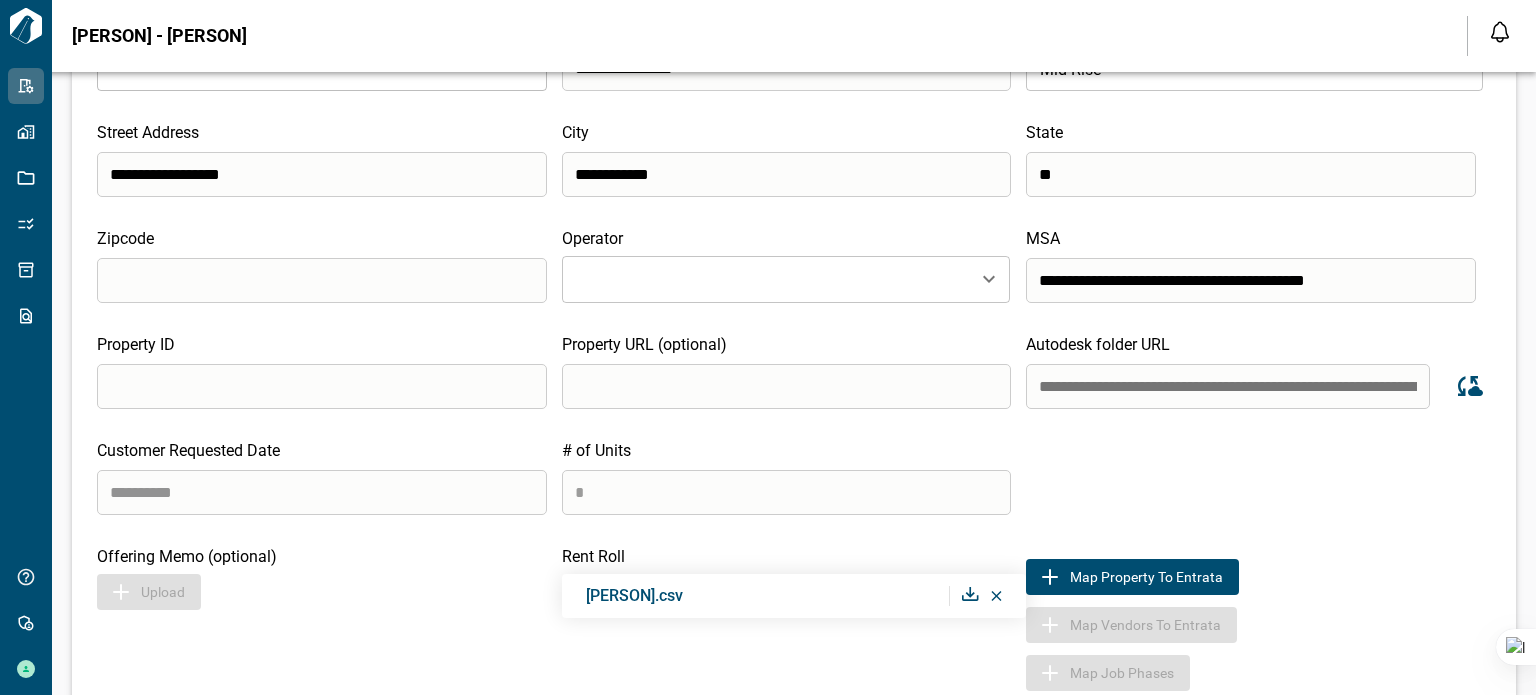 scroll, scrollTop: 0, scrollLeft: 1117, axis: horizontal 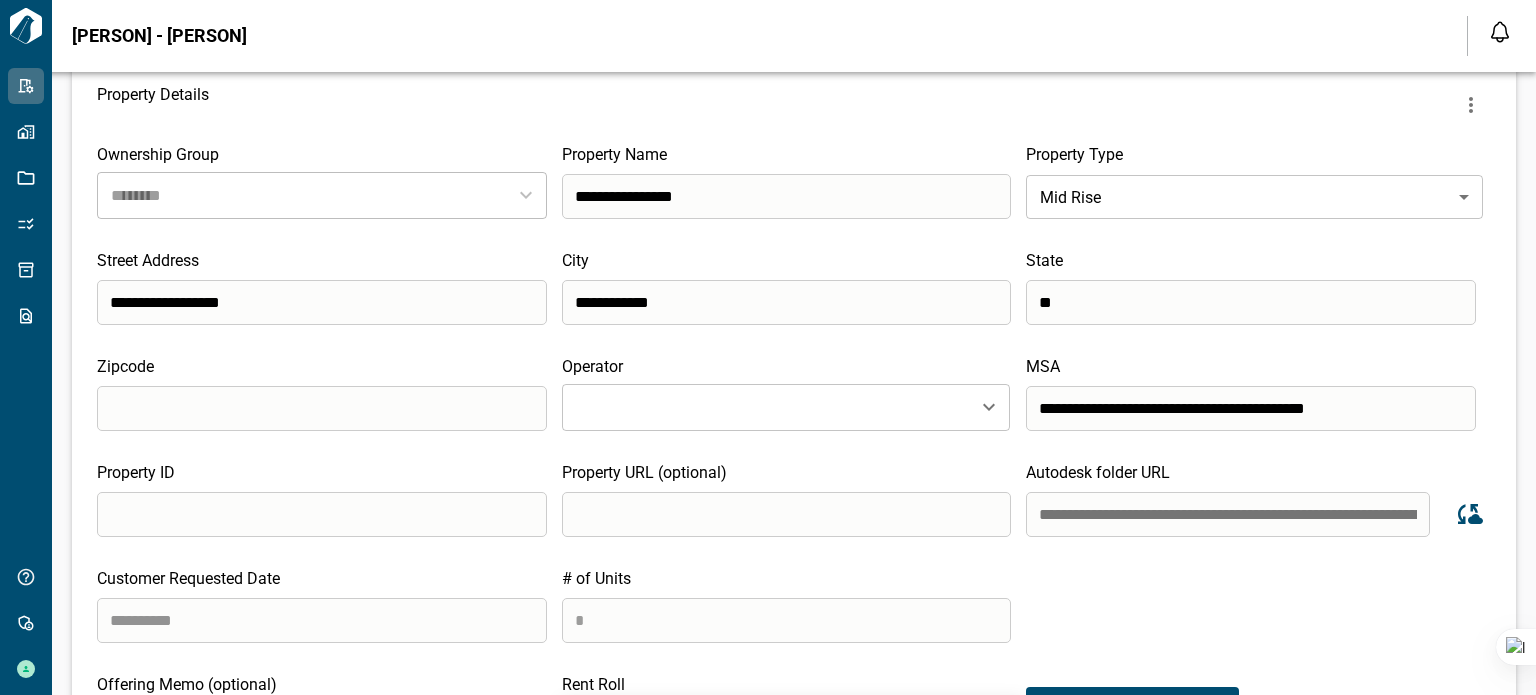 click on "**********" at bounding box center (1228, 514) 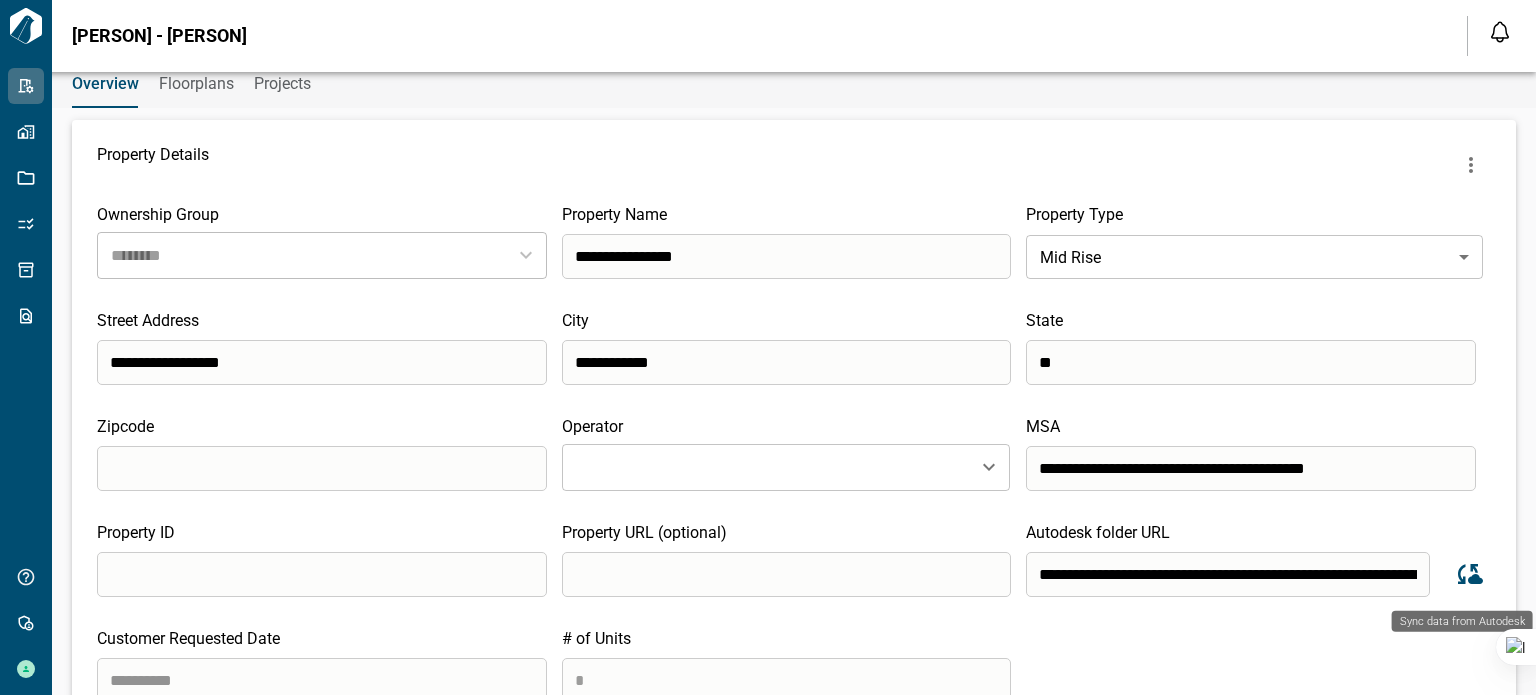 click 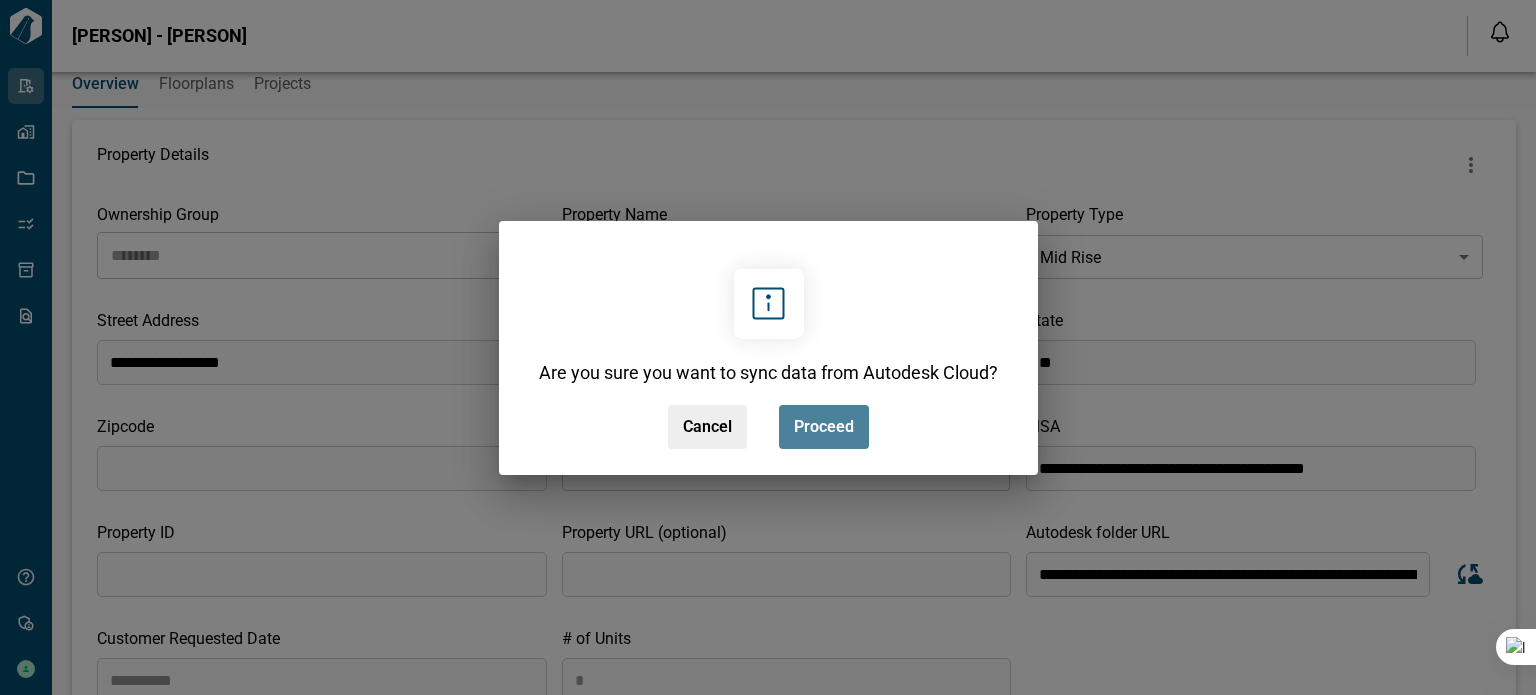 click on "Proceed" at bounding box center (824, 427) 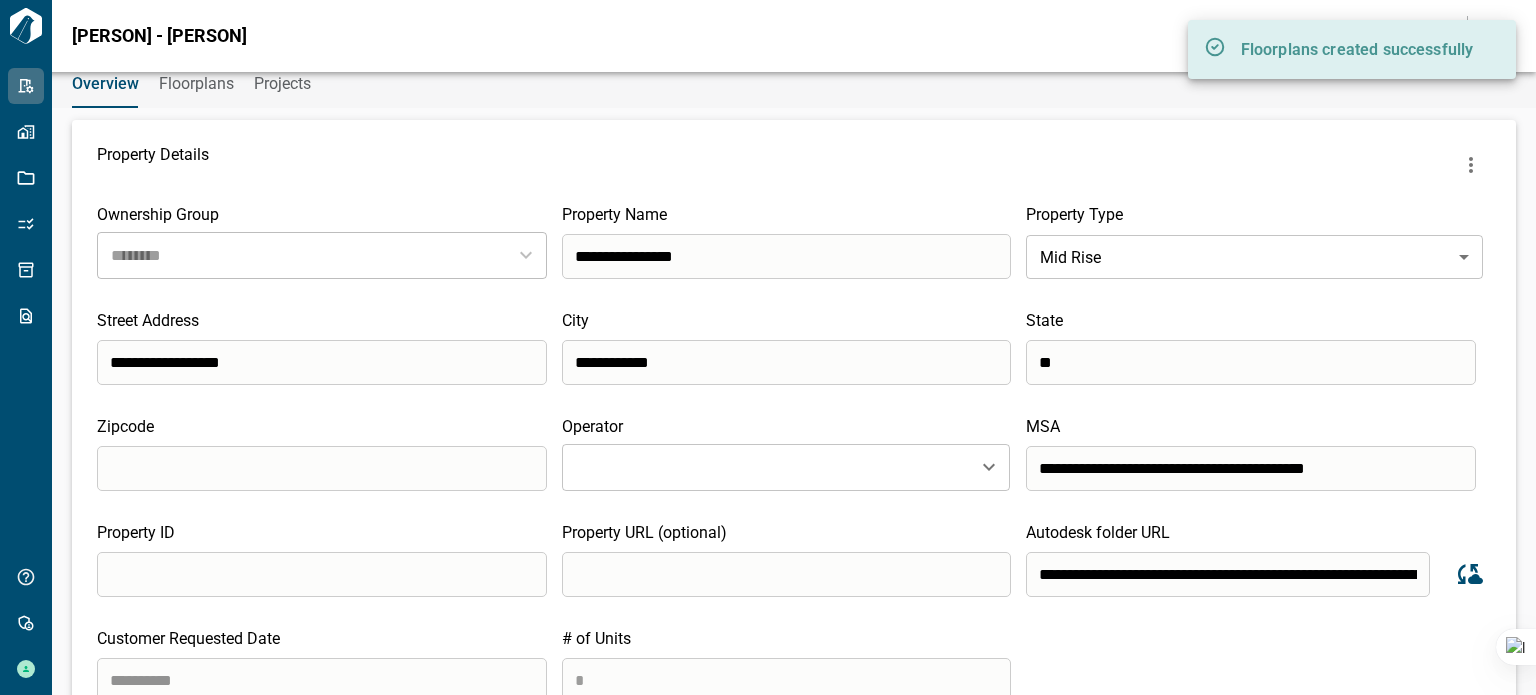 type 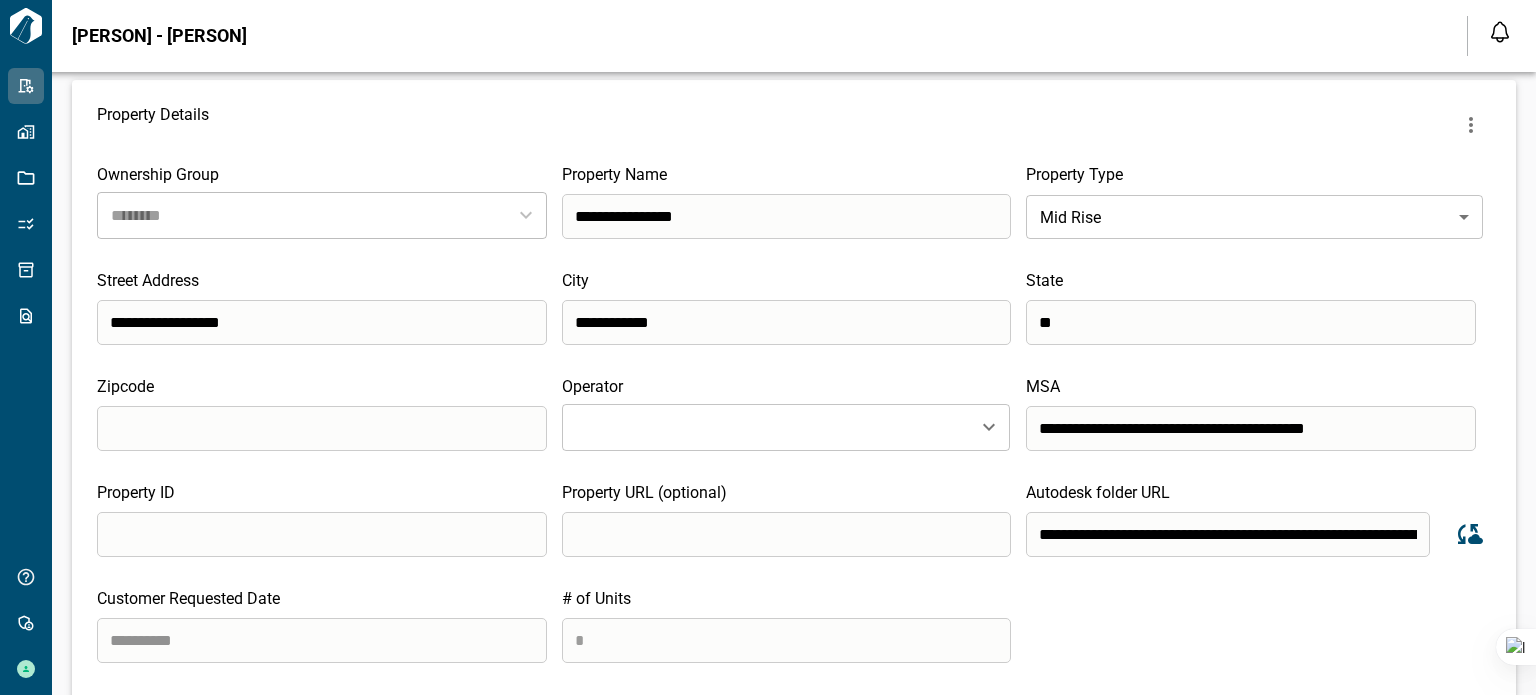 scroll, scrollTop: 0, scrollLeft: 0, axis: both 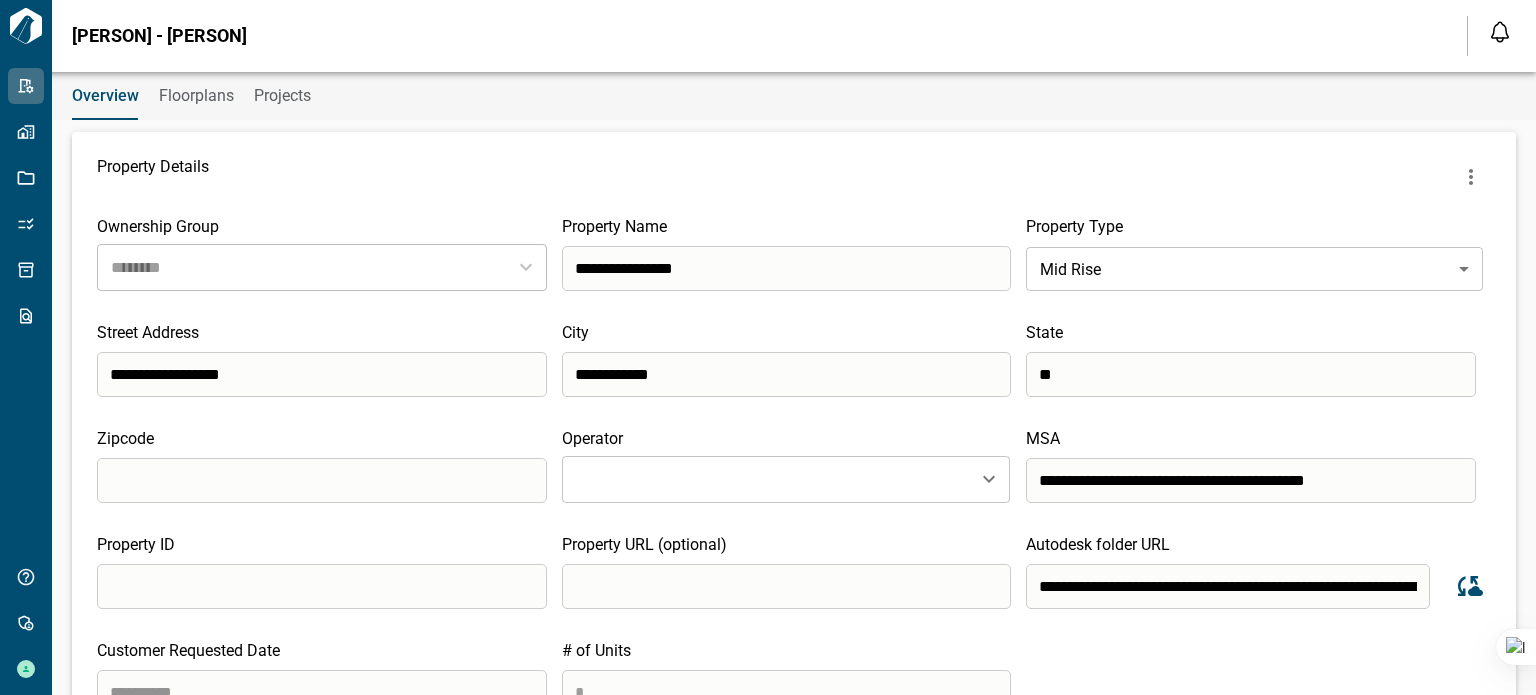 click on "Floorplans" at bounding box center (196, 96) 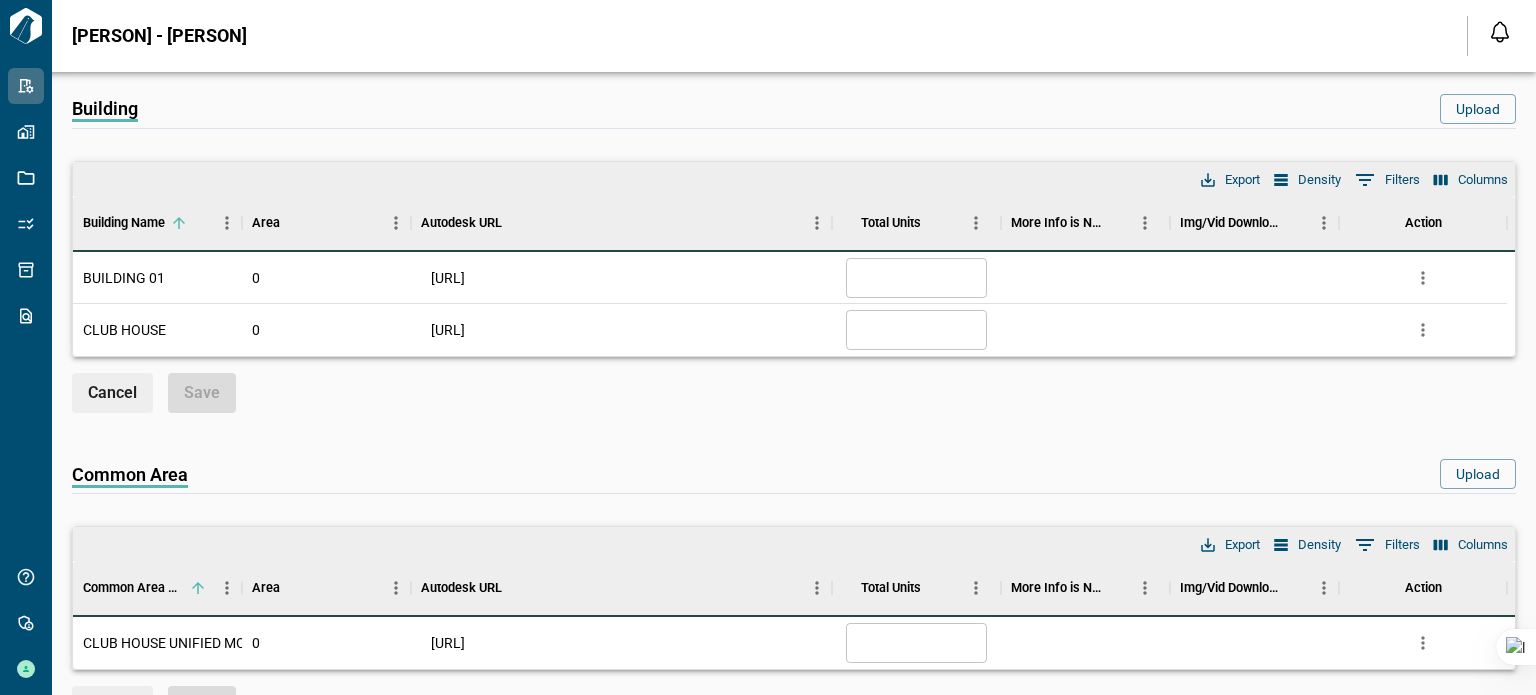 scroll, scrollTop: 446, scrollLeft: 0, axis: vertical 